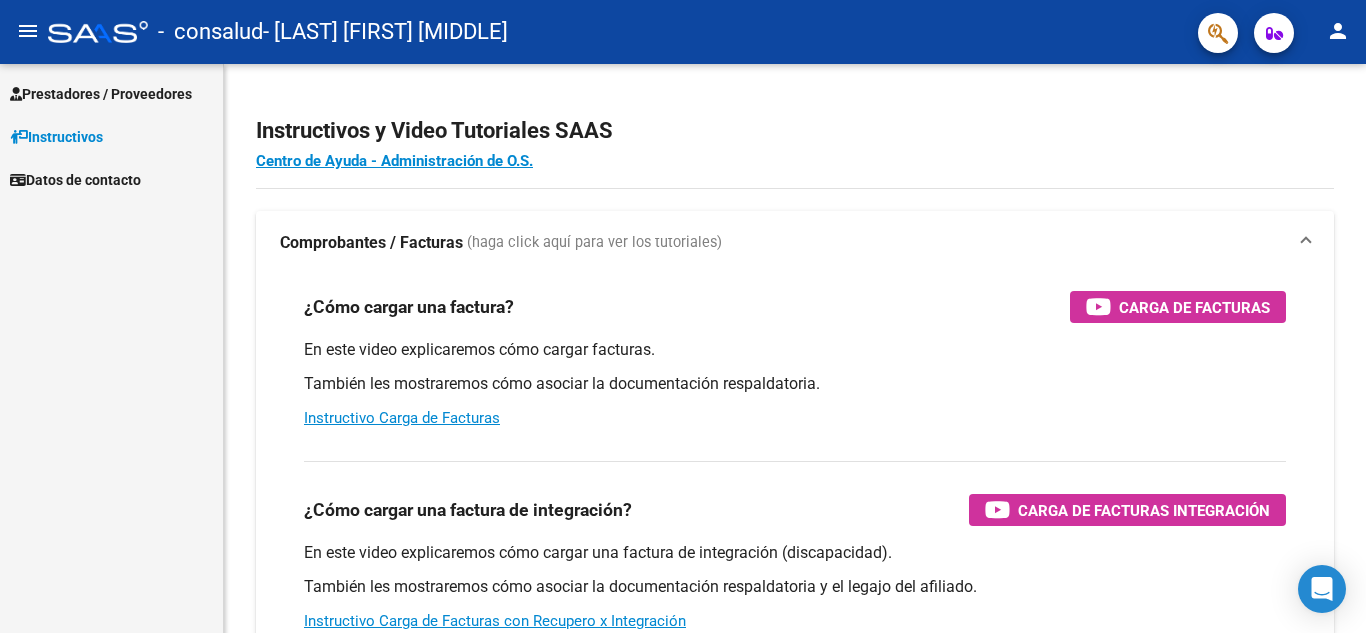scroll, scrollTop: 0, scrollLeft: 0, axis: both 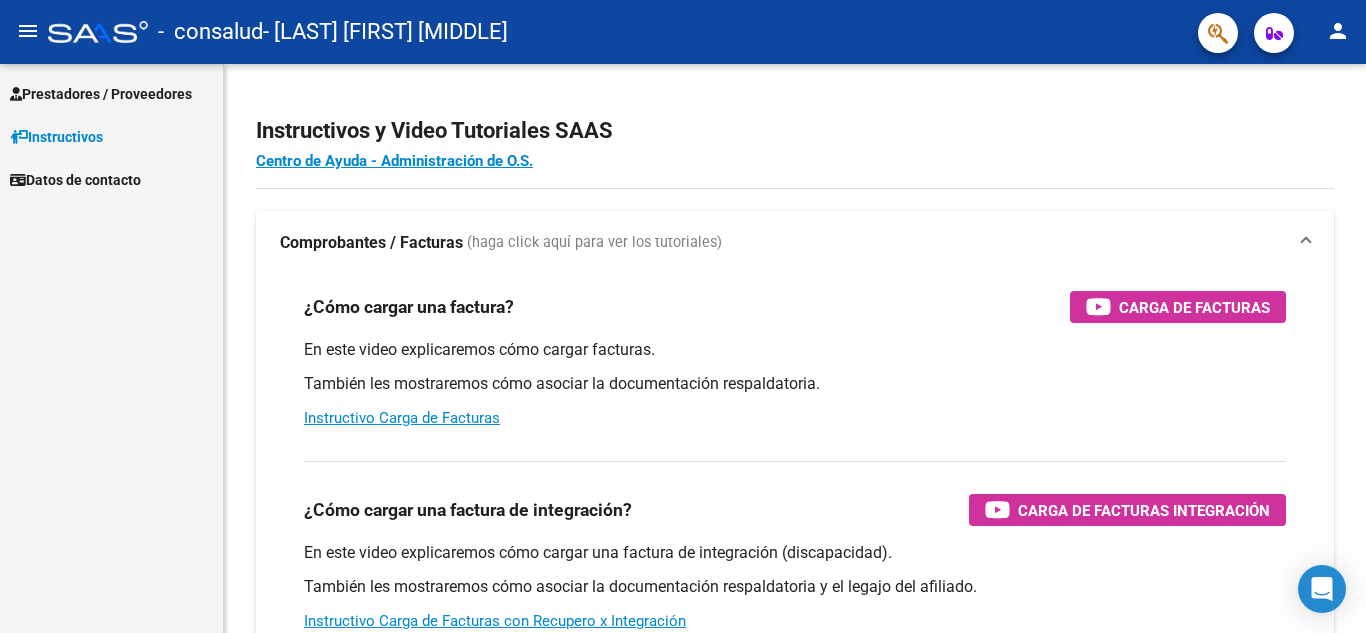 click on "menu" 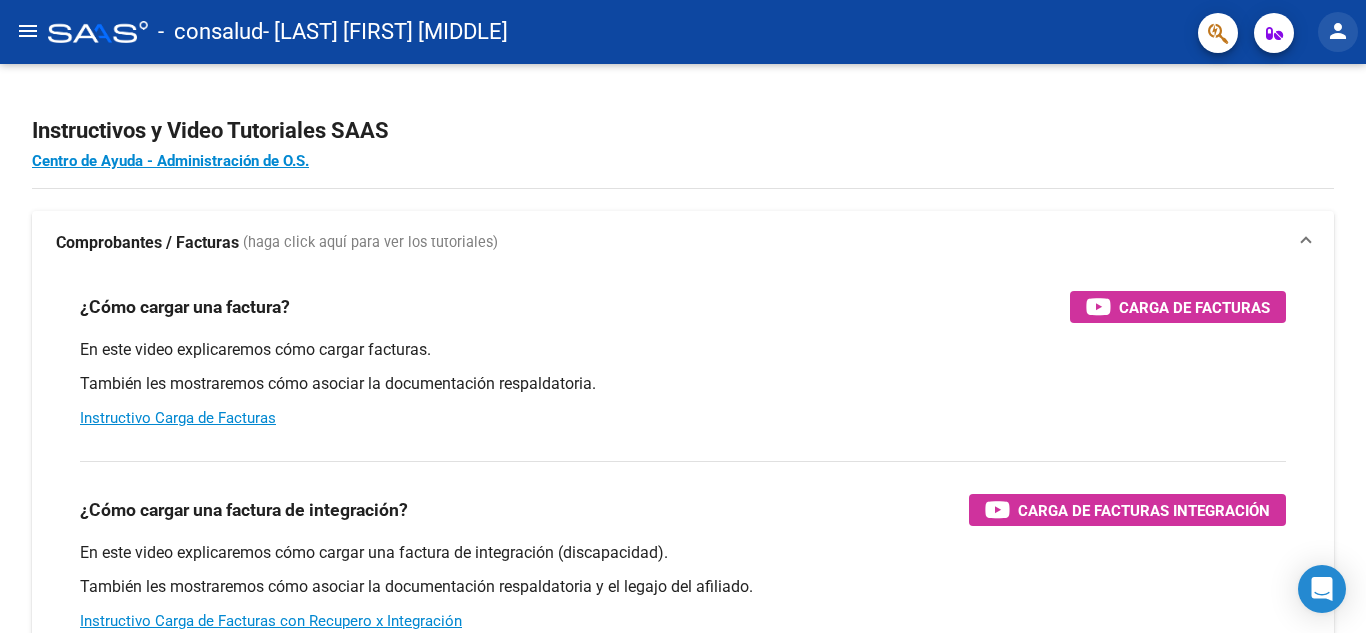 click on "person" 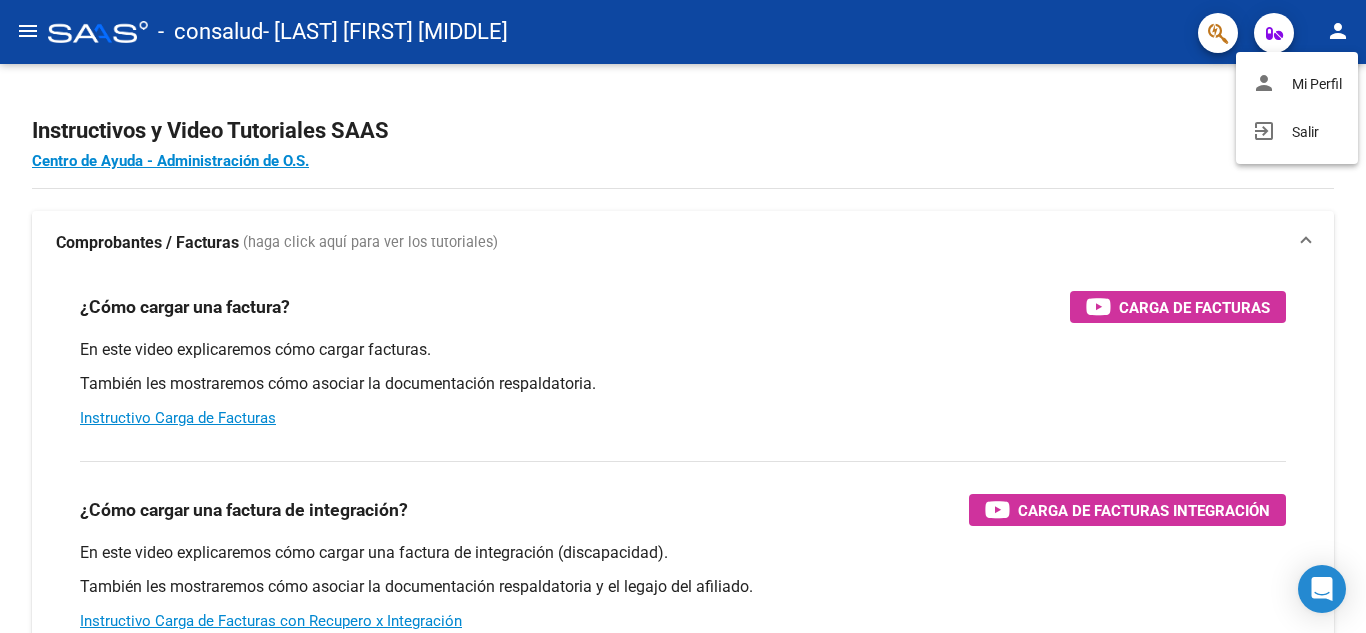click at bounding box center [683, 316] 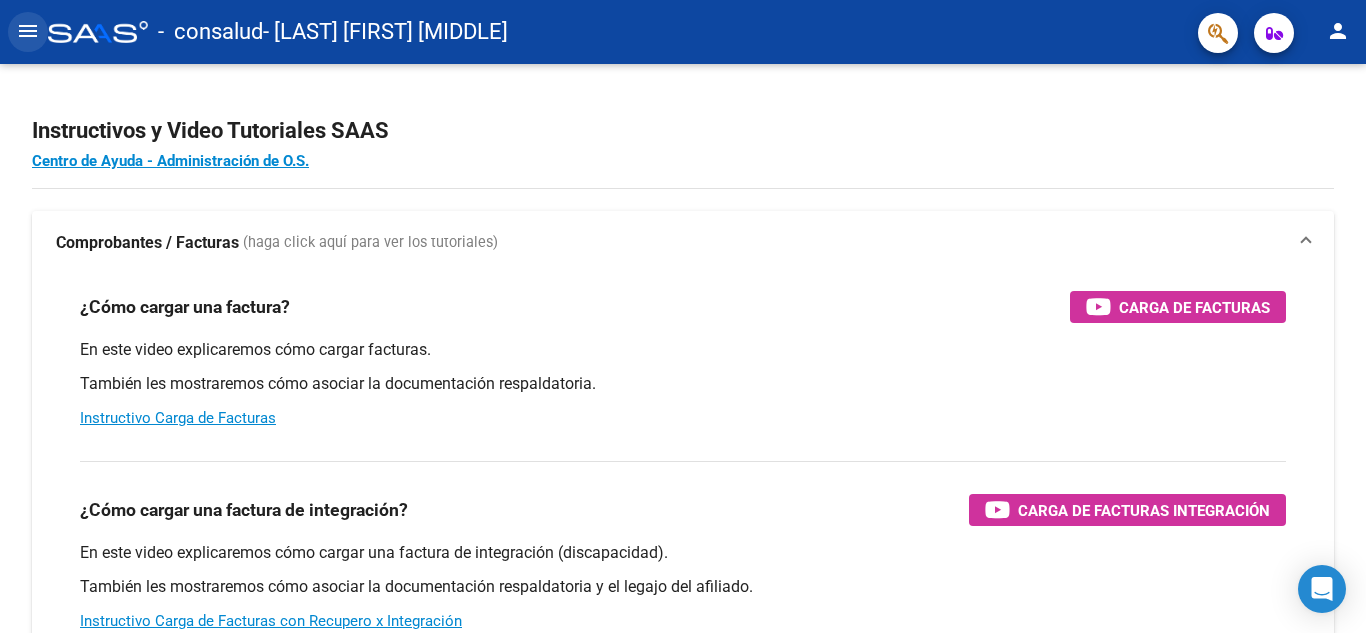 click on "menu" 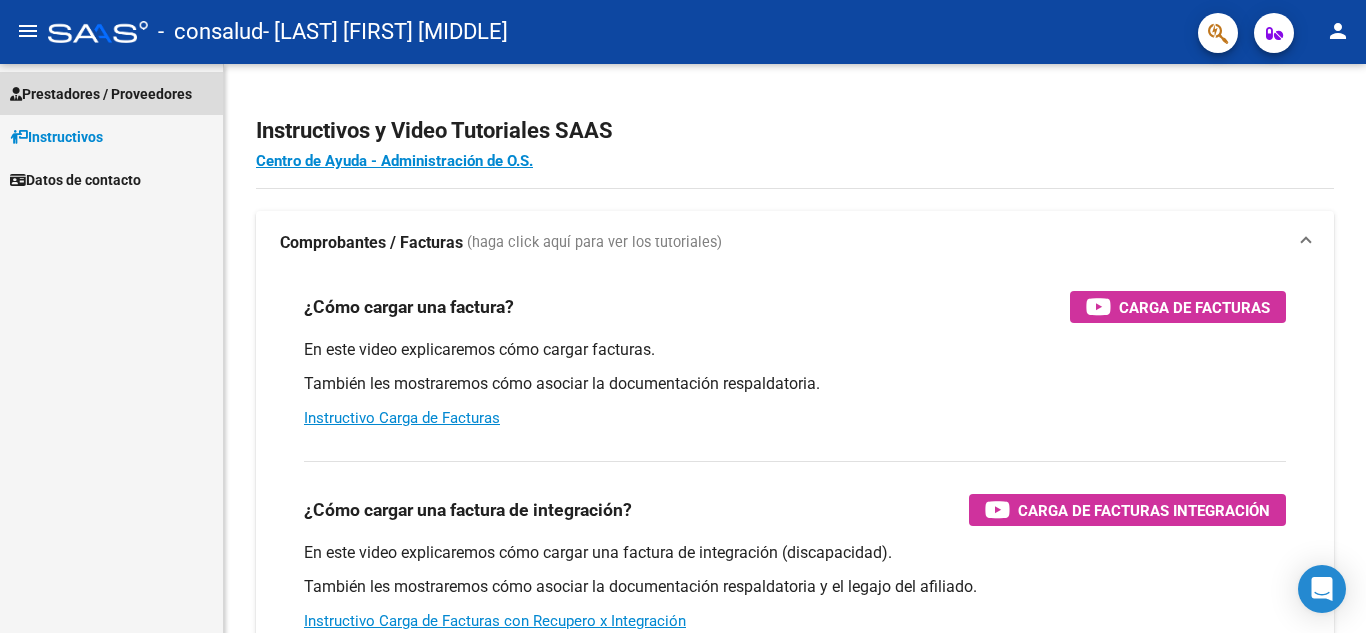click on "Prestadores / Proveedores" at bounding box center [101, 94] 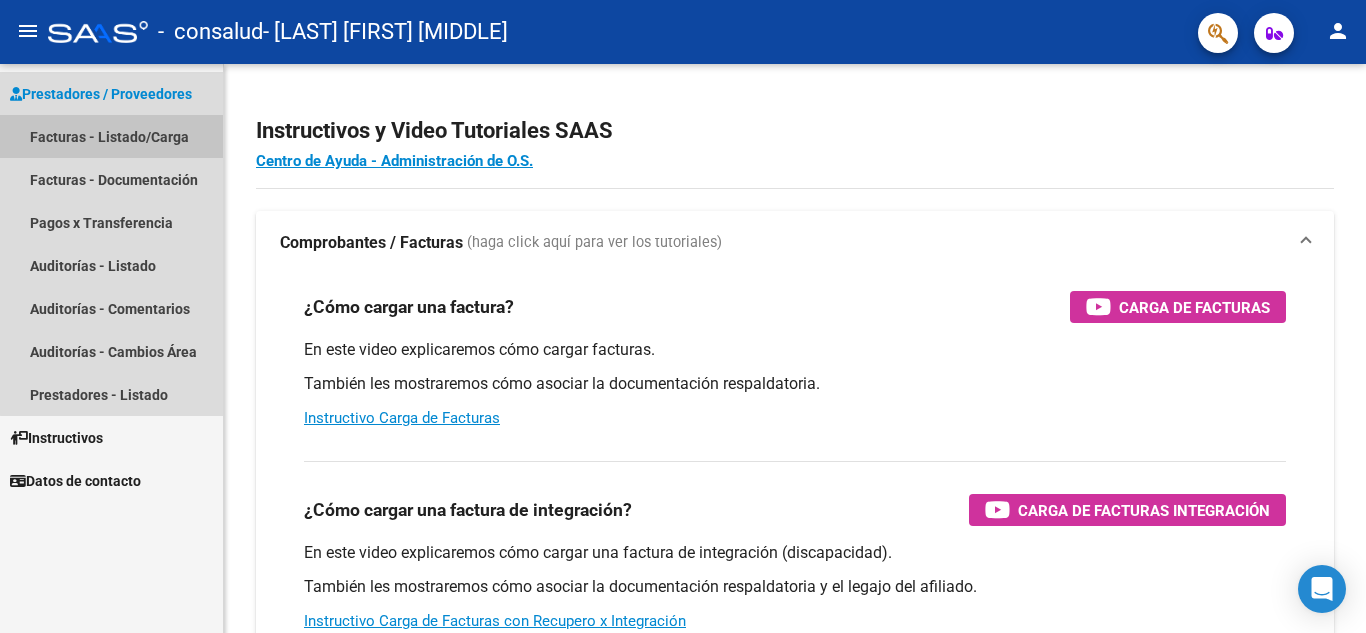 click on "Facturas - Listado/Carga" at bounding box center [111, 136] 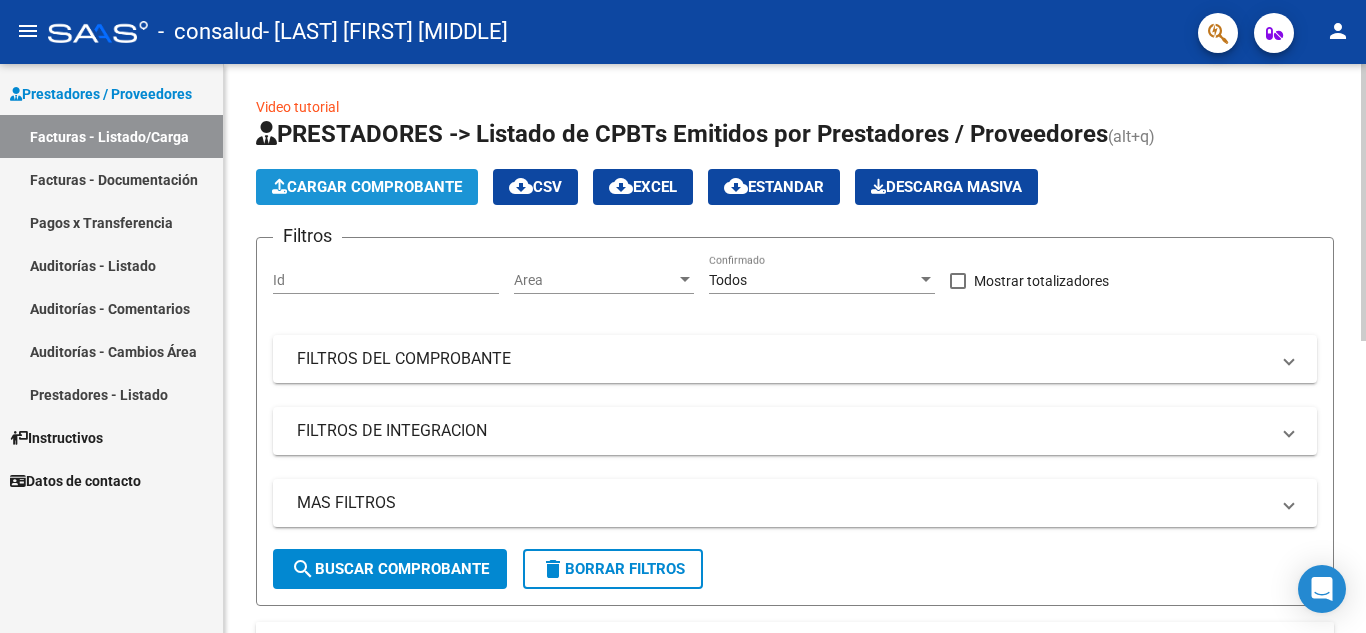 click on "Cargar Comprobante" 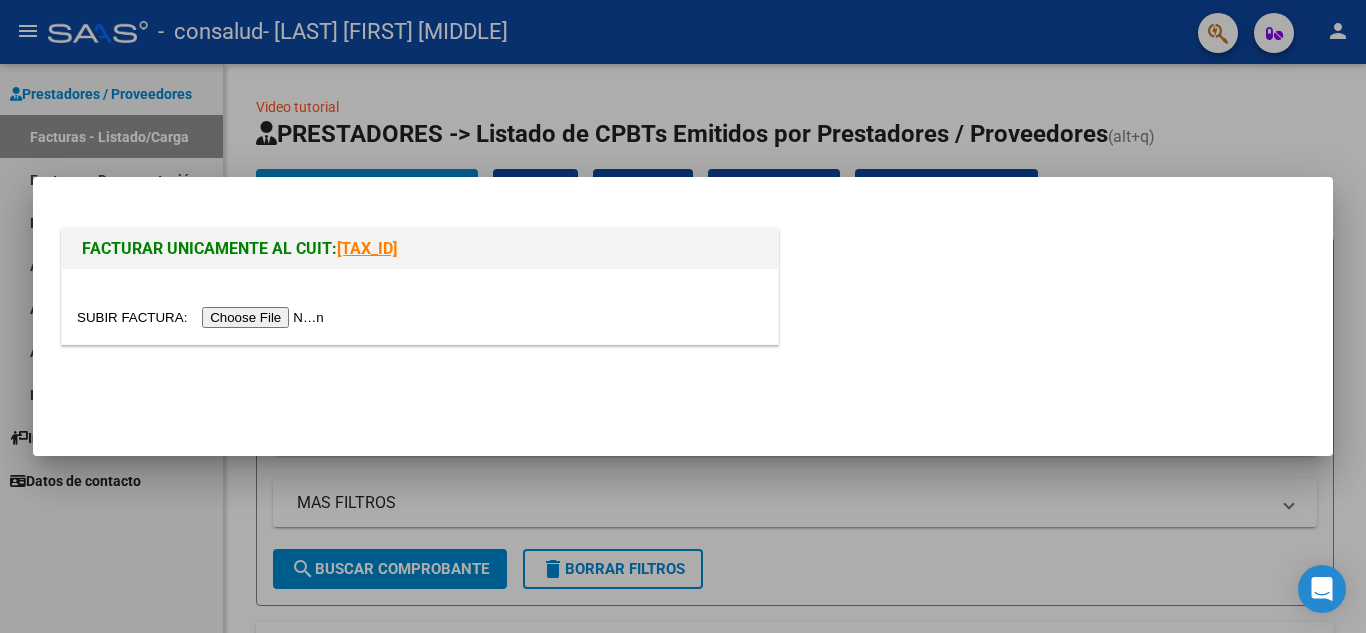 click at bounding box center [203, 317] 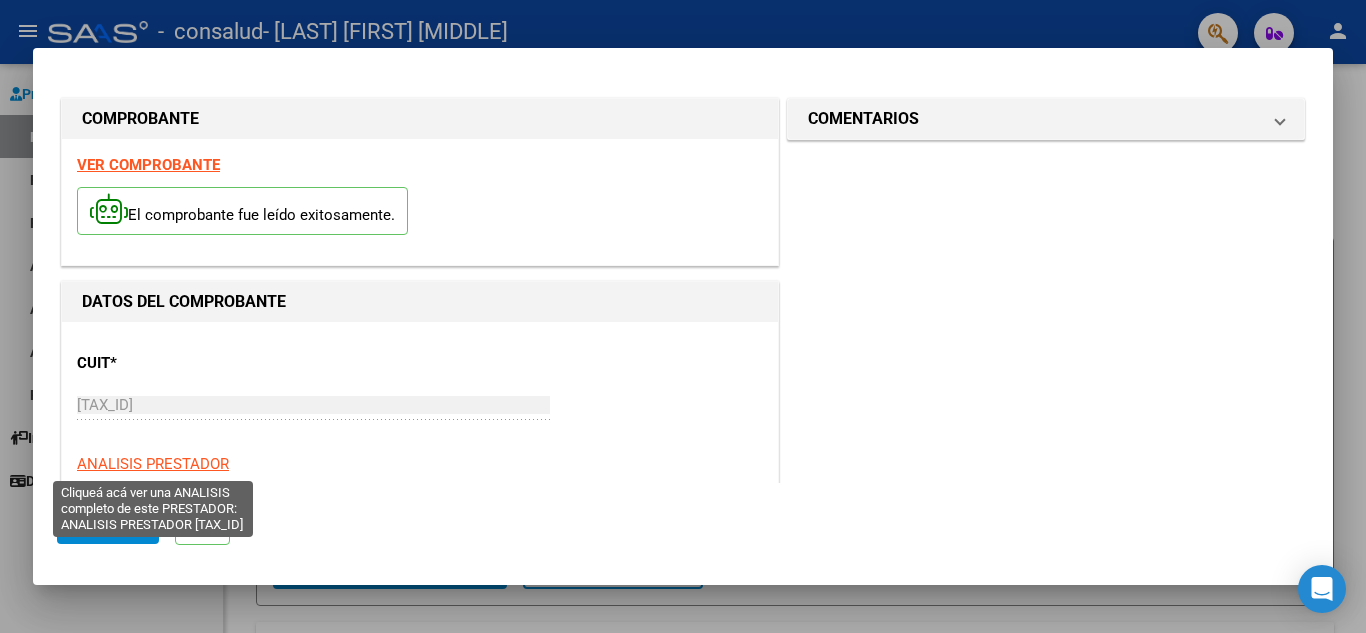 click on "ANALISIS PRESTADOR" at bounding box center [153, 464] 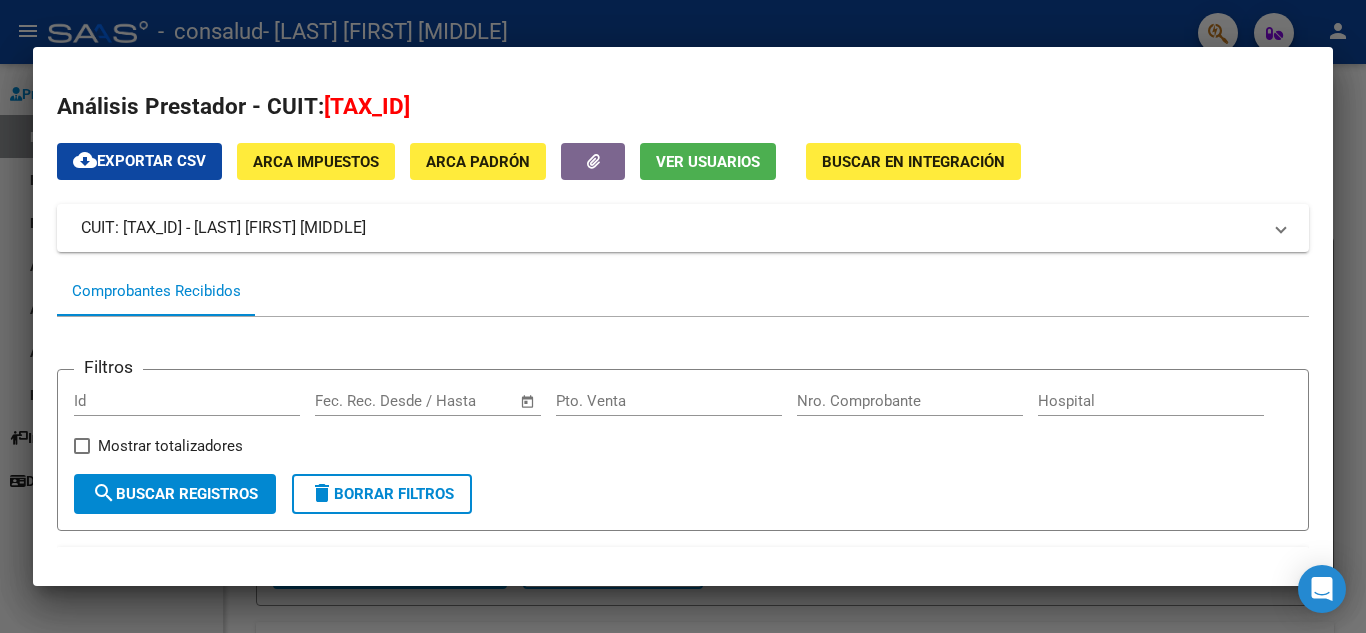 click on "ARCA Impuestos" at bounding box center (316, 162) 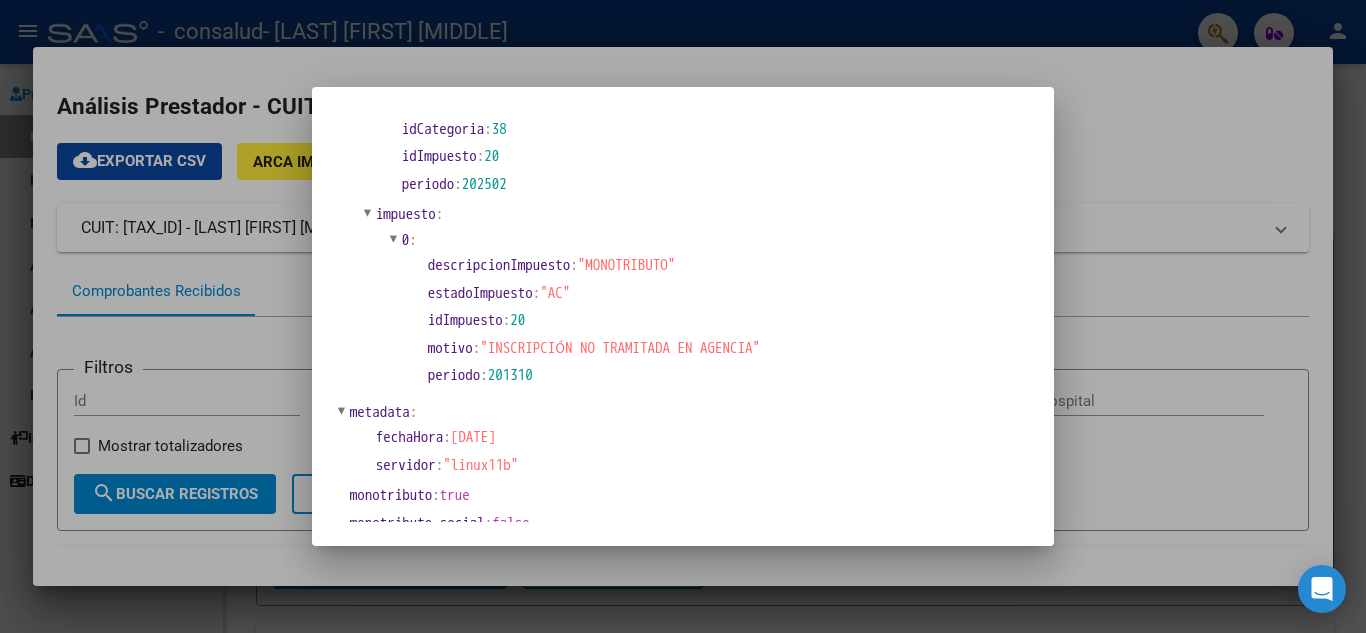 scroll, scrollTop: 1152, scrollLeft: 0, axis: vertical 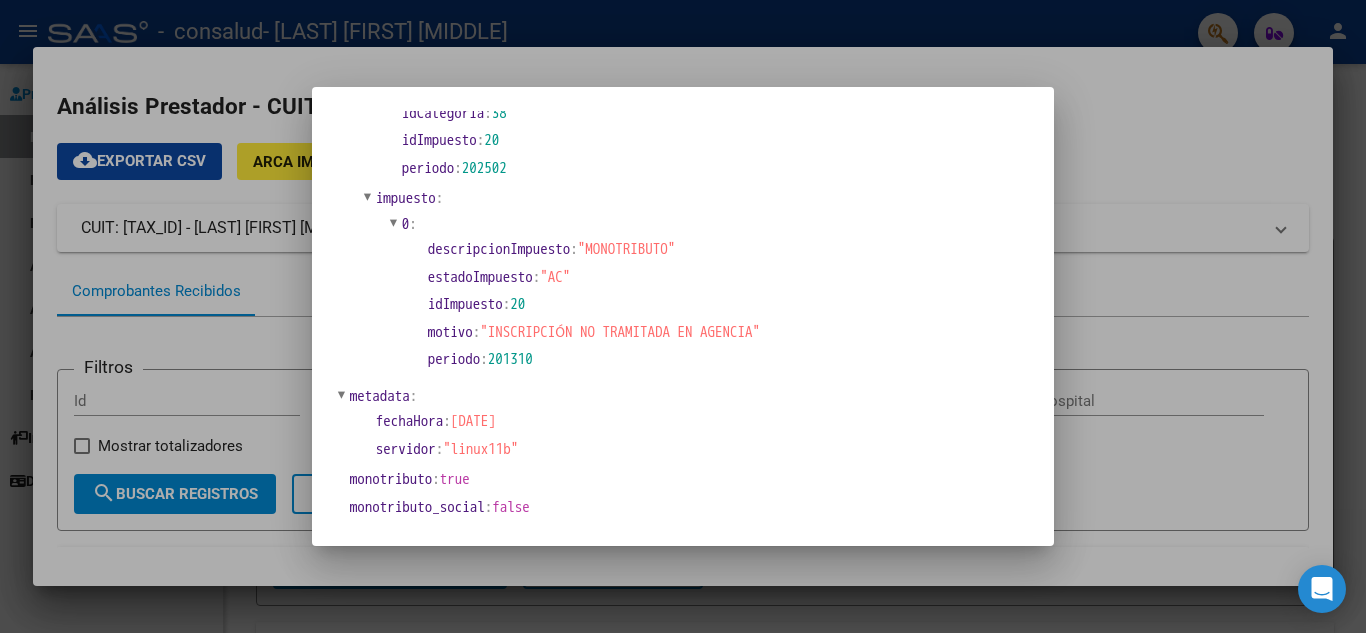 click at bounding box center (683, 316) 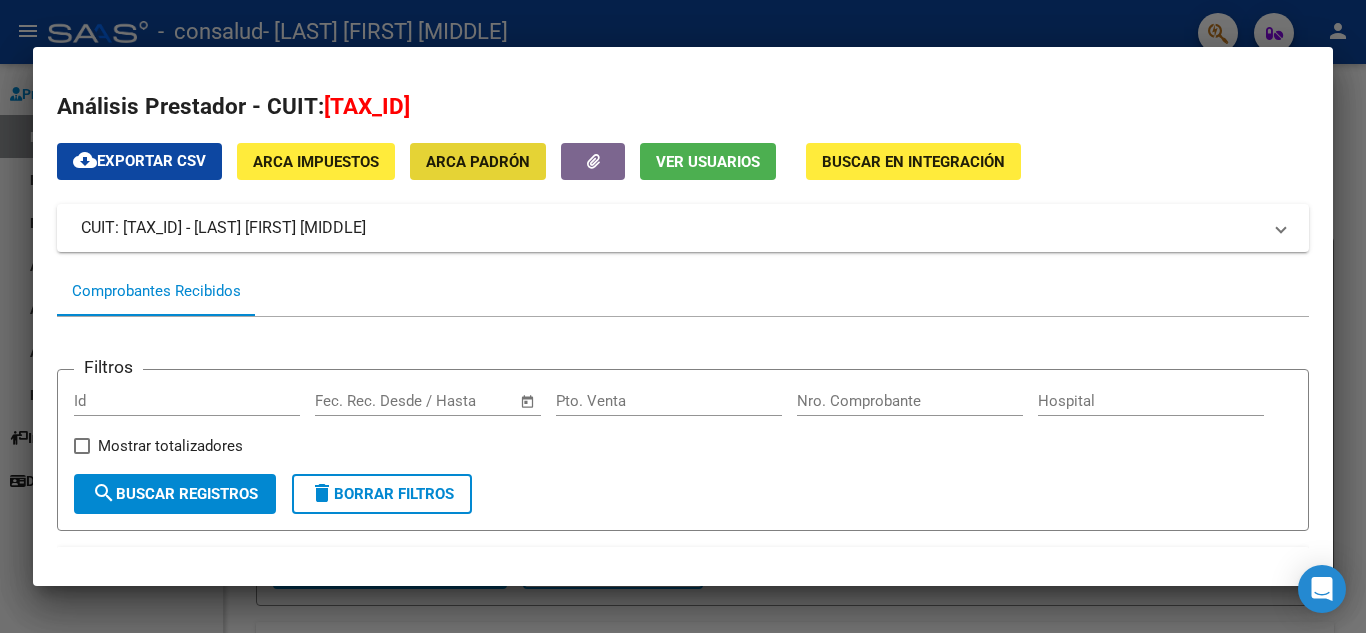 click on "ARCA Padrón" at bounding box center (478, 162) 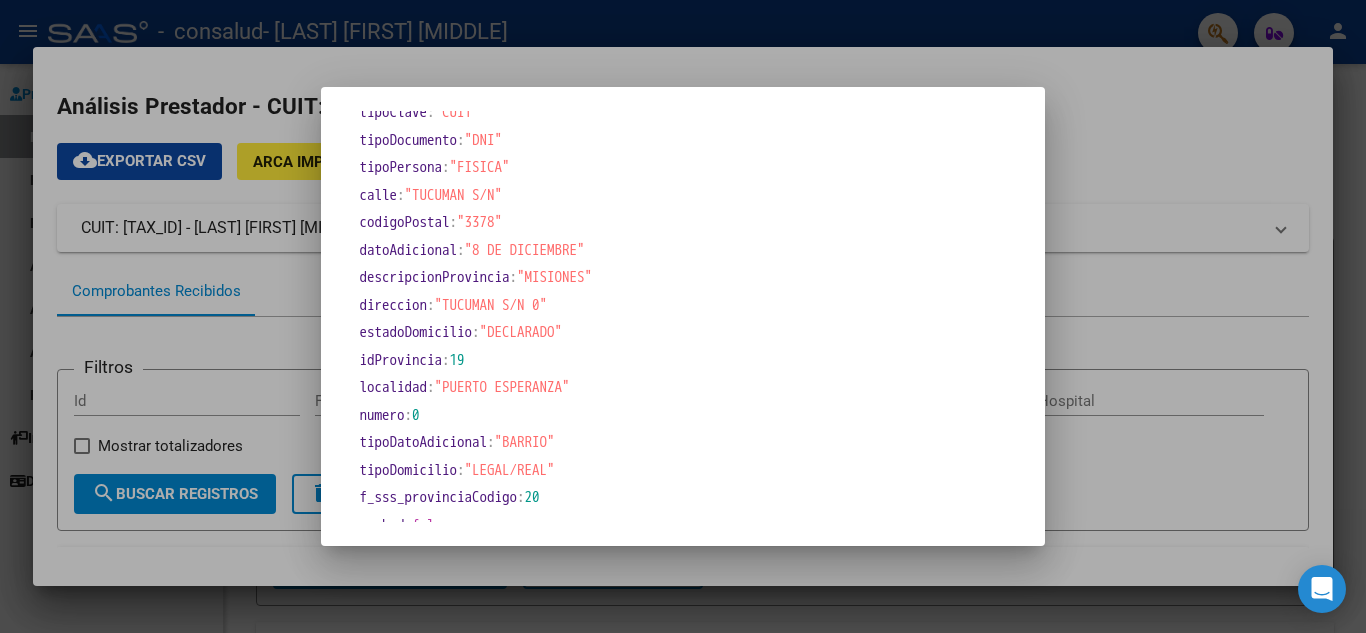 scroll, scrollTop: 1089, scrollLeft: 0, axis: vertical 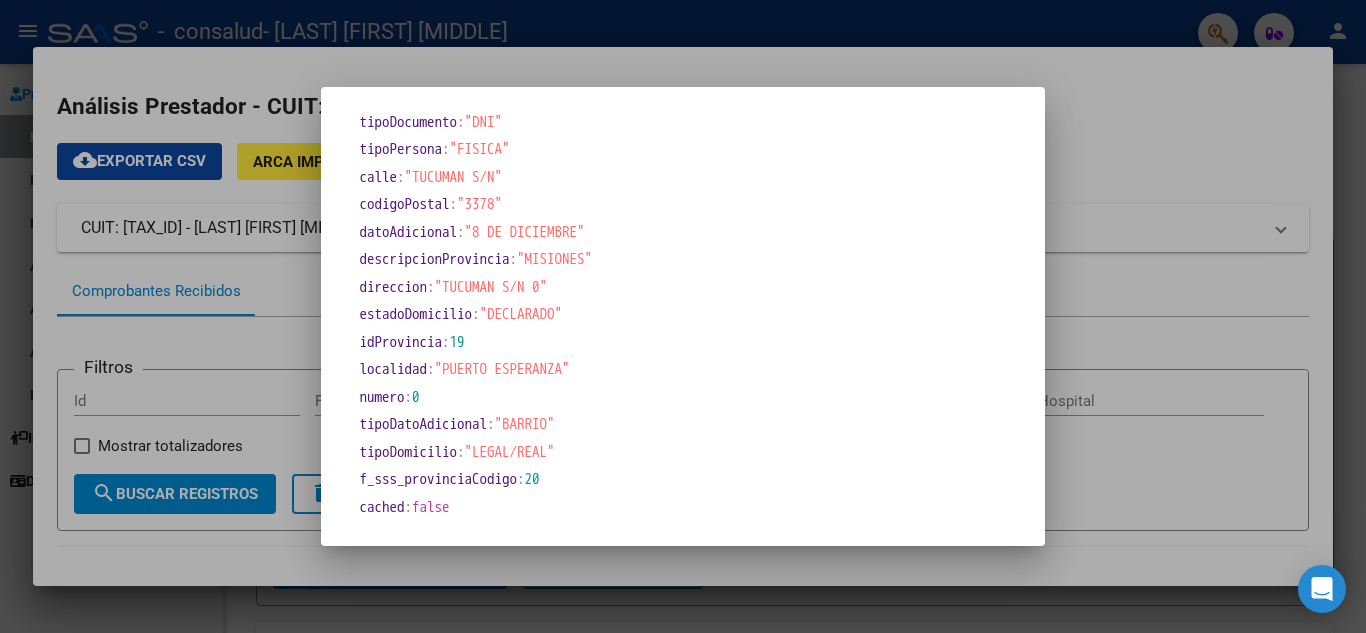 click at bounding box center (683, 316) 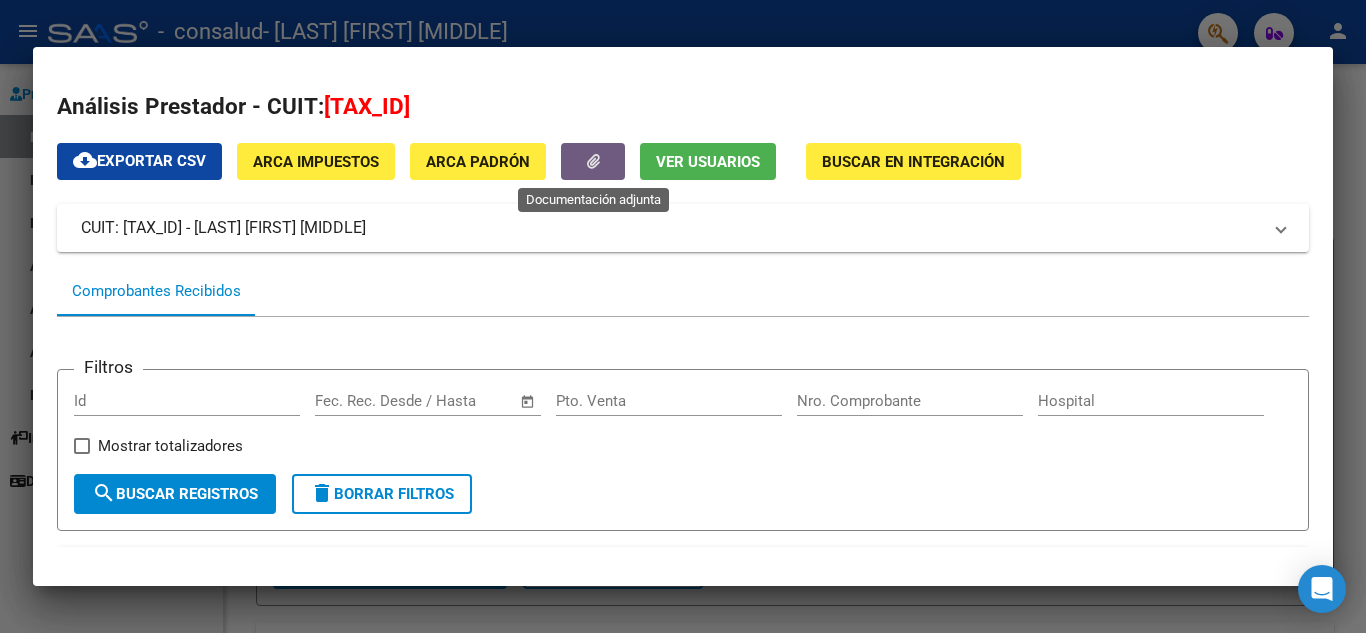 click 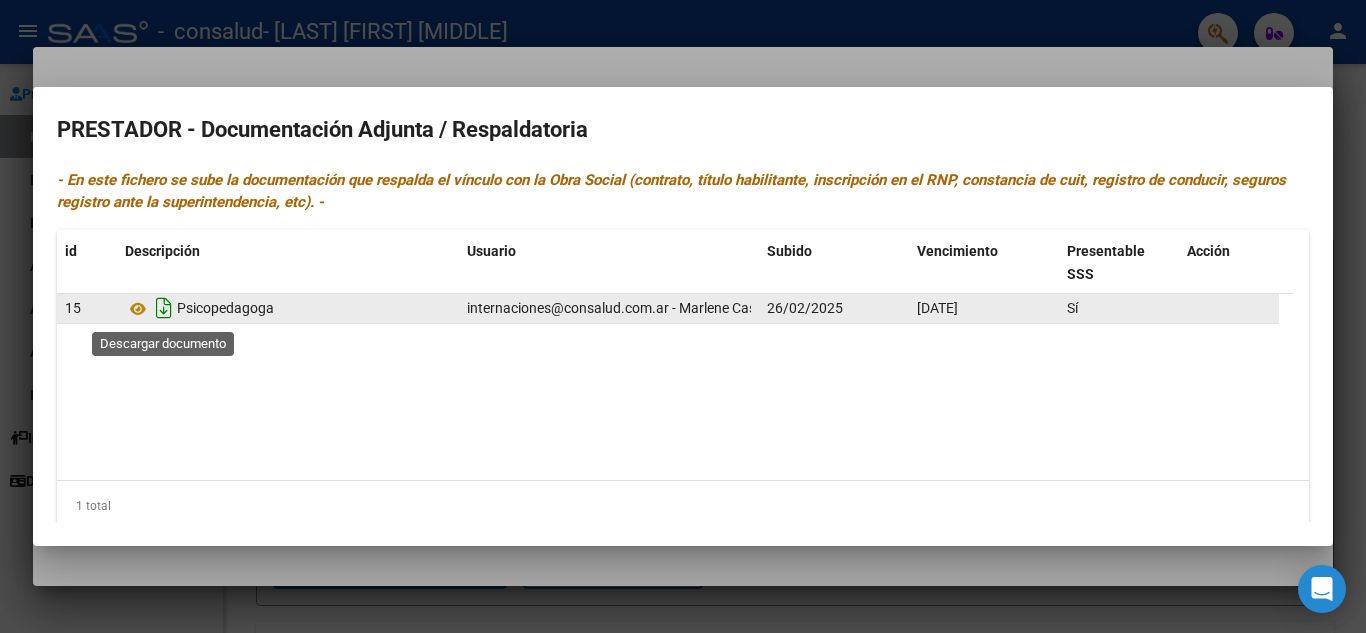 click 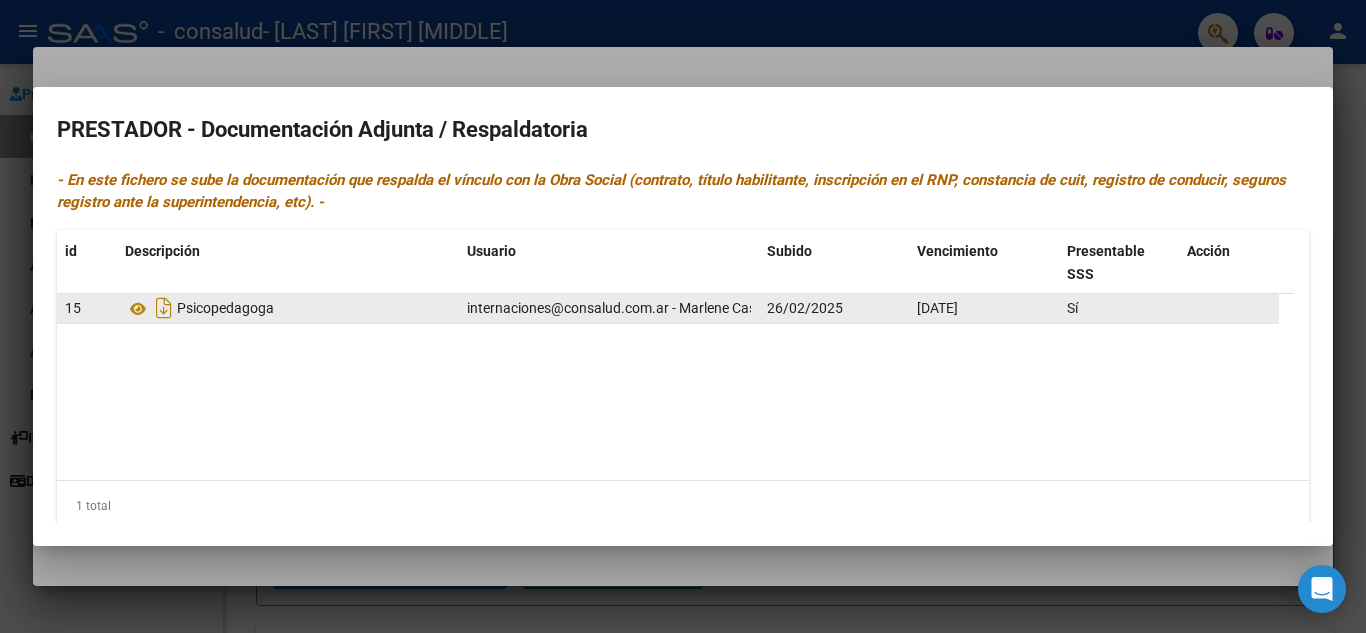 click at bounding box center [683, 316] 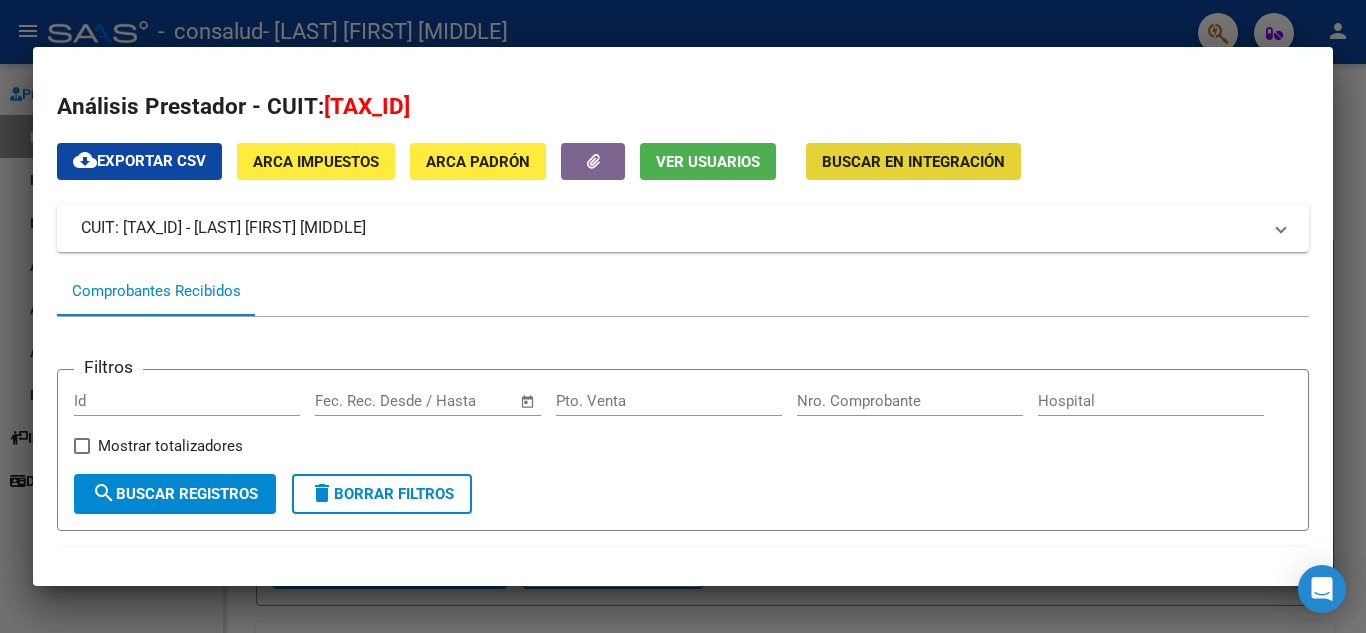 click on "Buscar en Integración" 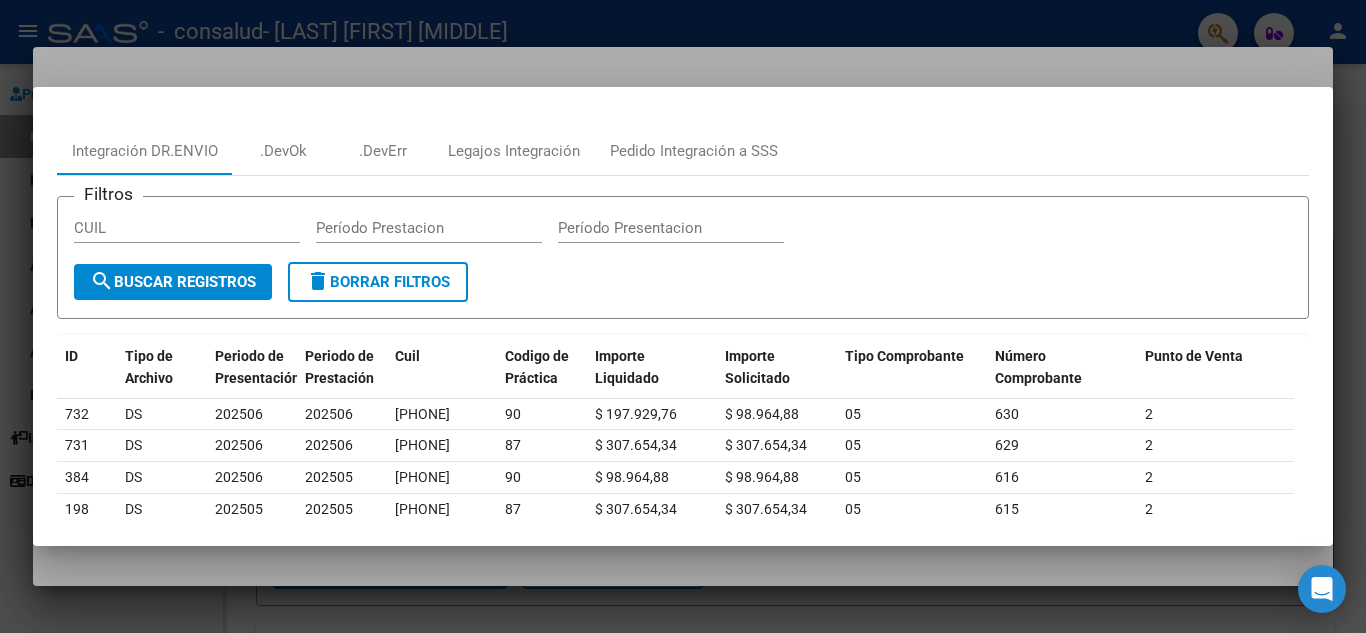 click at bounding box center (683, 316) 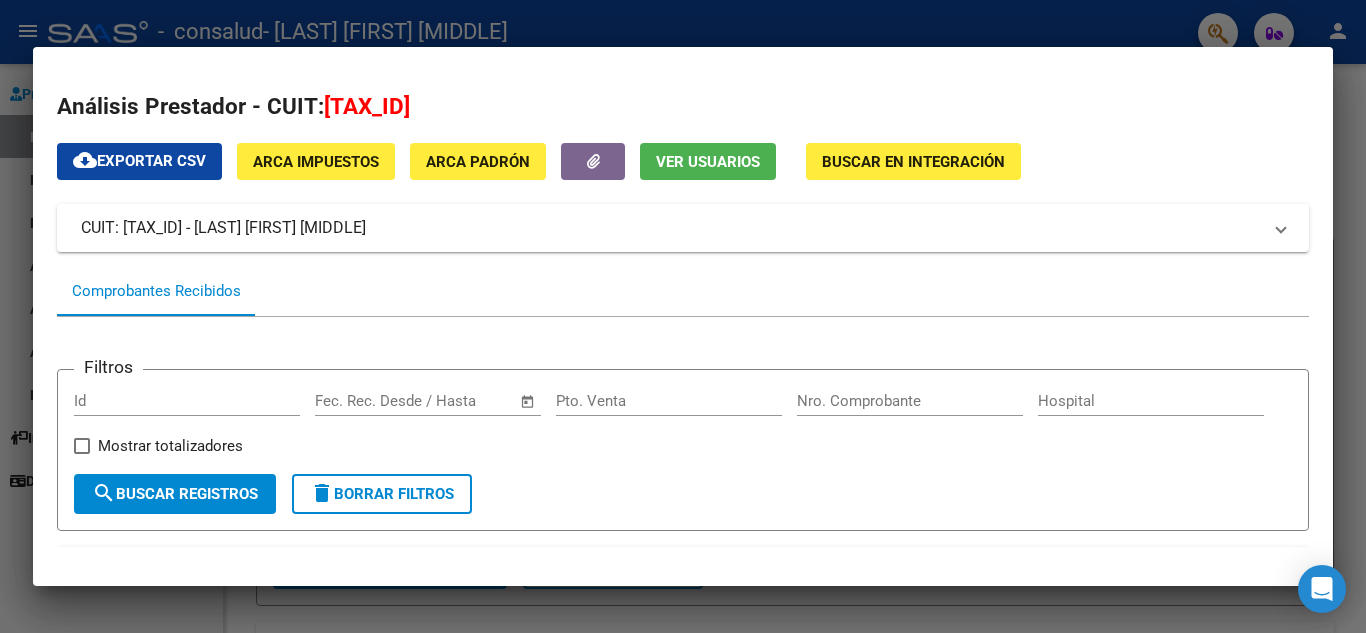 click at bounding box center (683, 316) 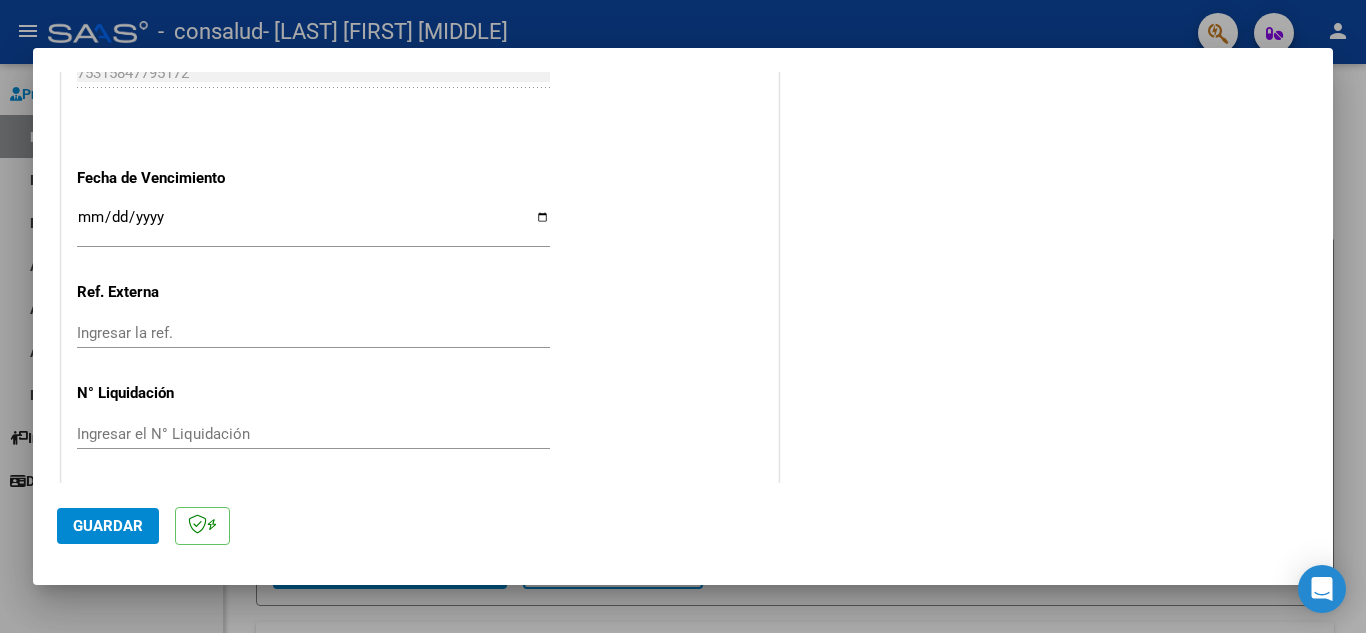 scroll, scrollTop: 1311, scrollLeft: 0, axis: vertical 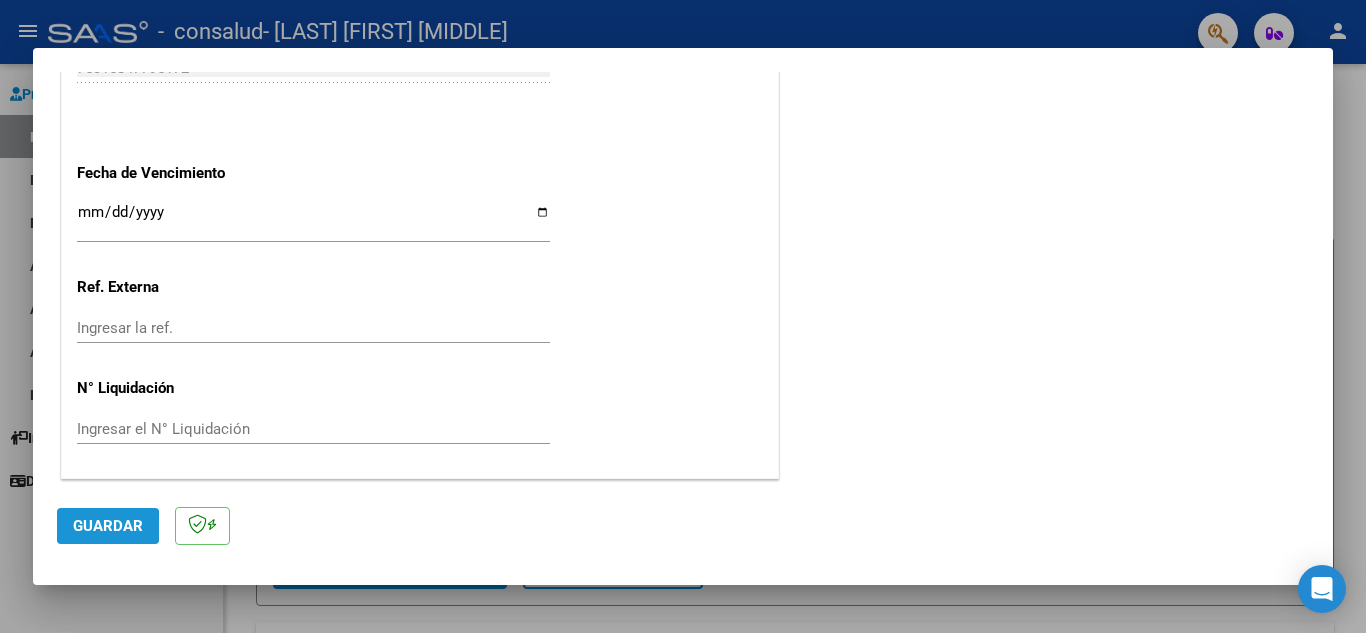 click on "Guardar" 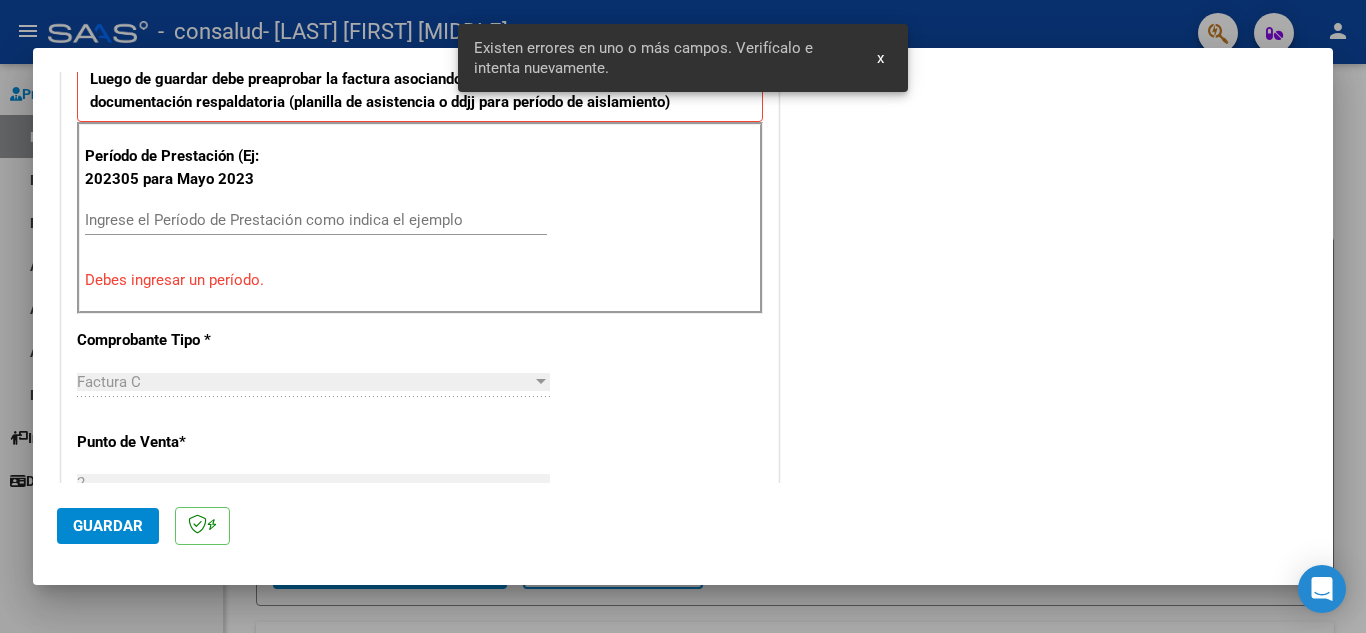 scroll, scrollTop: 453, scrollLeft: 0, axis: vertical 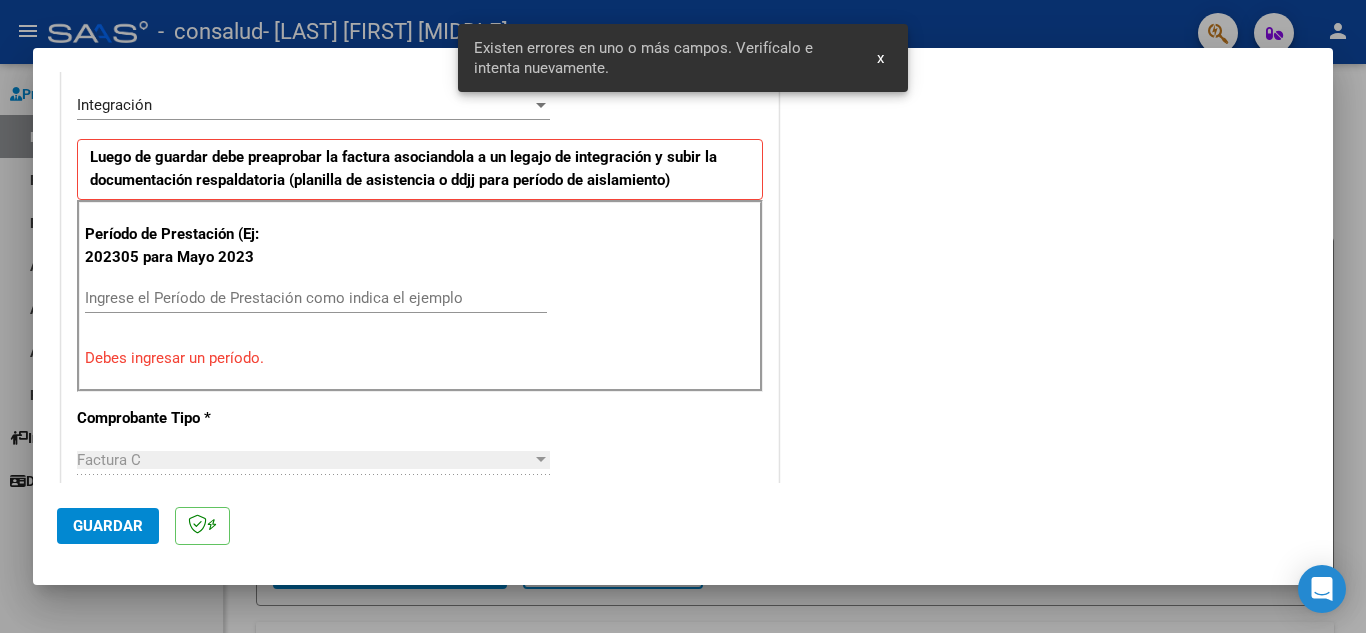click on "Ingrese el Período de Prestación como indica el ejemplo" at bounding box center [316, 298] 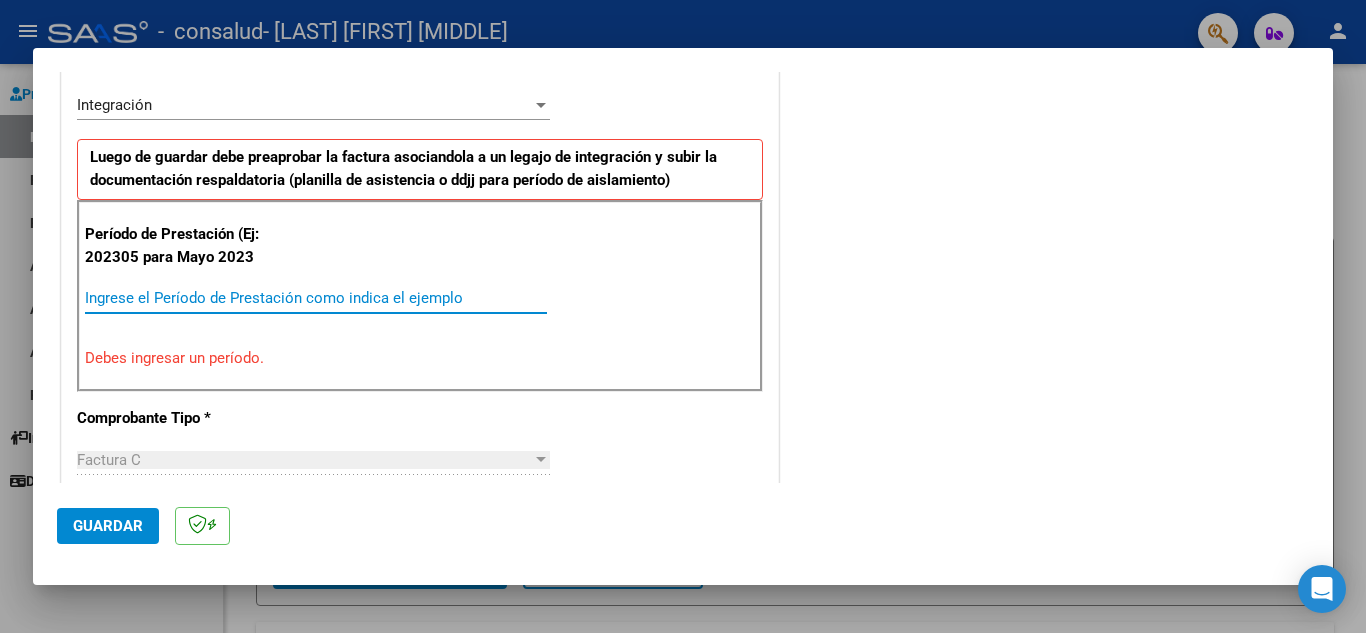 click on "Ingrese el Período de Prestación como indica el ejemplo" at bounding box center [316, 298] 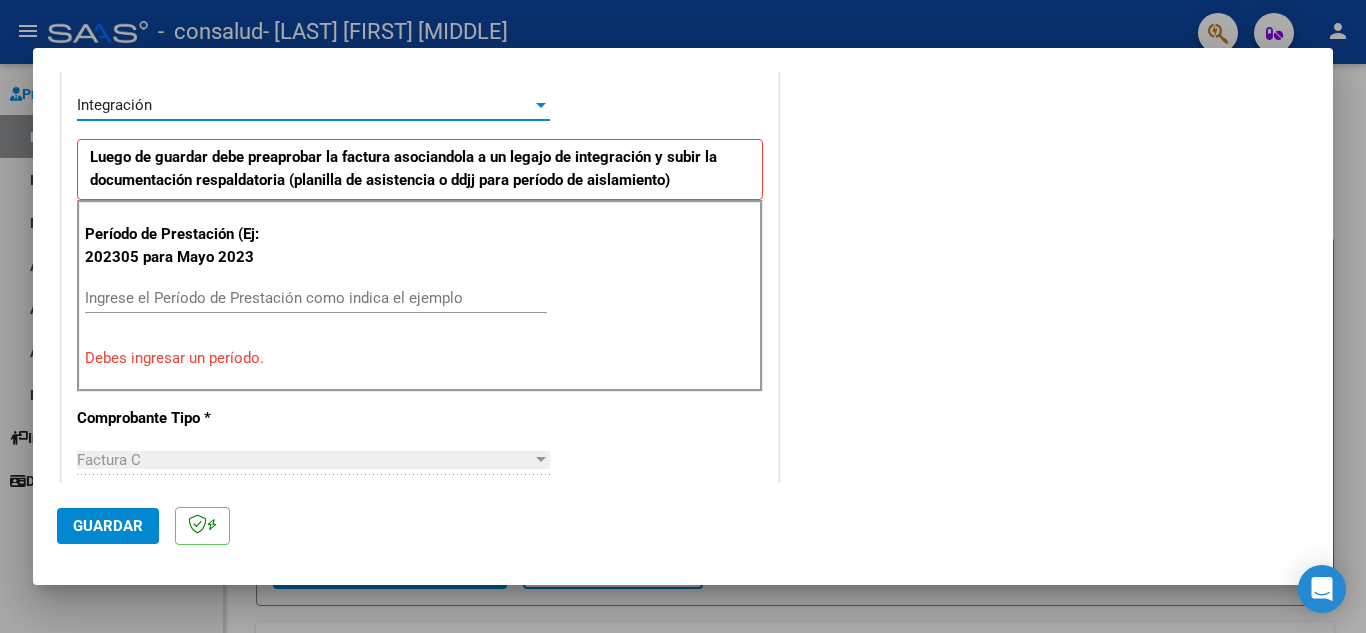 click on "Integración" at bounding box center [304, 105] 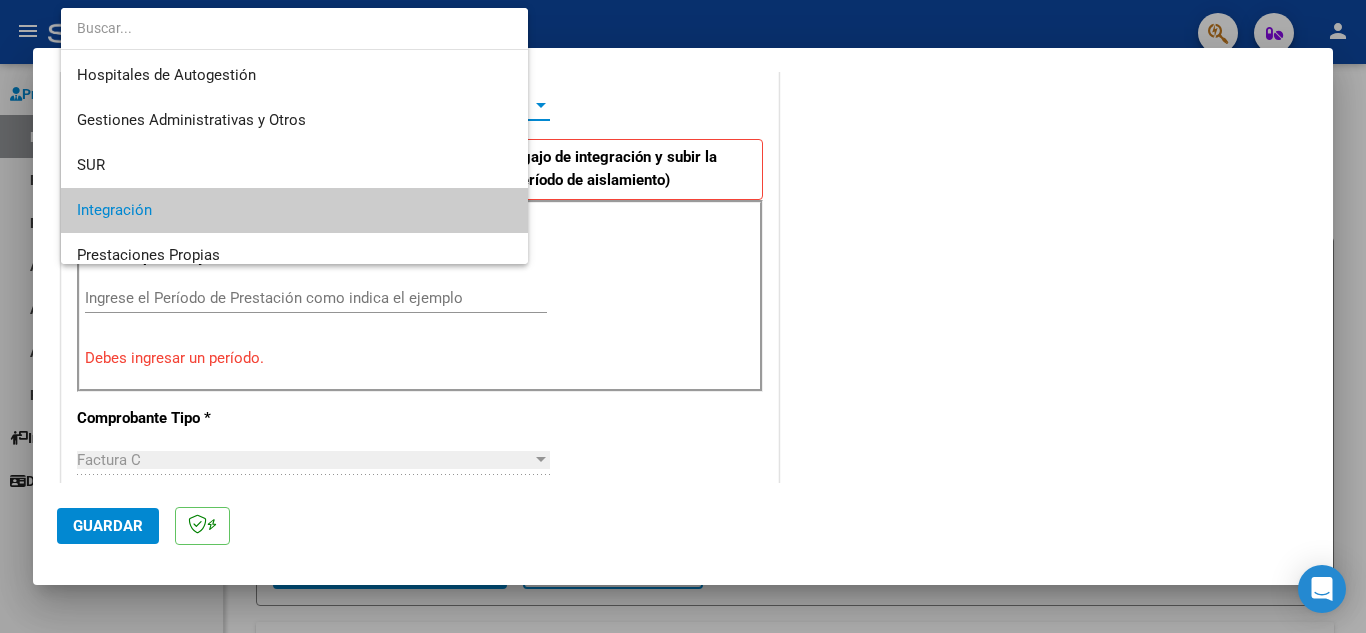scroll, scrollTop: 106, scrollLeft: 0, axis: vertical 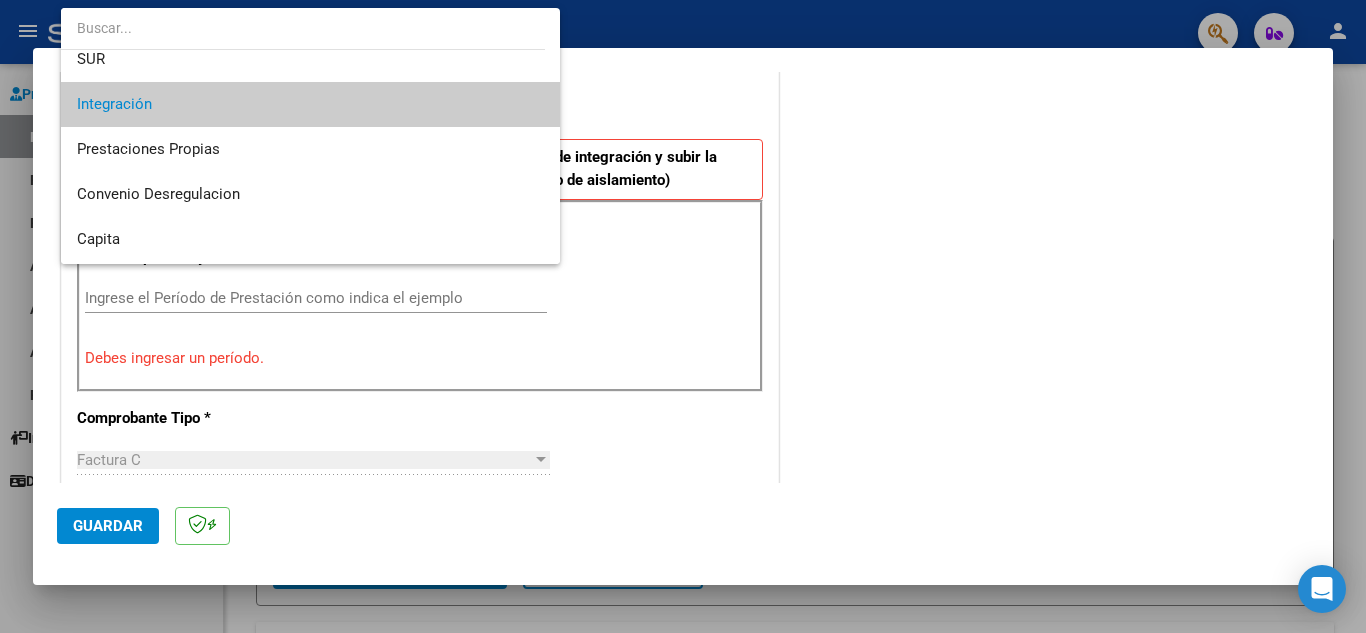 click on "Integración" at bounding box center [310, 104] 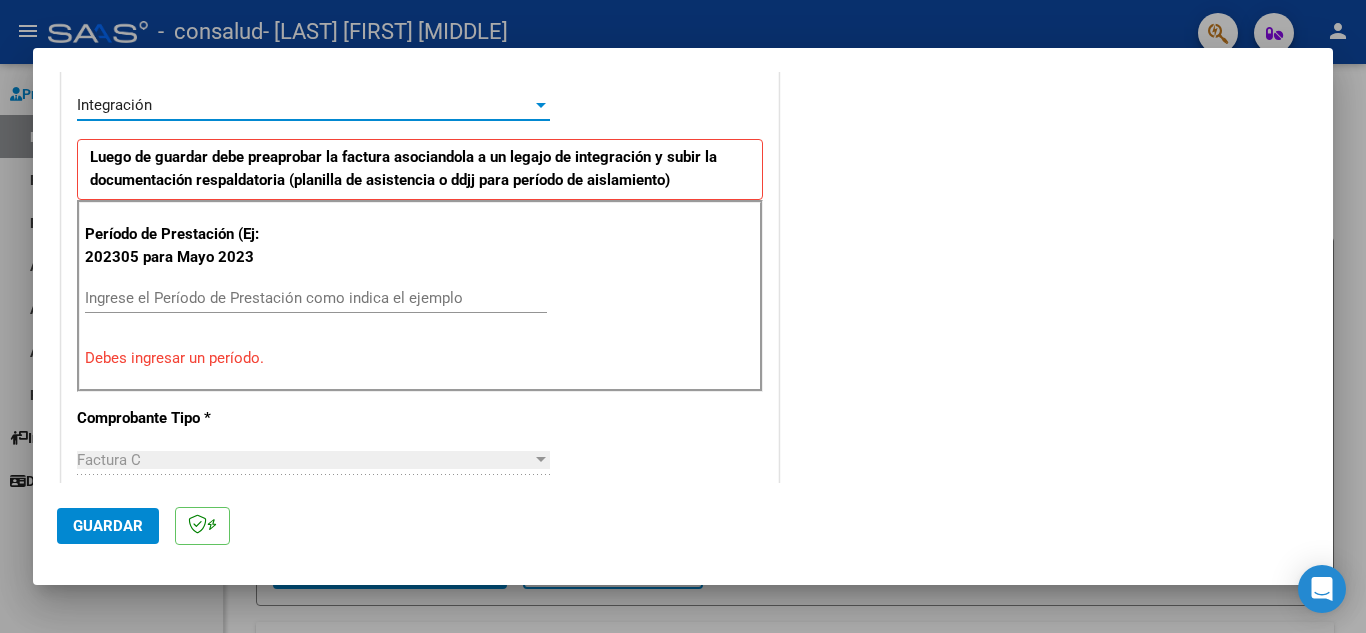 click on "Ingrese el Período de Prestación como indica el ejemplo" at bounding box center [316, 298] 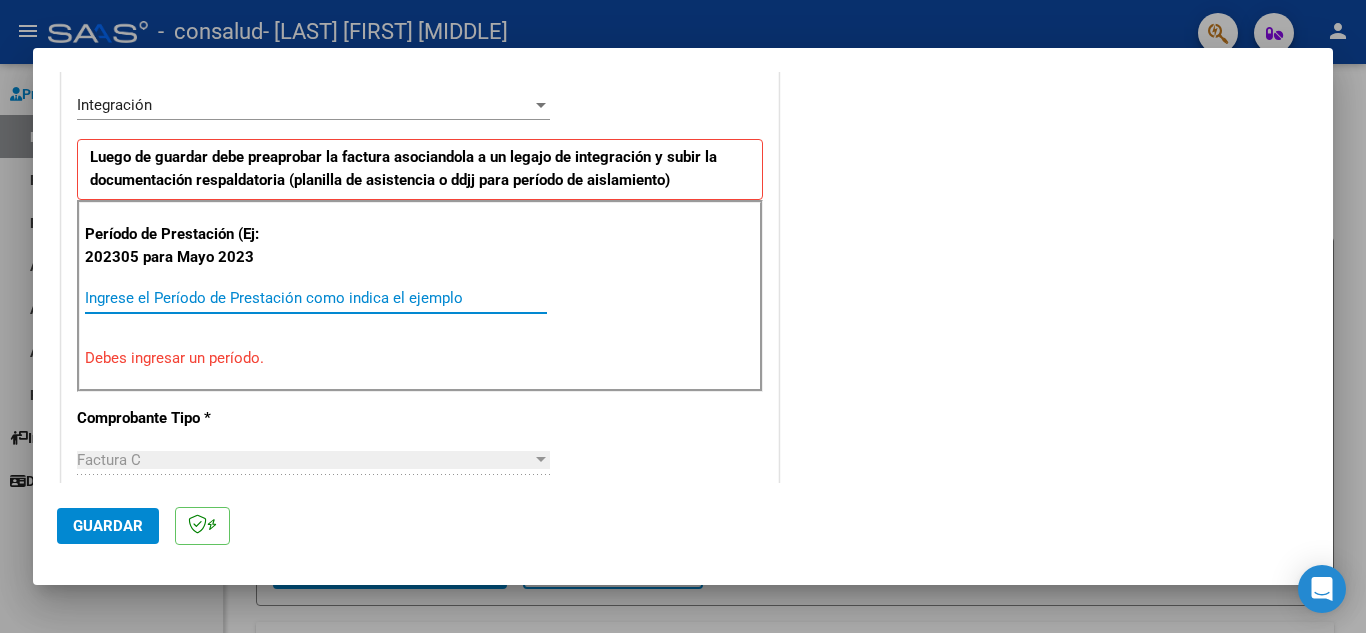 click on "Factura C" at bounding box center [109, 460] 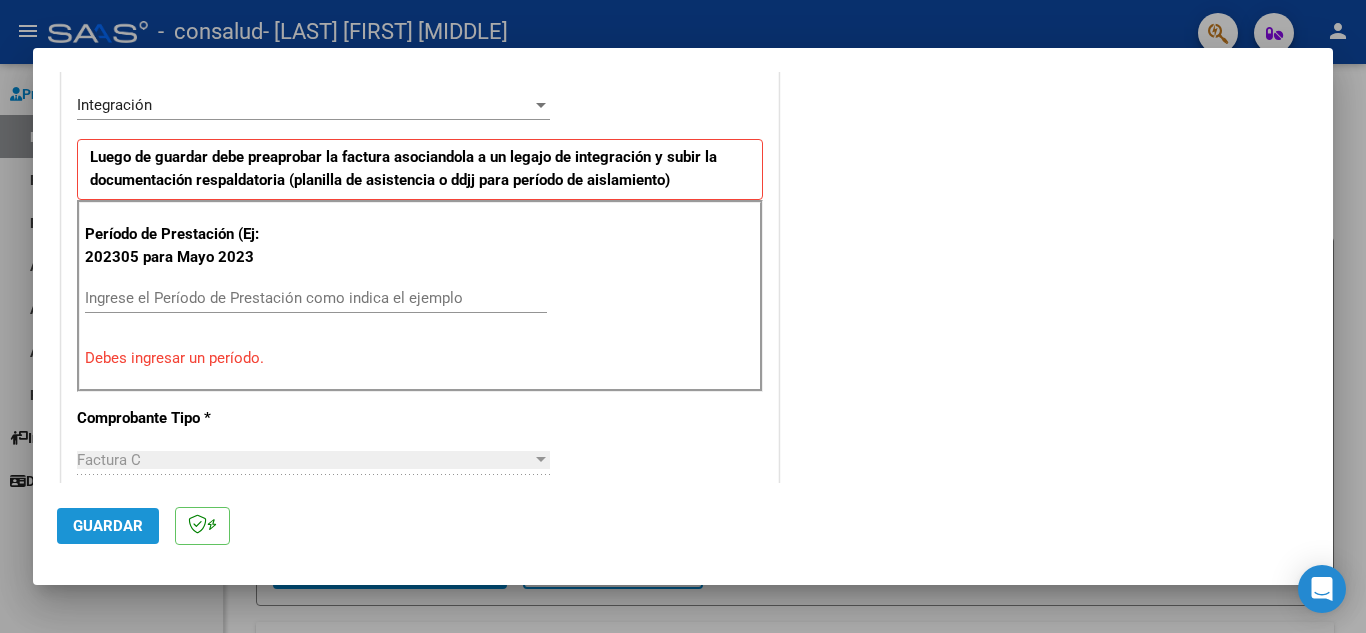 click on "Guardar" 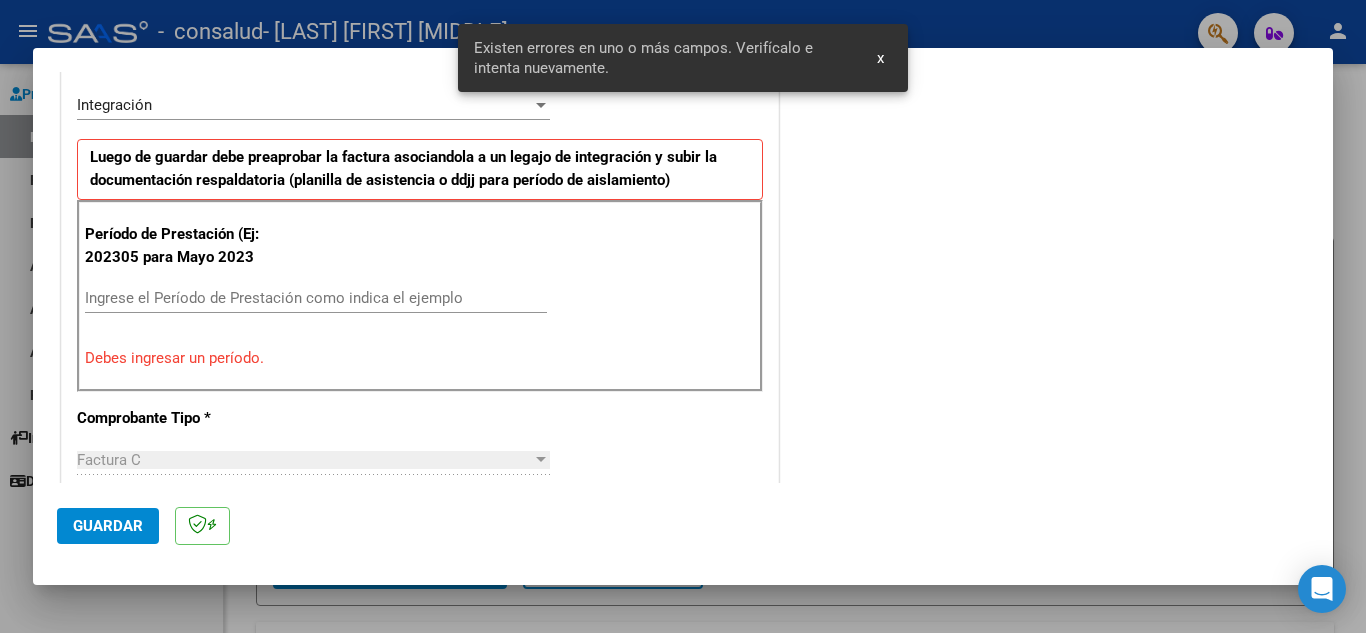 click on "COMENTARIOS Comentarios del Prestador / Gerenciador:" at bounding box center [1046, 517] 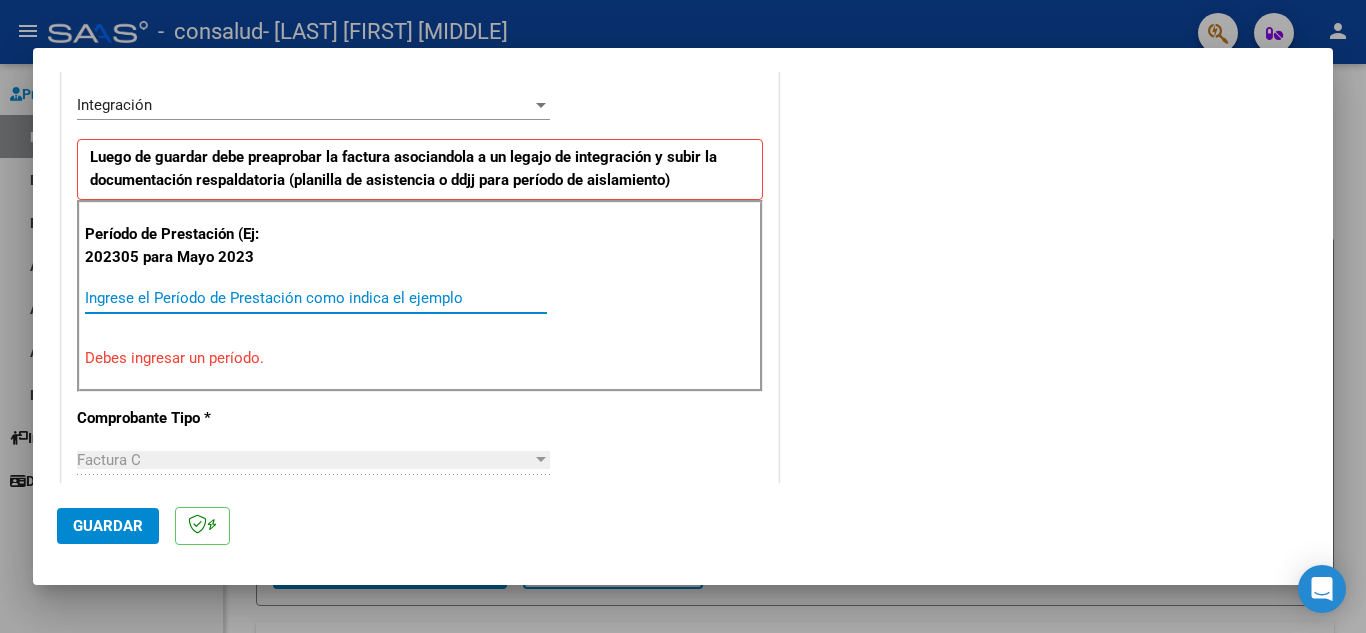 click on "Ingrese el Período de Prestación como indica el ejemplo" at bounding box center (316, 298) 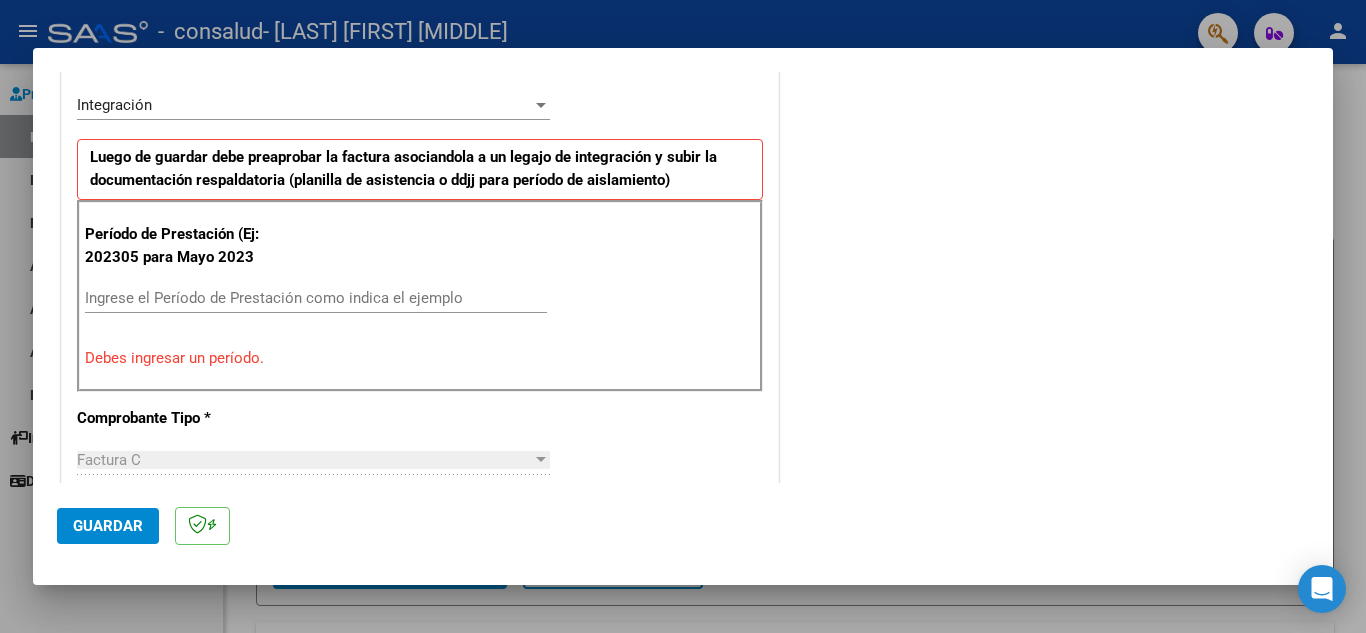 click at bounding box center [683, 316] 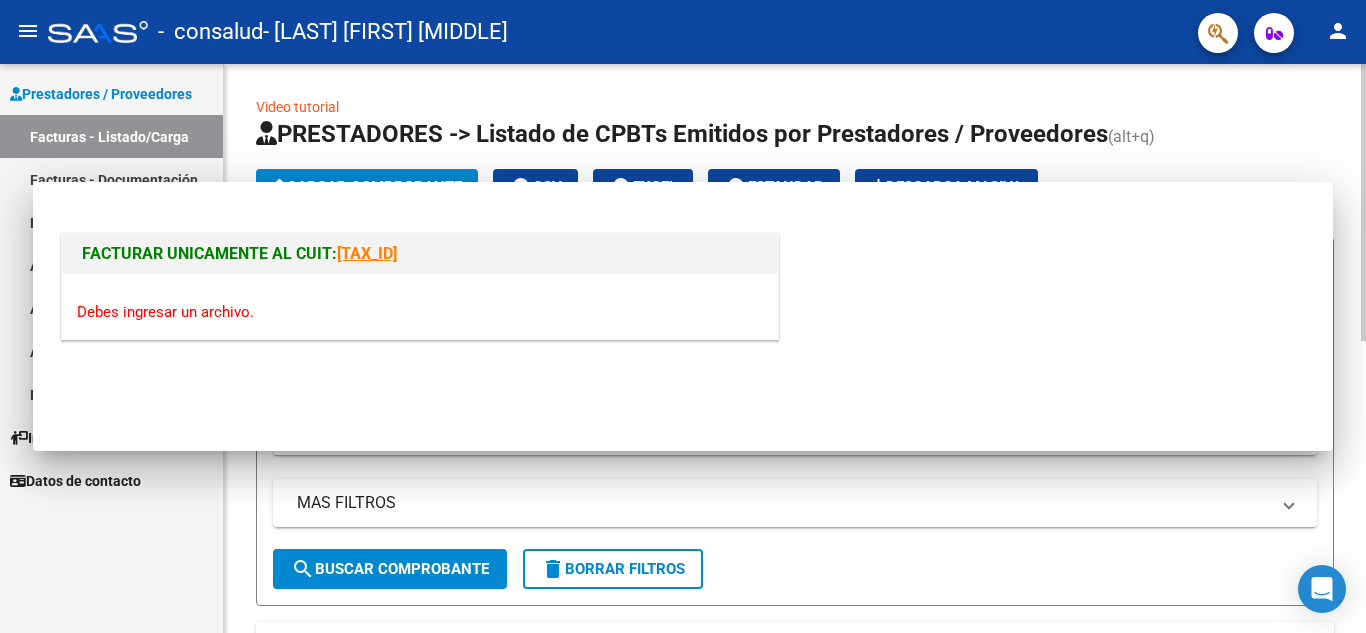 scroll, scrollTop: 0, scrollLeft: 0, axis: both 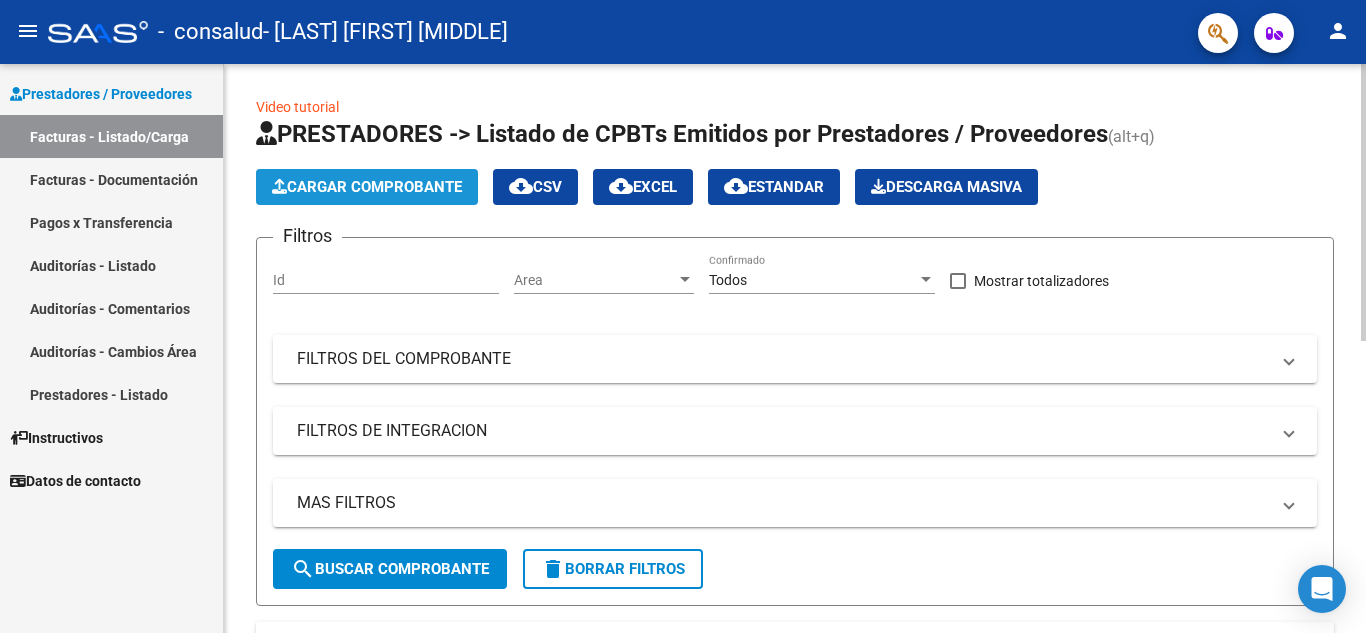 click on "Cargar Comprobante" 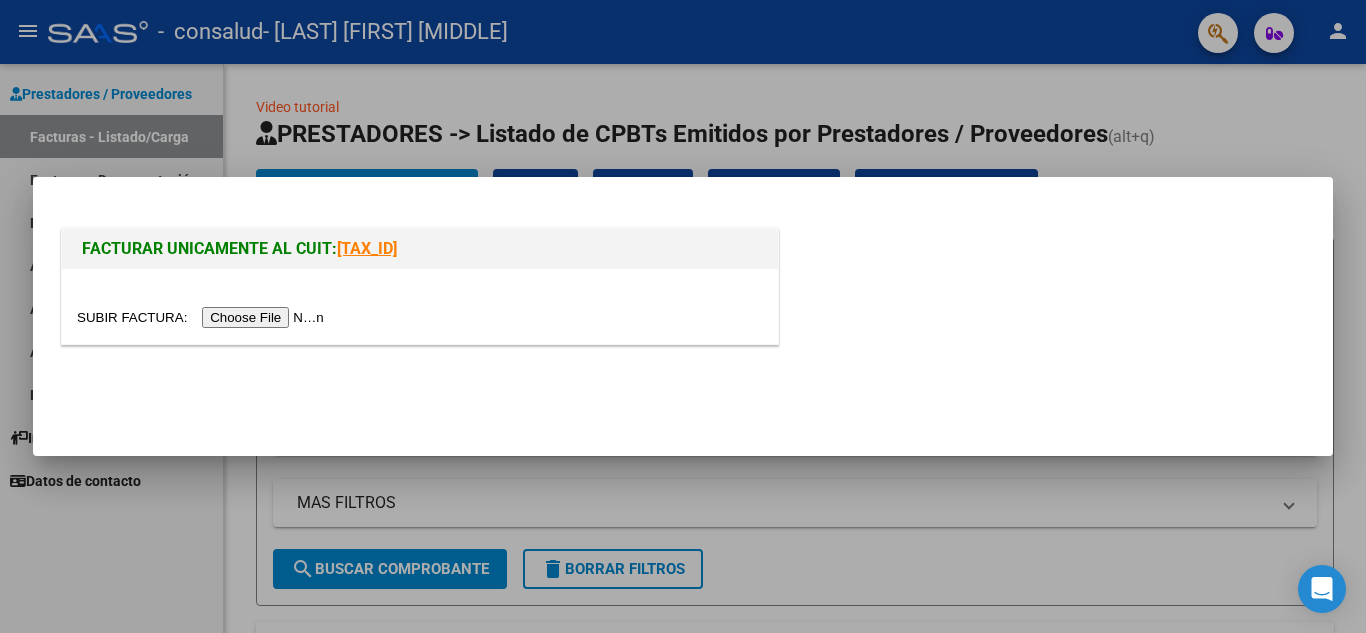 click at bounding box center [203, 317] 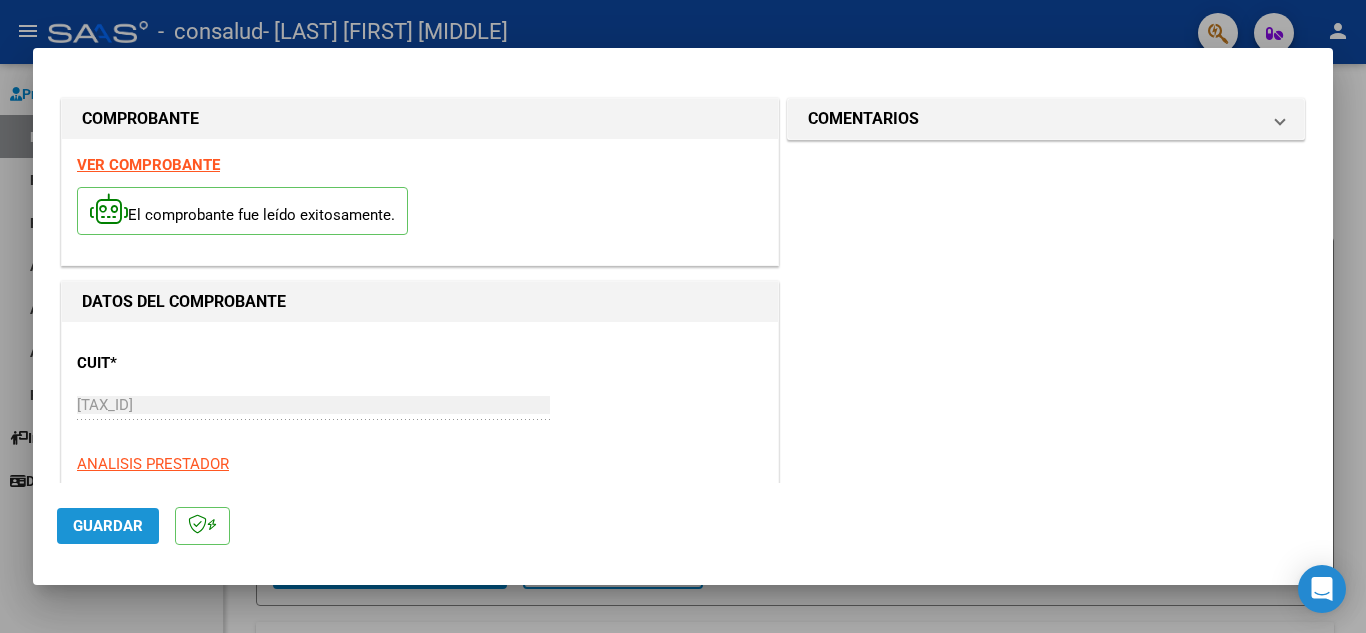 click on "Guardar" 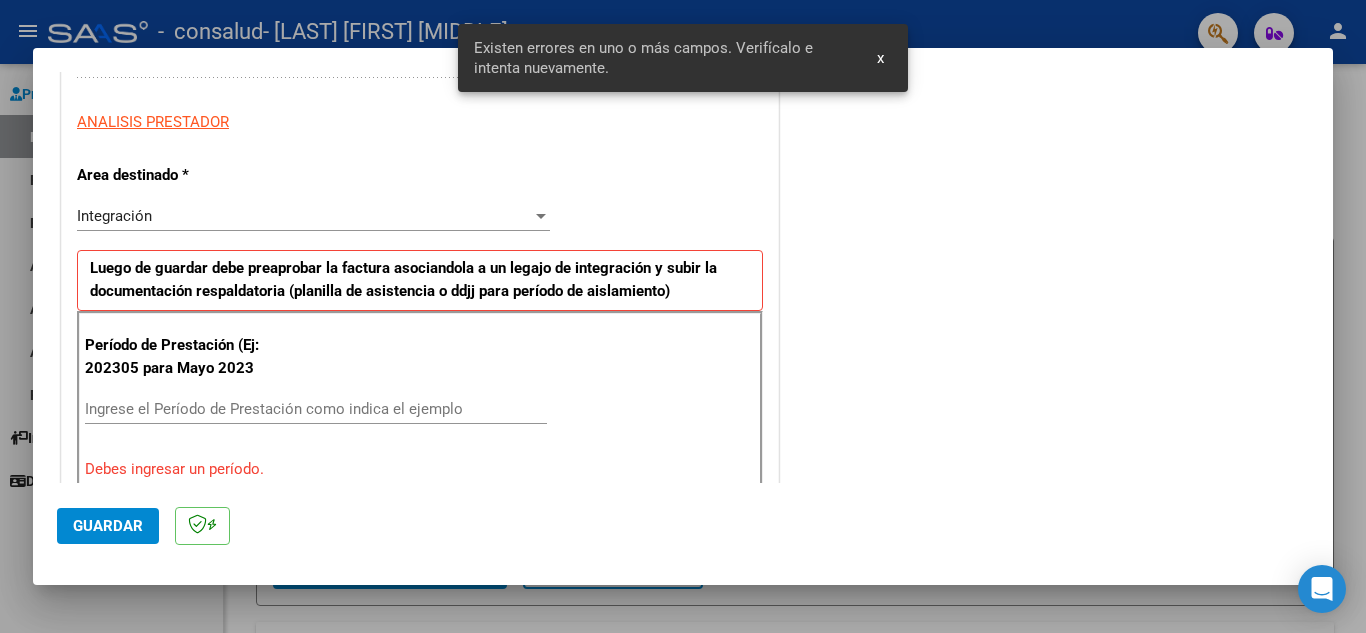 scroll, scrollTop: 453, scrollLeft: 0, axis: vertical 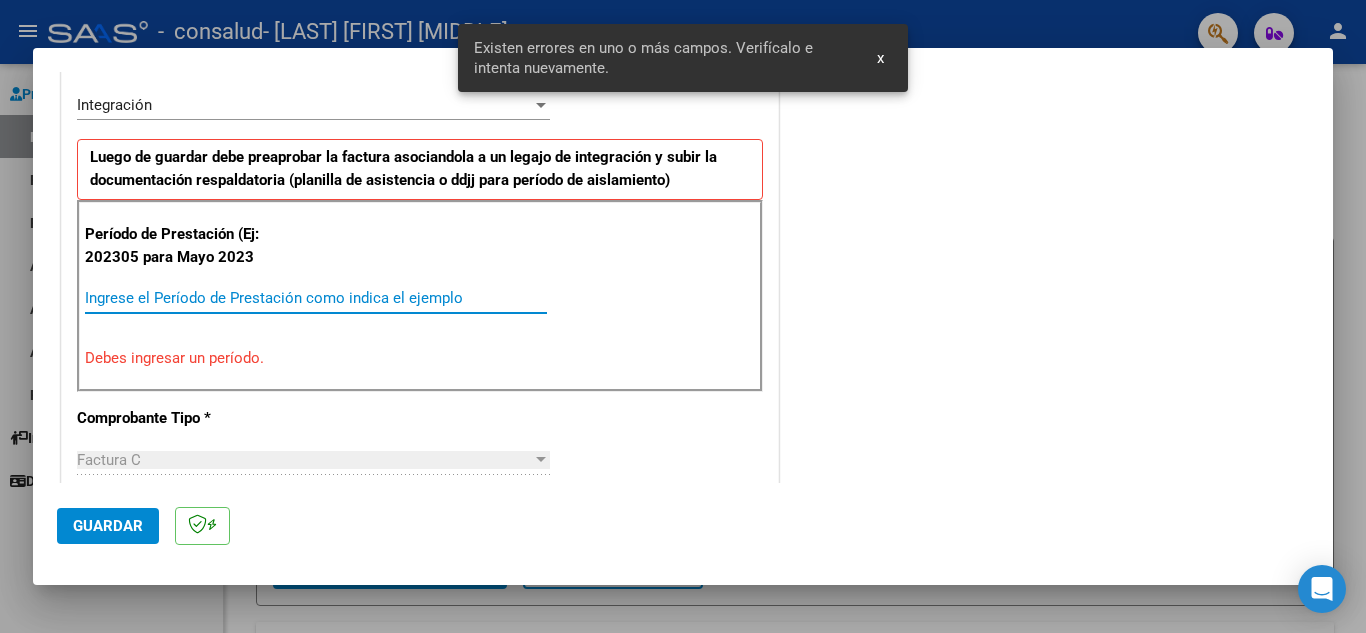 click on "Ingrese el Período de Prestación como indica el ejemplo" at bounding box center [316, 298] 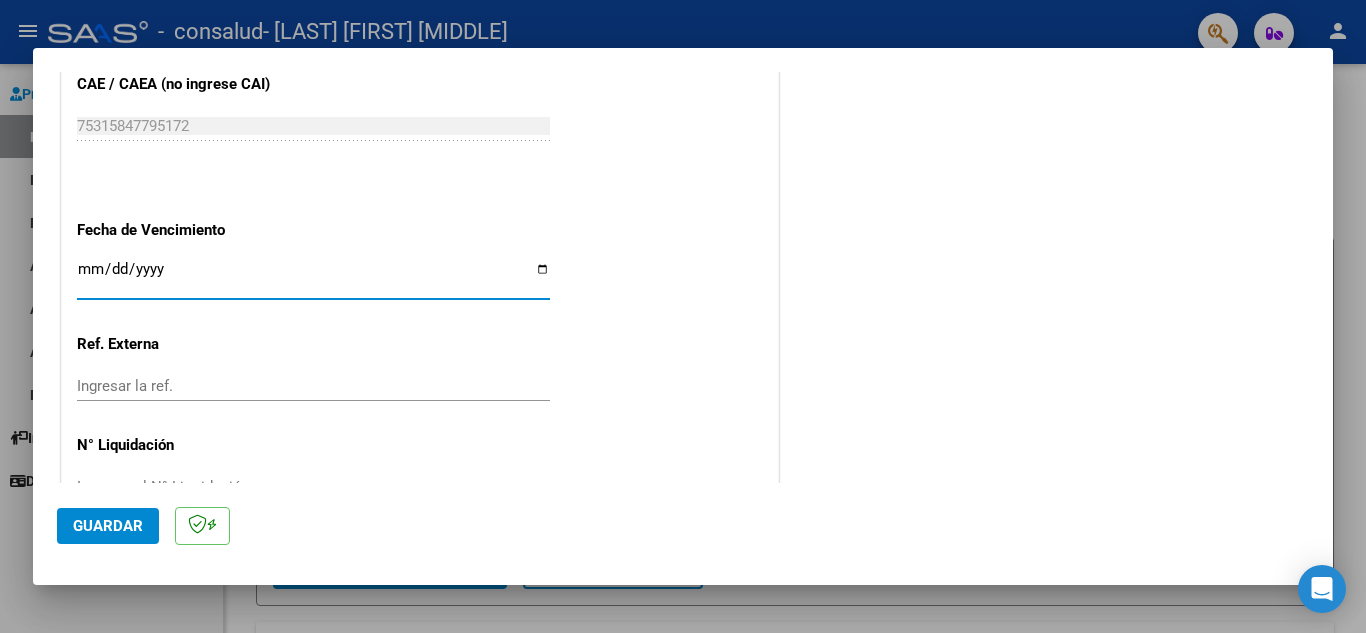 click on "Ingresar la fecha" at bounding box center [313, 277] 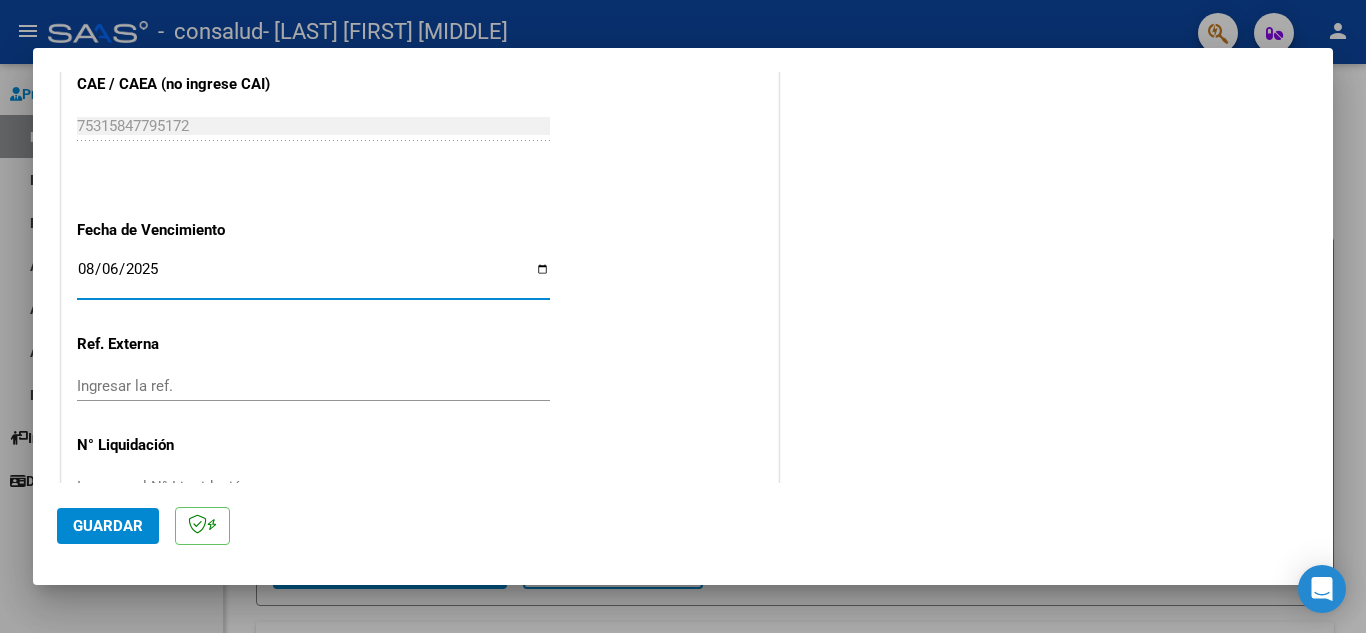 type on "2025-08-06" 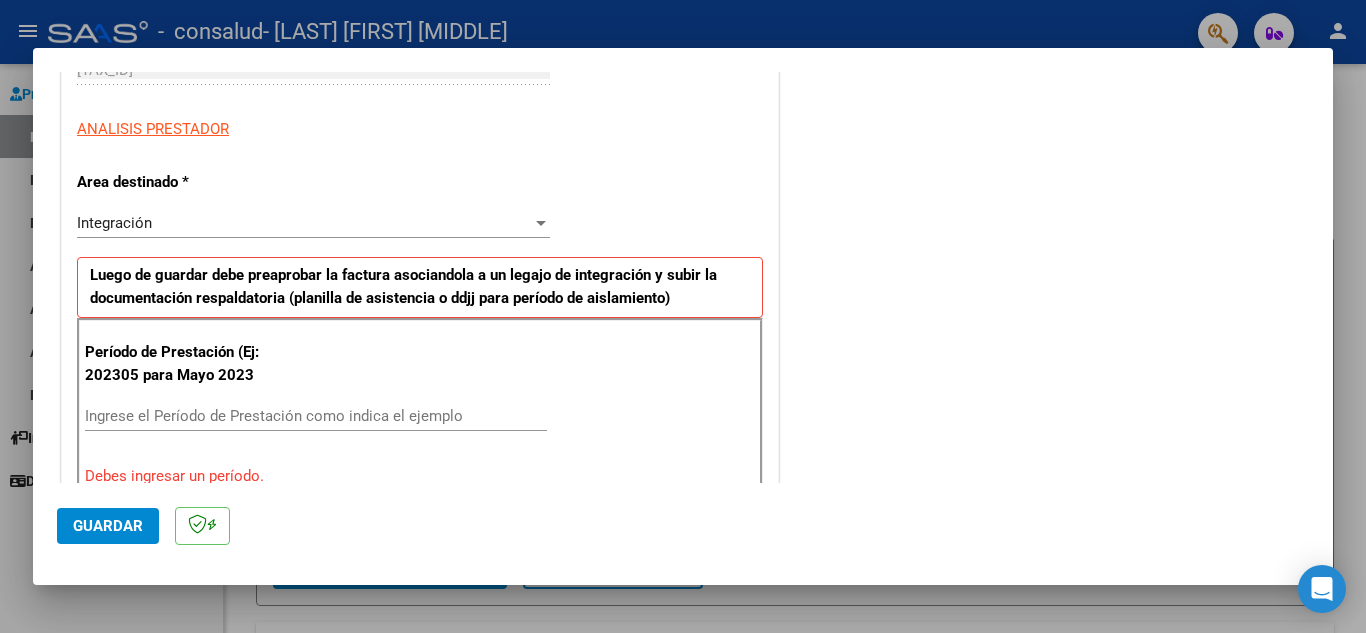scroll, scrollTop: 349, scrollLeft: 0, axis: vertical 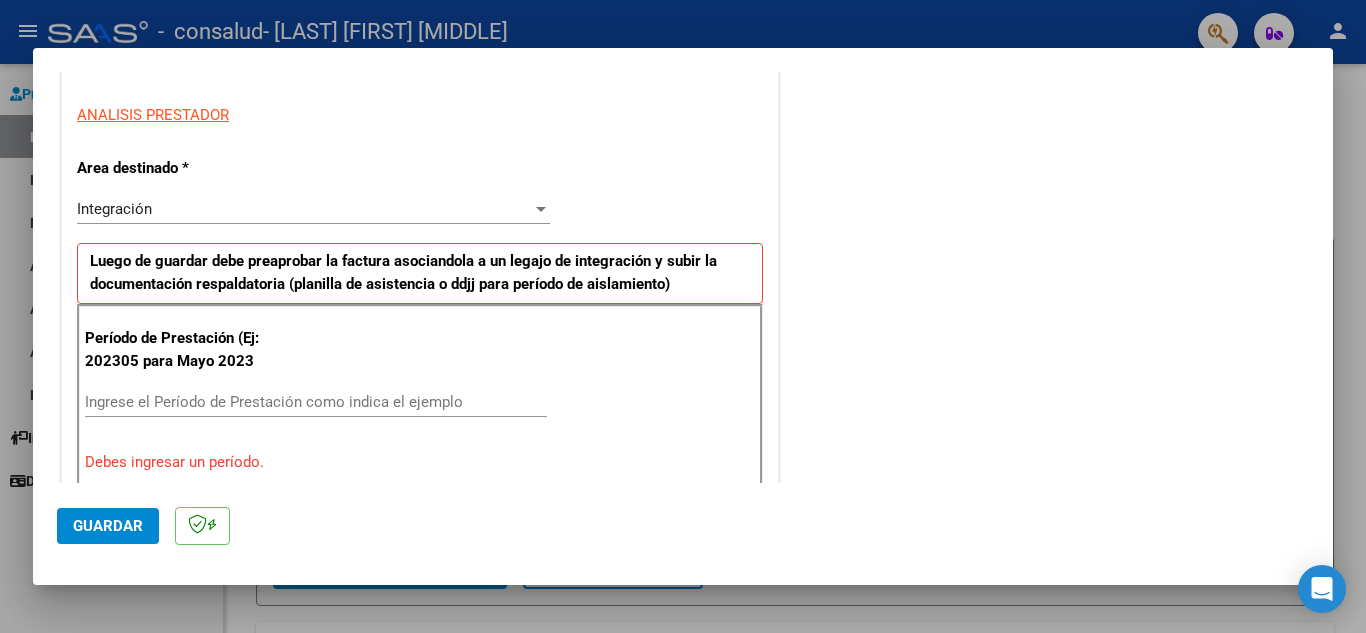 click on "Ingrese el Período de Prestación como indica el ejemplo" at bounding box center [316, 402] 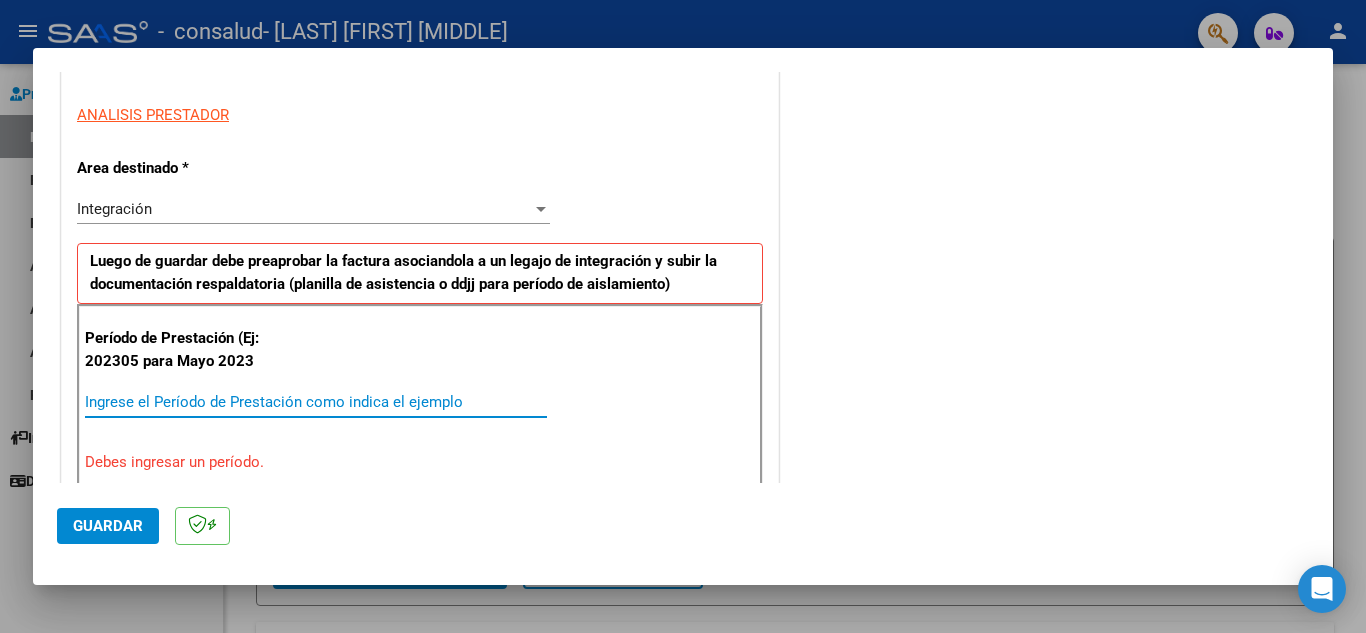 paste on "[CUIT]" 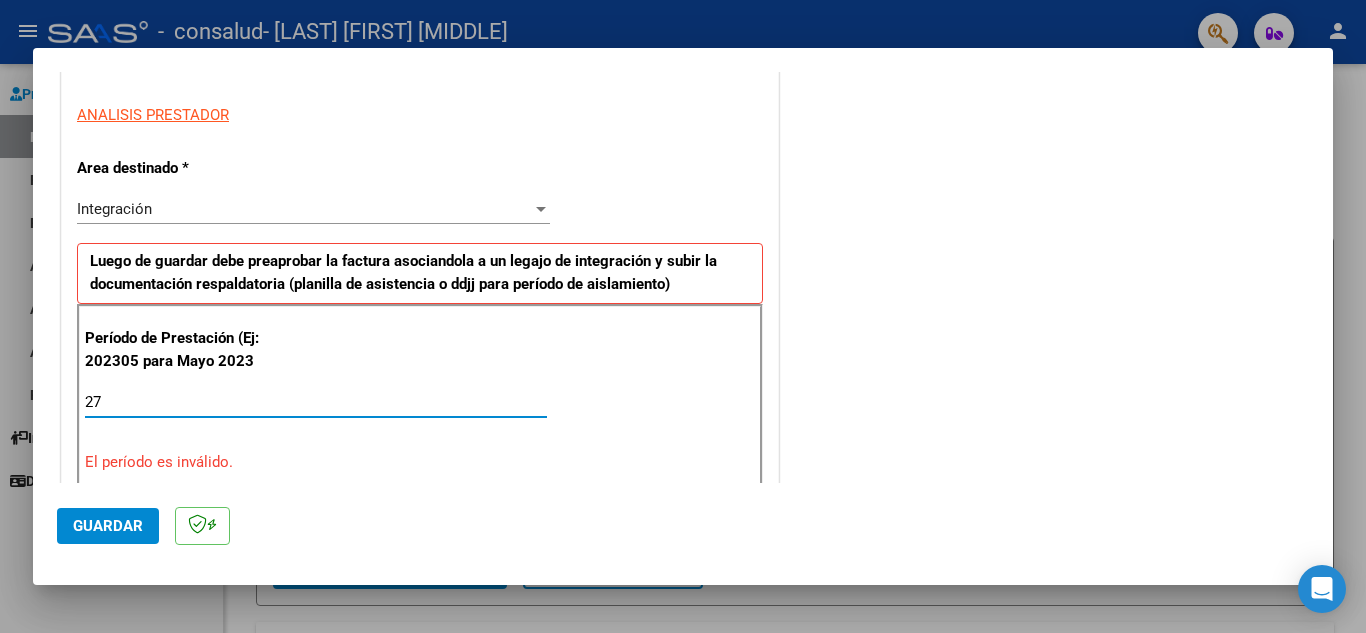 type on "2" 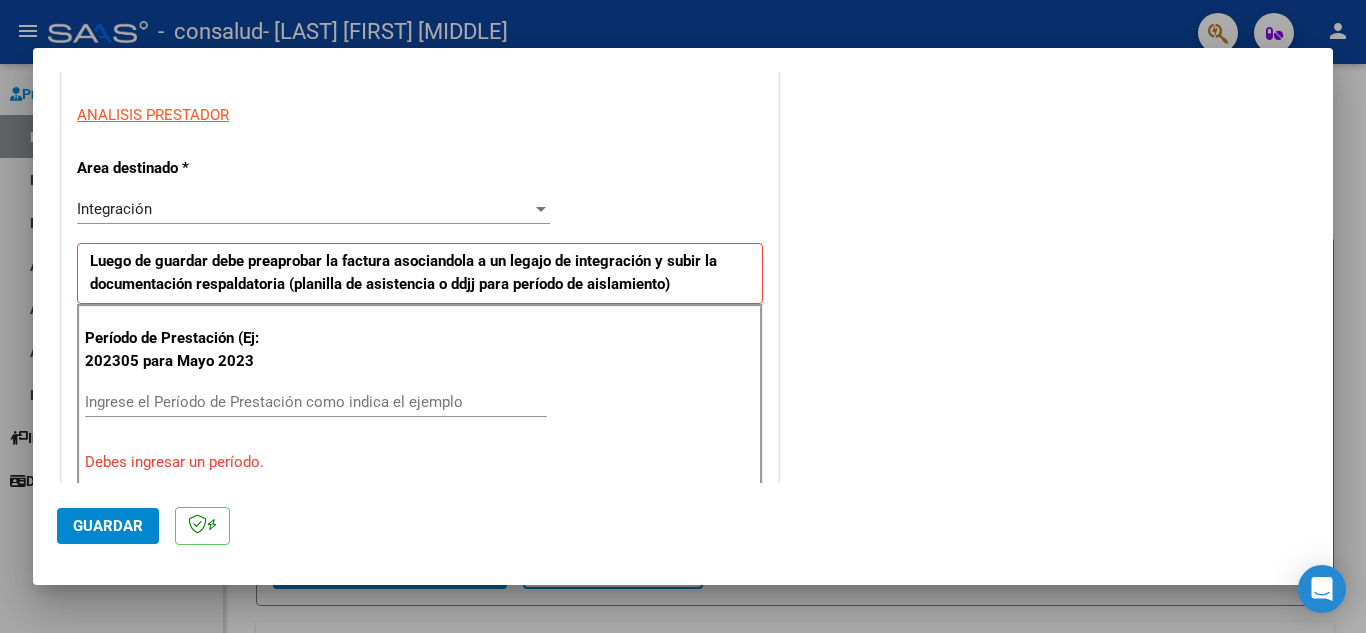 click on "Ingrese el Período de Prestación como indica el ejemplo" at bounding box center (316, 402) 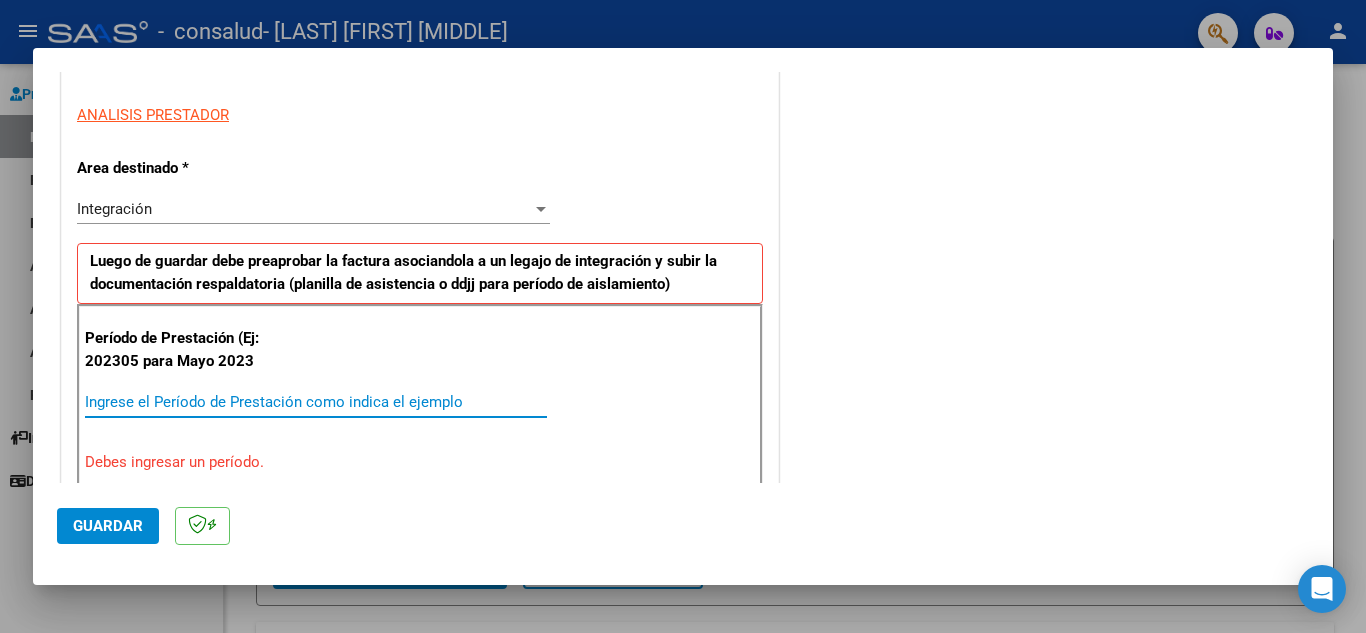 paste on "2025" 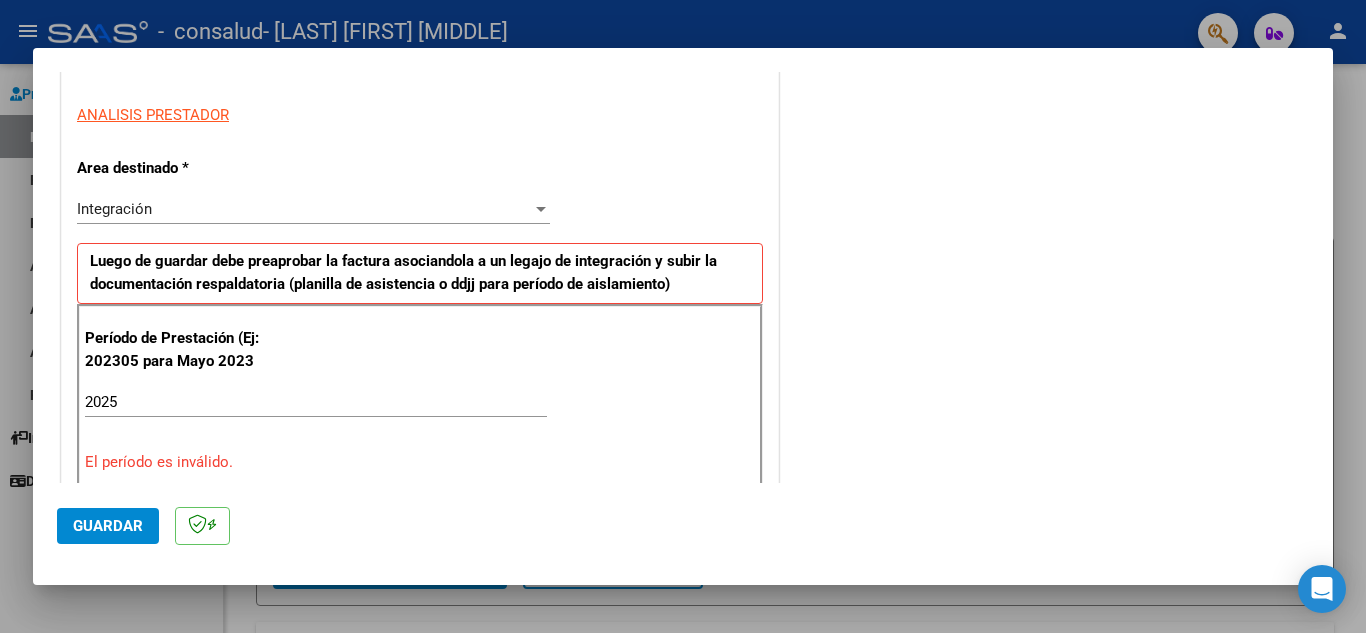 click on "Período de Prestación (Ej: 202305 para Mayo 2023    2025 Ingrese el Período de Prestación como indica el ejemplo   El período es inválido." at bounding box center [420, 400] 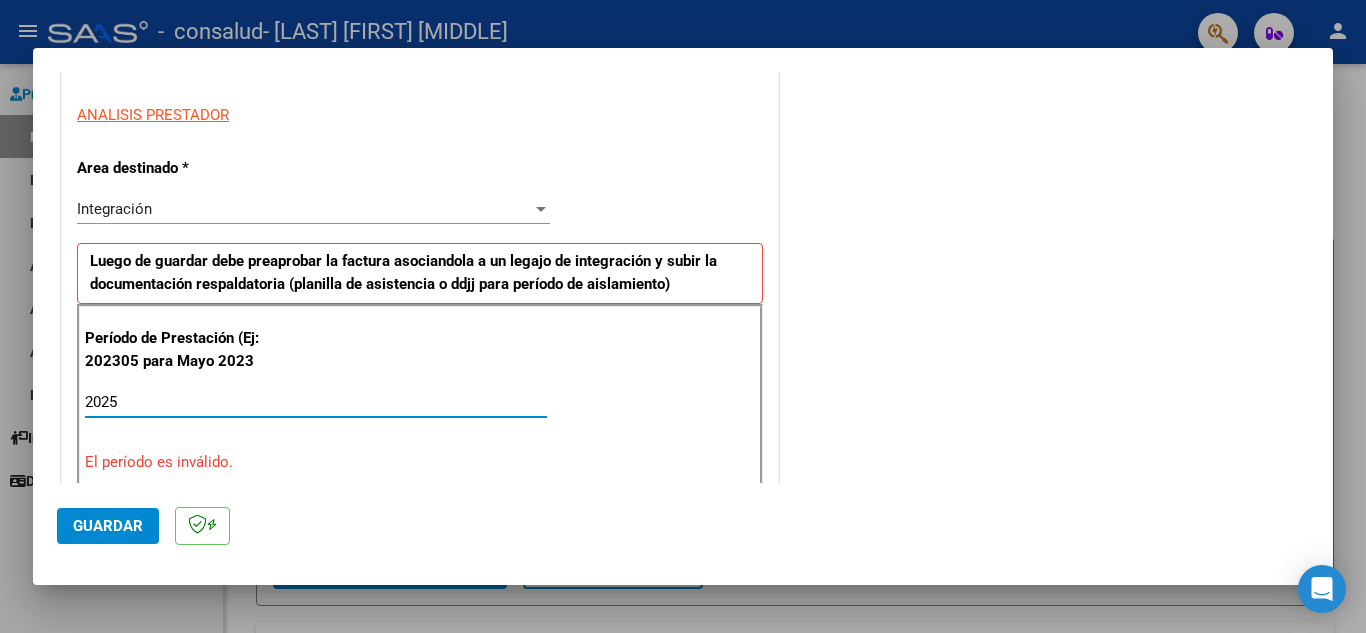 click on "Período de Prestación (Ej: 202305 para Mayo 2023    2025 Ingrese el Período de Prestación como indica el ejemplo   El período es inválido." at bounding box center (420, 400) 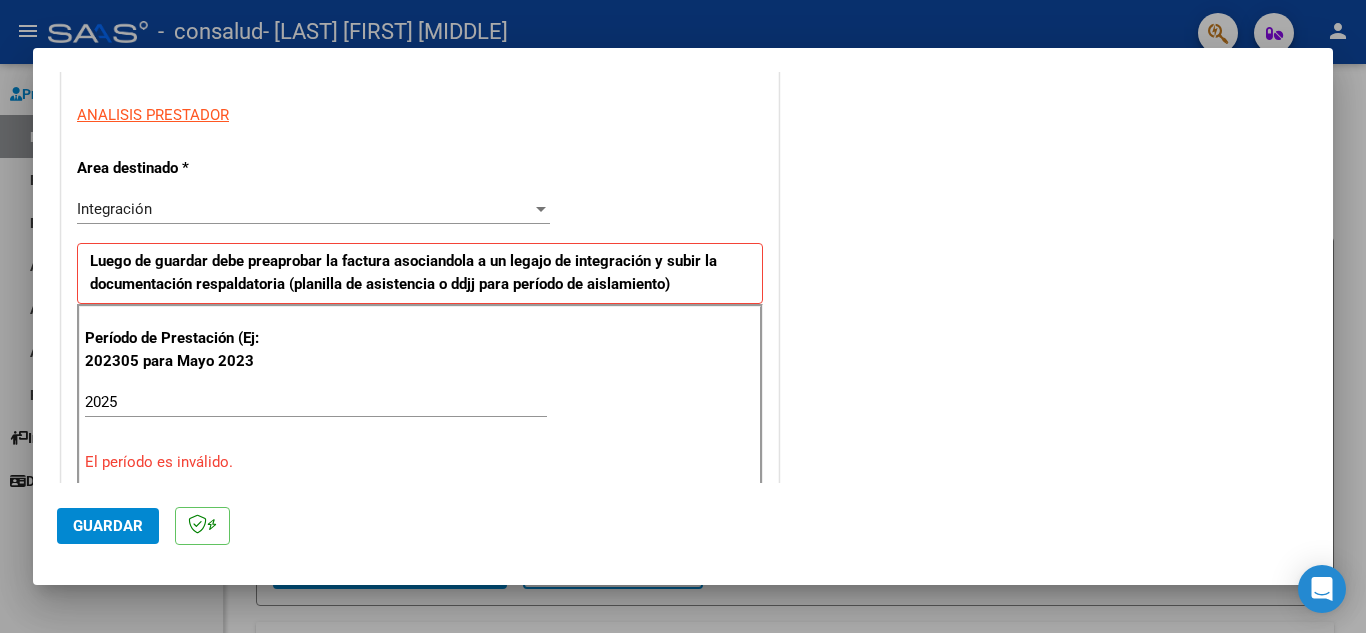 drag, startPoint x: 84, startPoint y: 400, endPoint x: 70, endPoint y: 393, distance: 15.652476 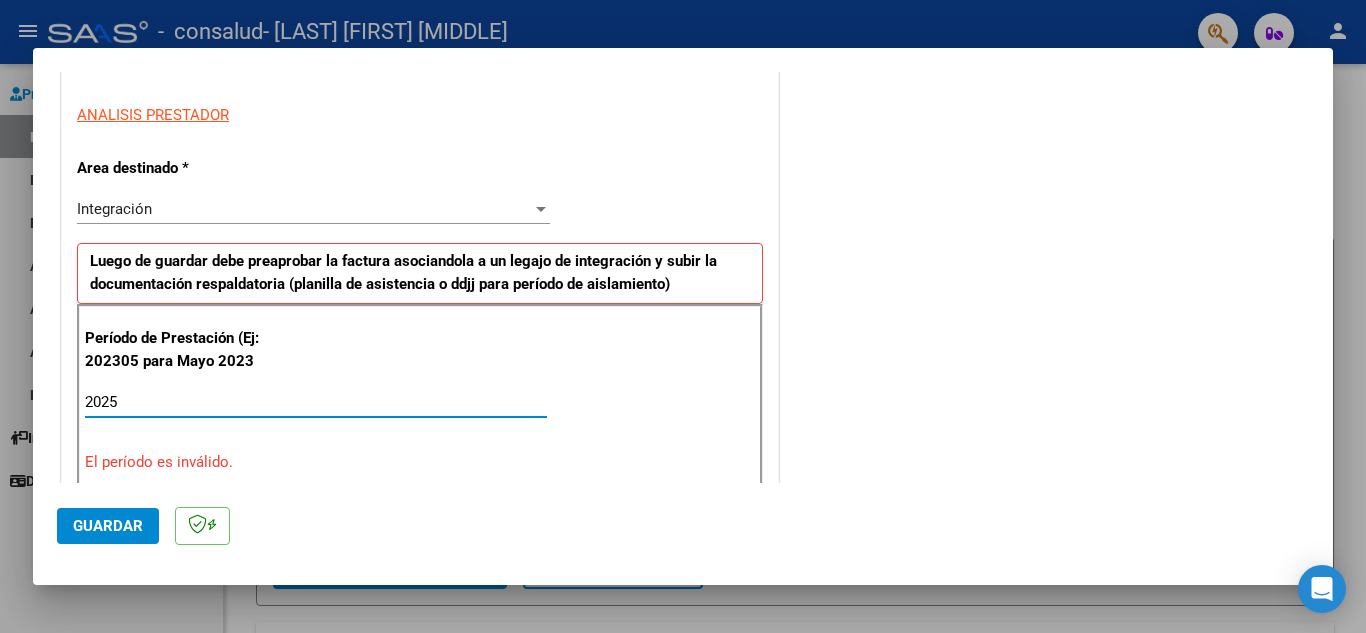 drag, startPoint x: 135, startPoint y: 404, endPoint x: 55, endPoint y: 397, distance: 80.305664 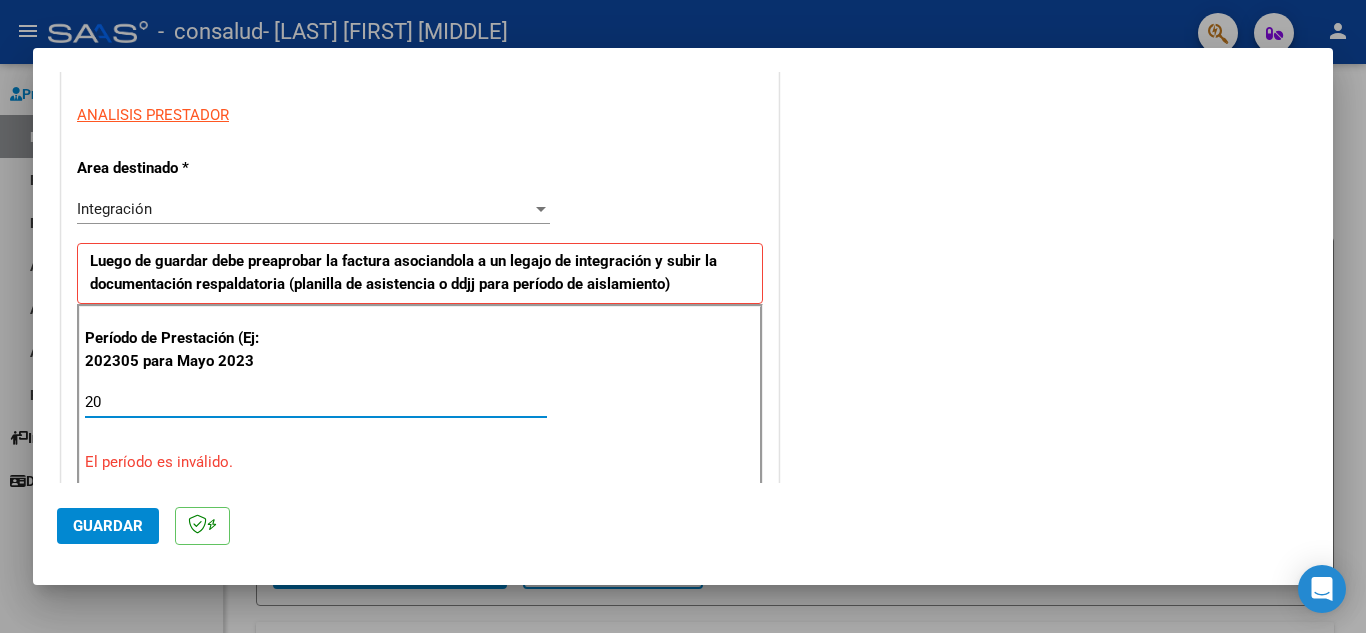 type on "2" 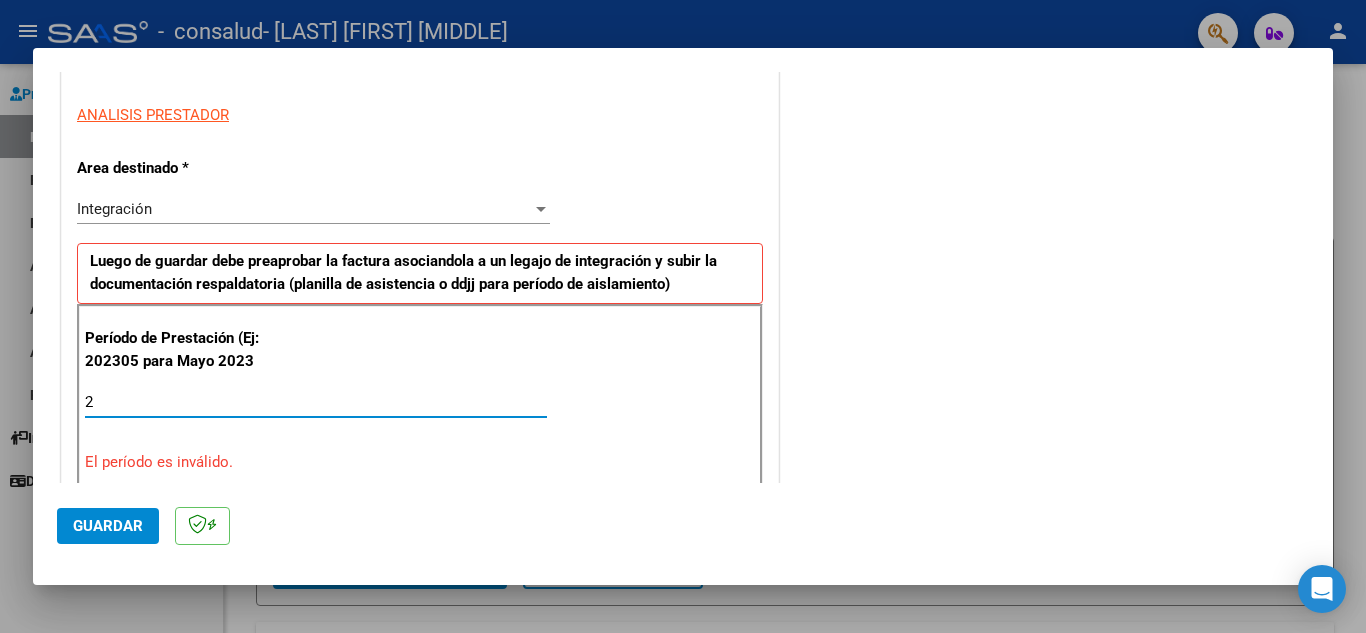 type 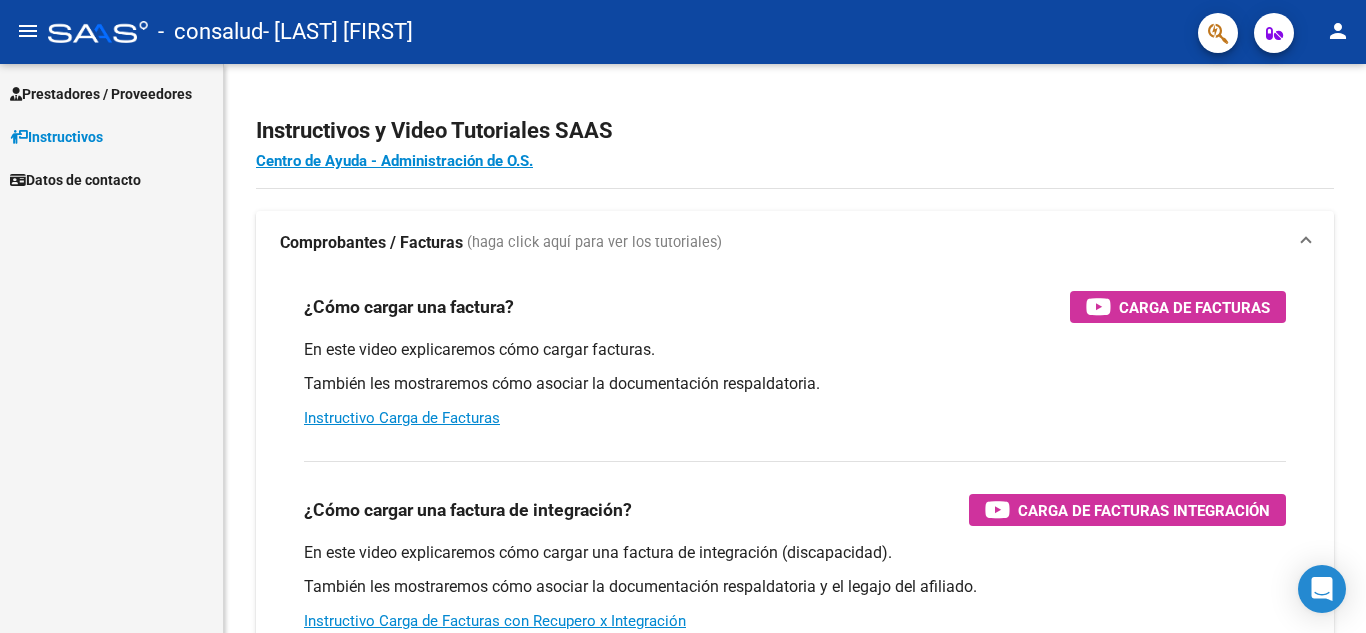 scroll, scrollTop: 0, scrollLeft: 0, axis: both 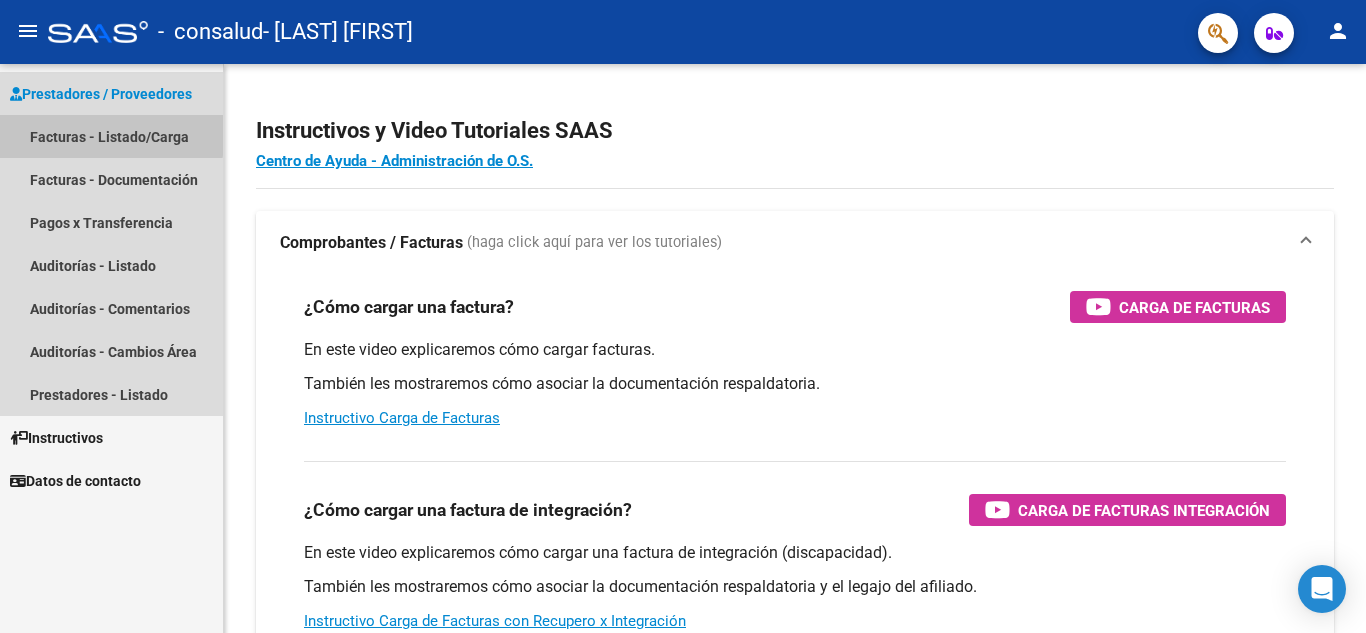 click on "Facturas - Listado/Carga" at bounding box center [111, 136] 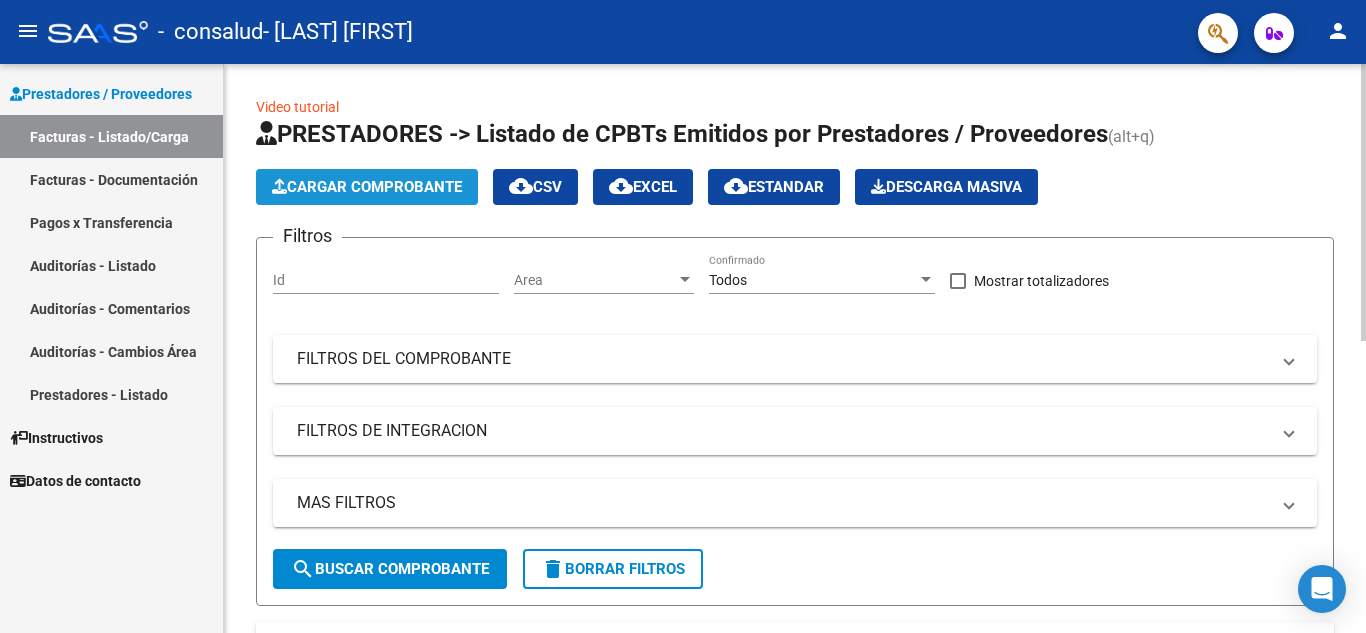 click on "Cargar Comprobante" 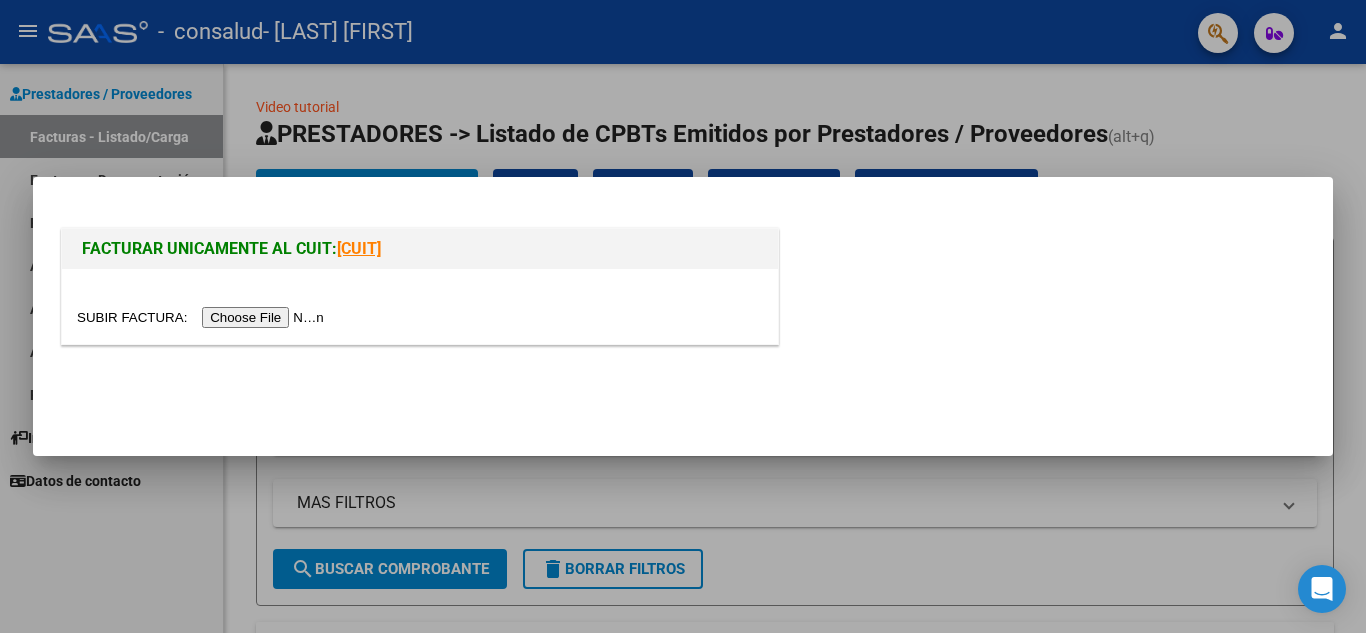 click at bounding box center (203, 317) 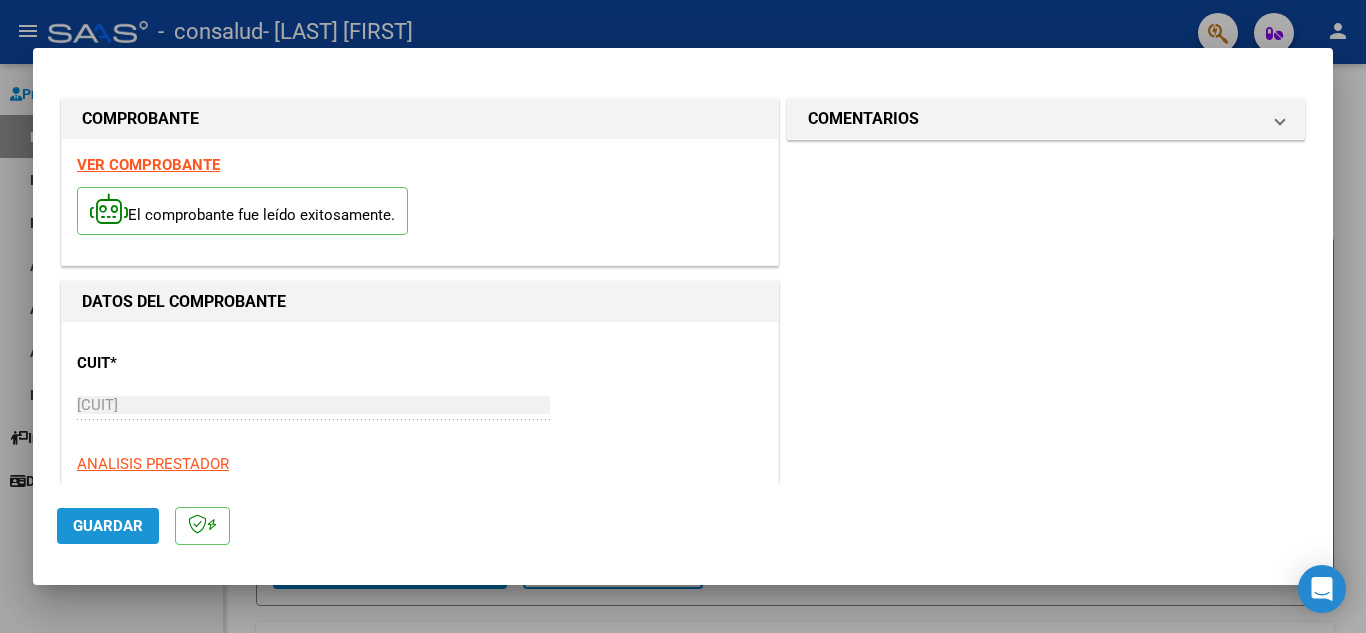 click on "Guardar" 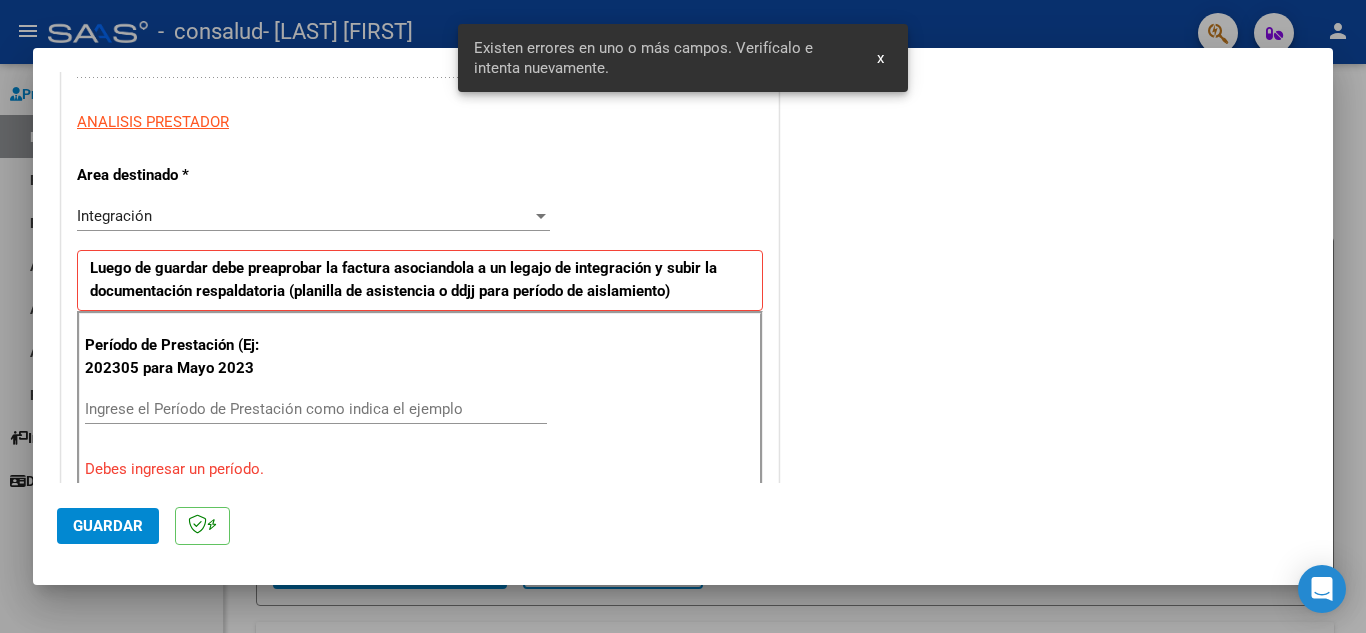 scroll, scrollTop: 453, scrollLeft: 0, axis: vertical 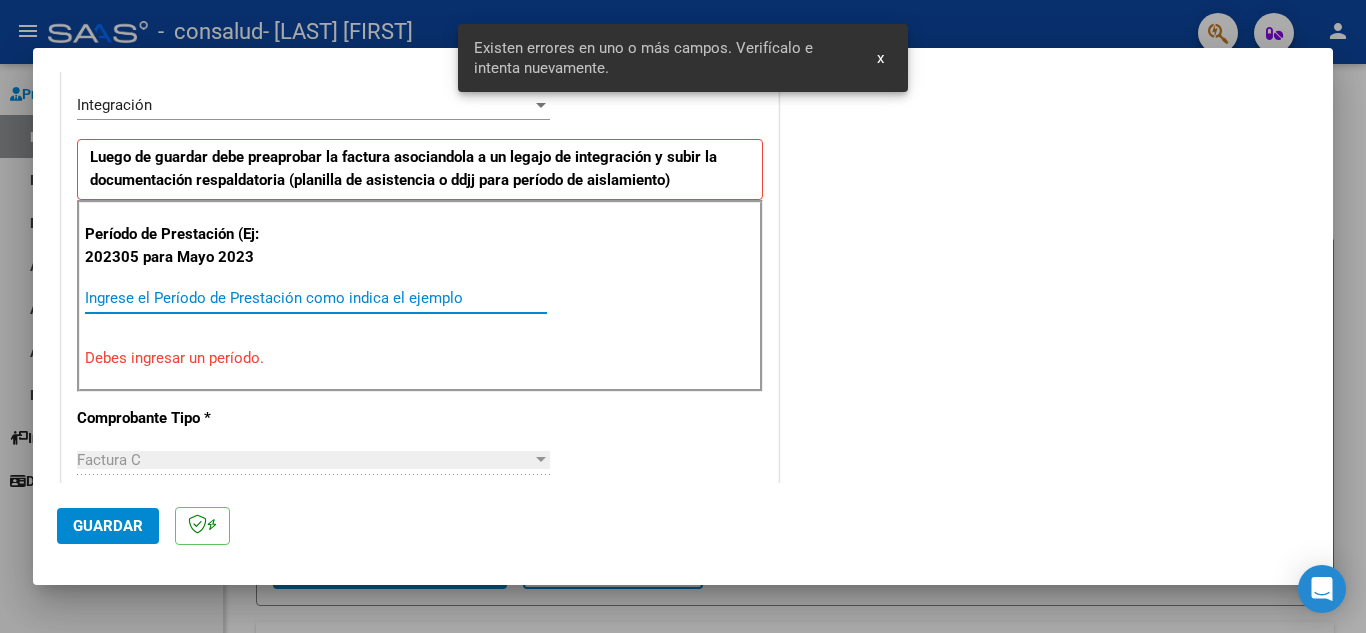 click on "Ingrese el Período de Prestación como indica el ejemplo" at bounding box center (316, 298) 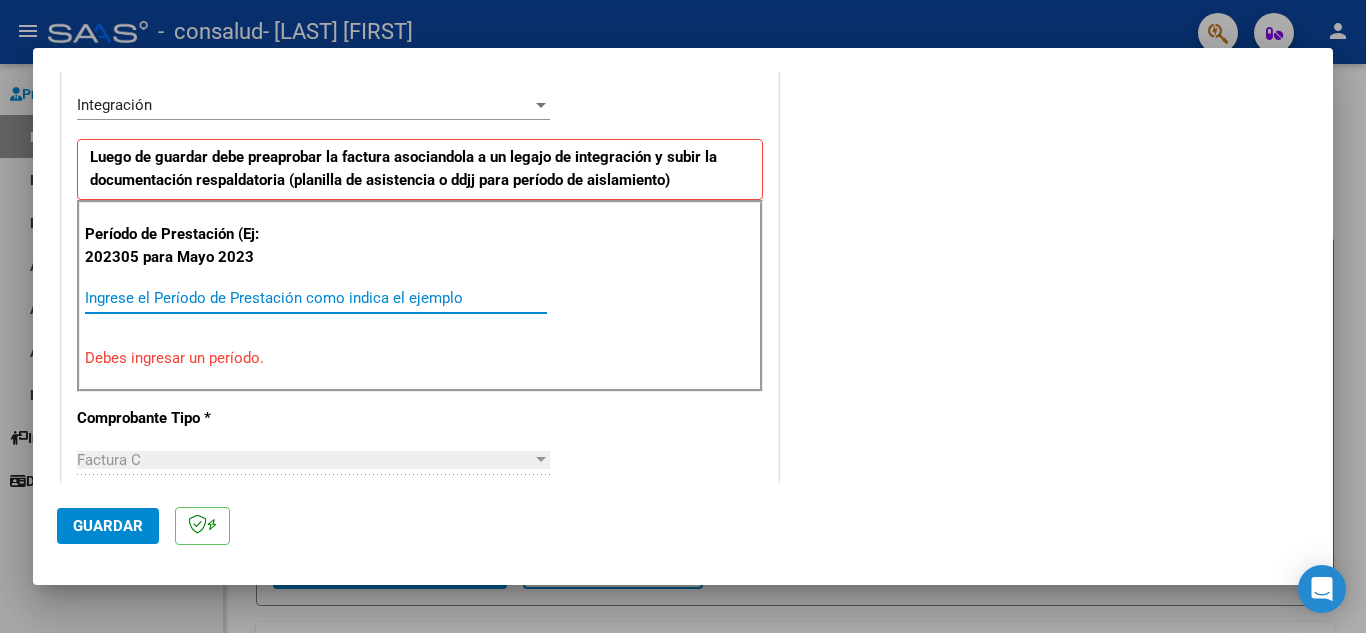 paste on "2025" 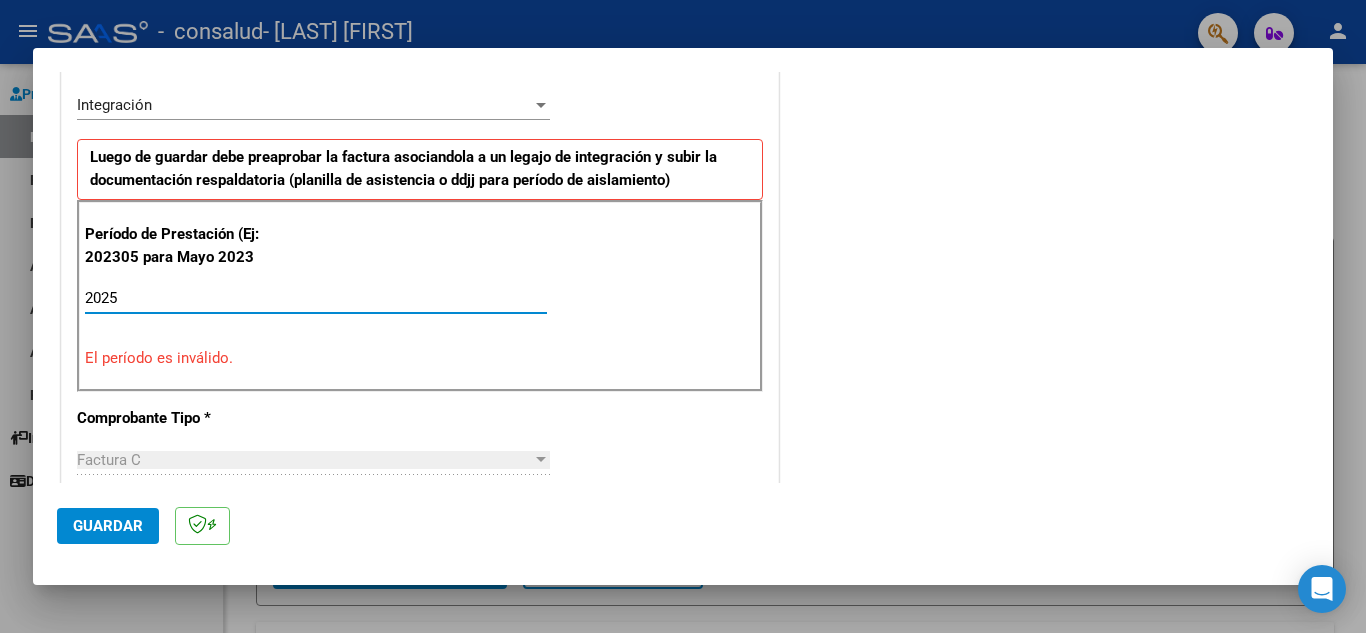 type on "2025" 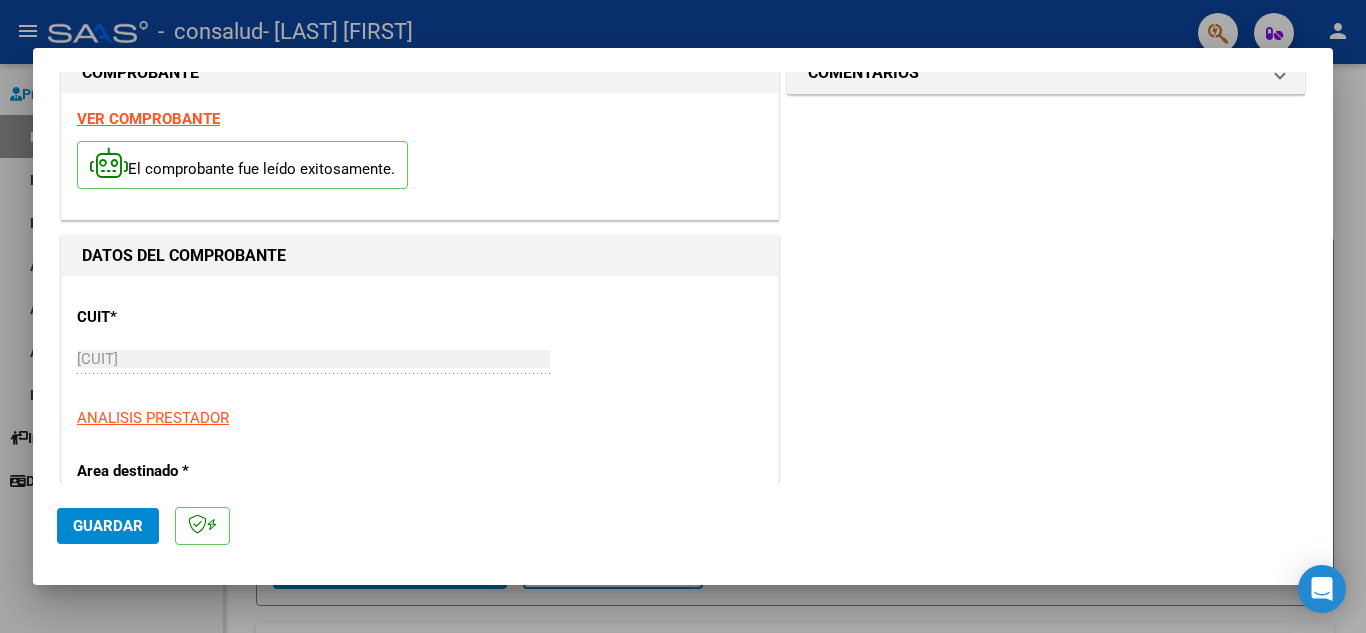 scroll, scrollTop: 0, scrollLeft: 0, axis: both 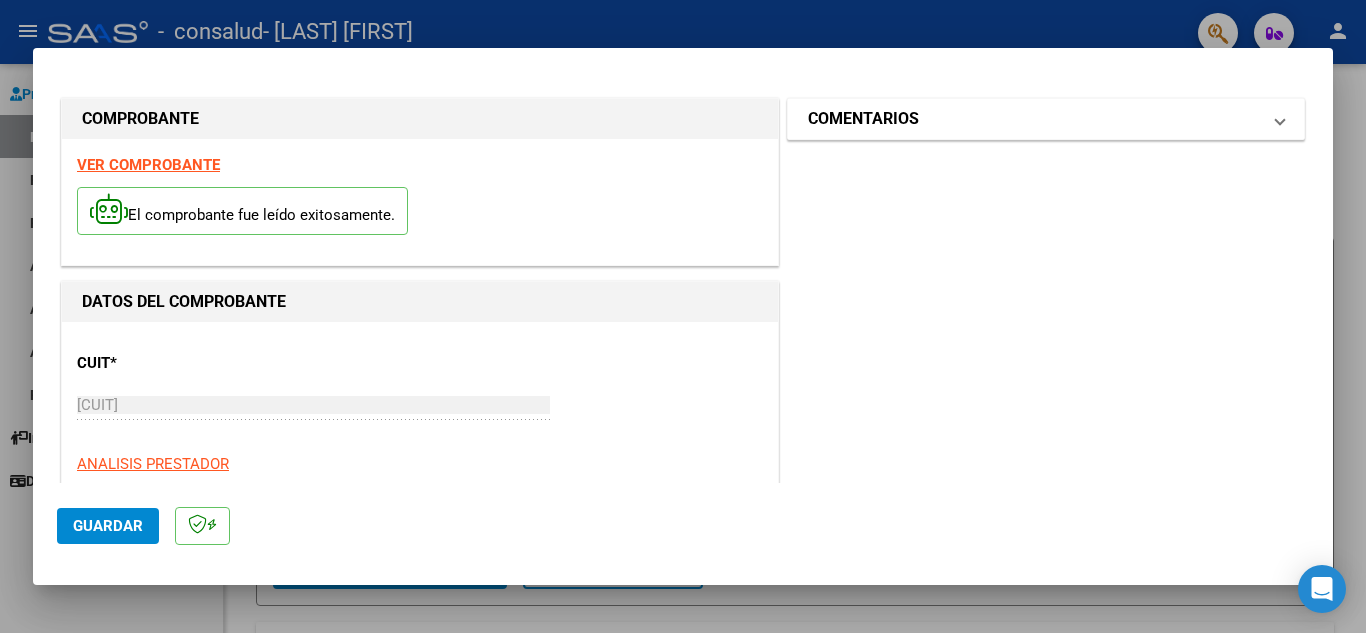 click on "COMENTARIOS" at bounding box center (1046, 119) 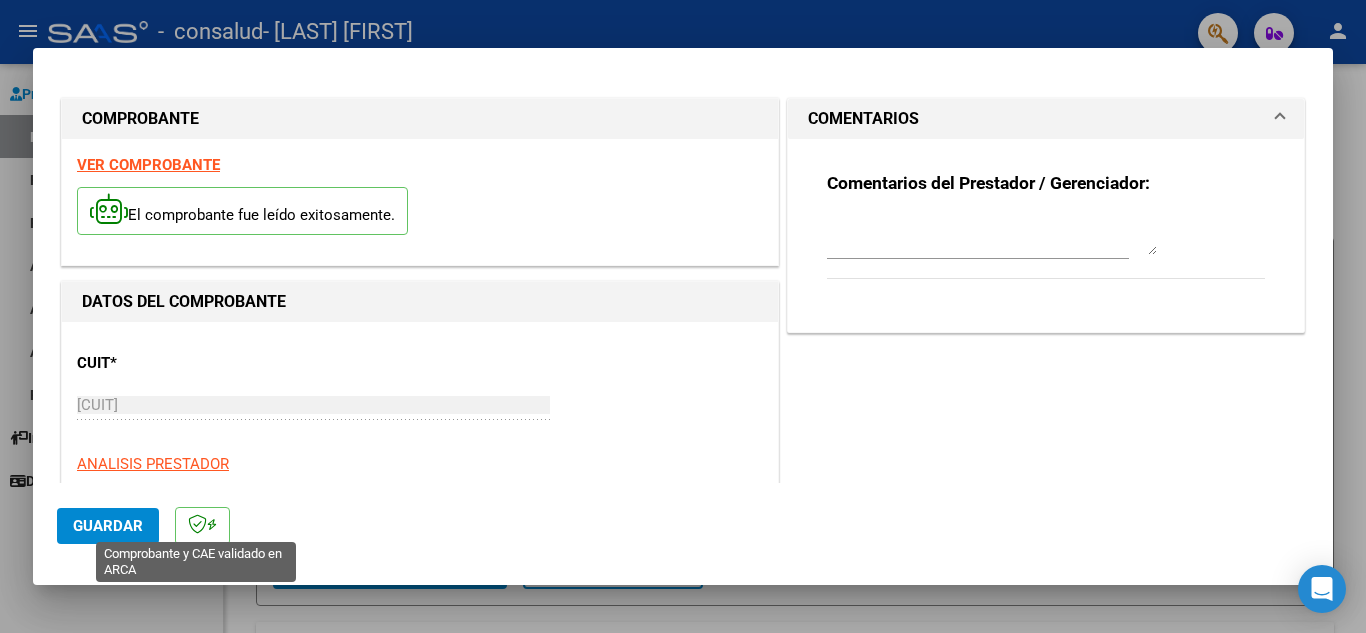 click 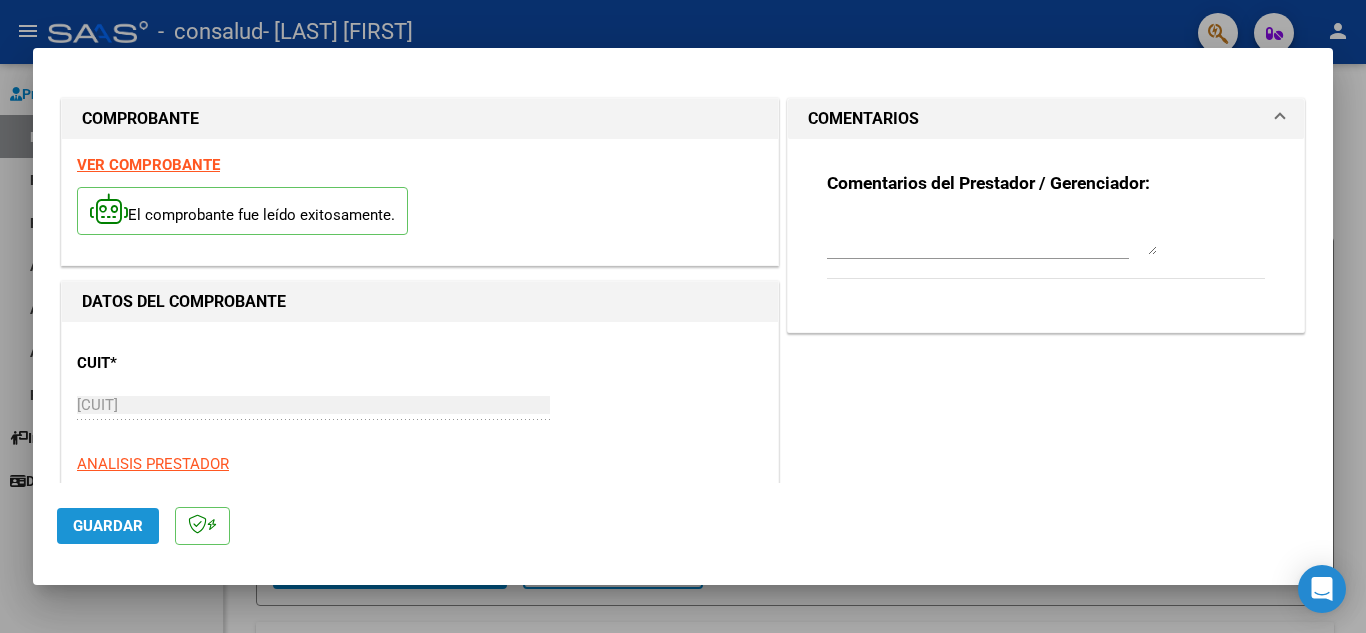 click on "Guardar" 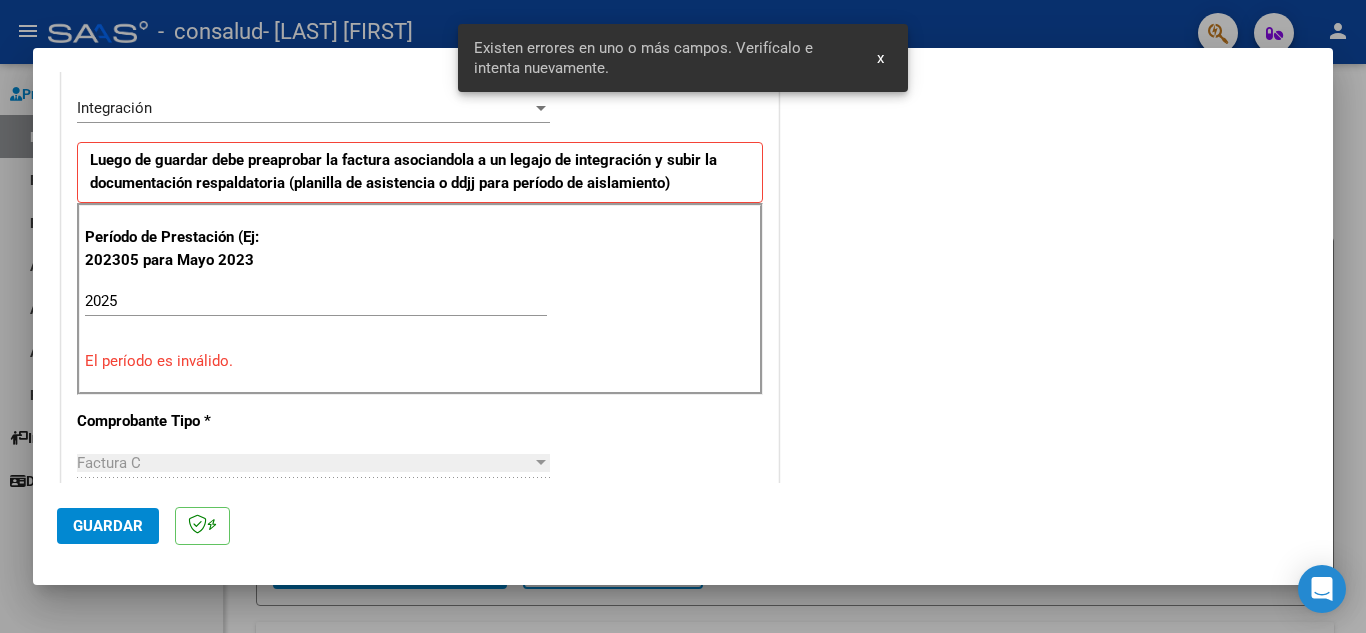 scroll, scrollTop: 453, scrollLeft: 0, axis: vertical 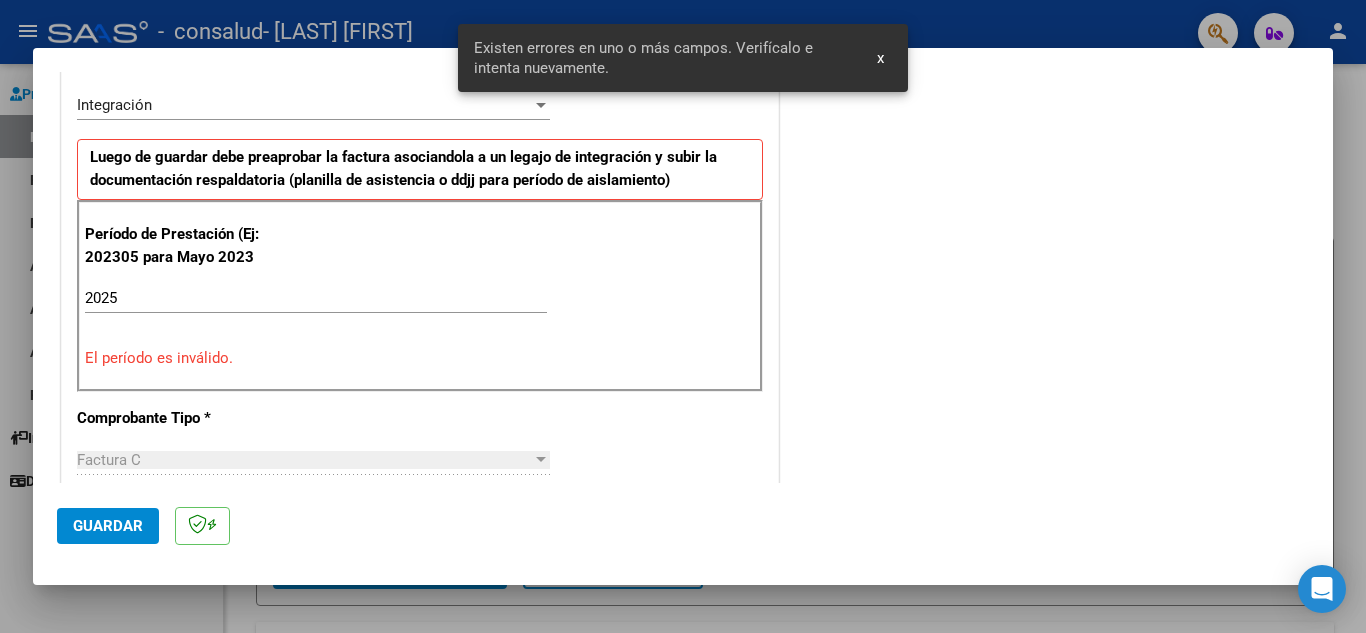 click on "Factura C Seleccionar Tipo" at bounding box center [313, 460] 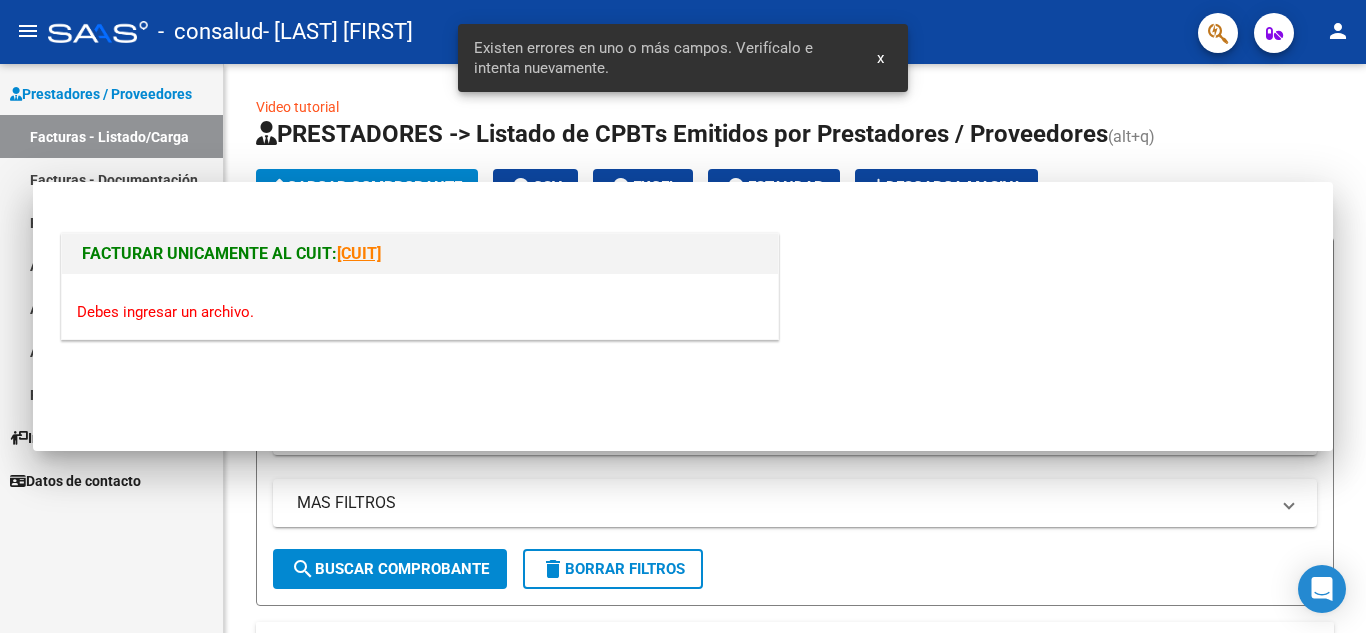 scroll, scrollTop: 0, scrollLeft: 0, axis: both 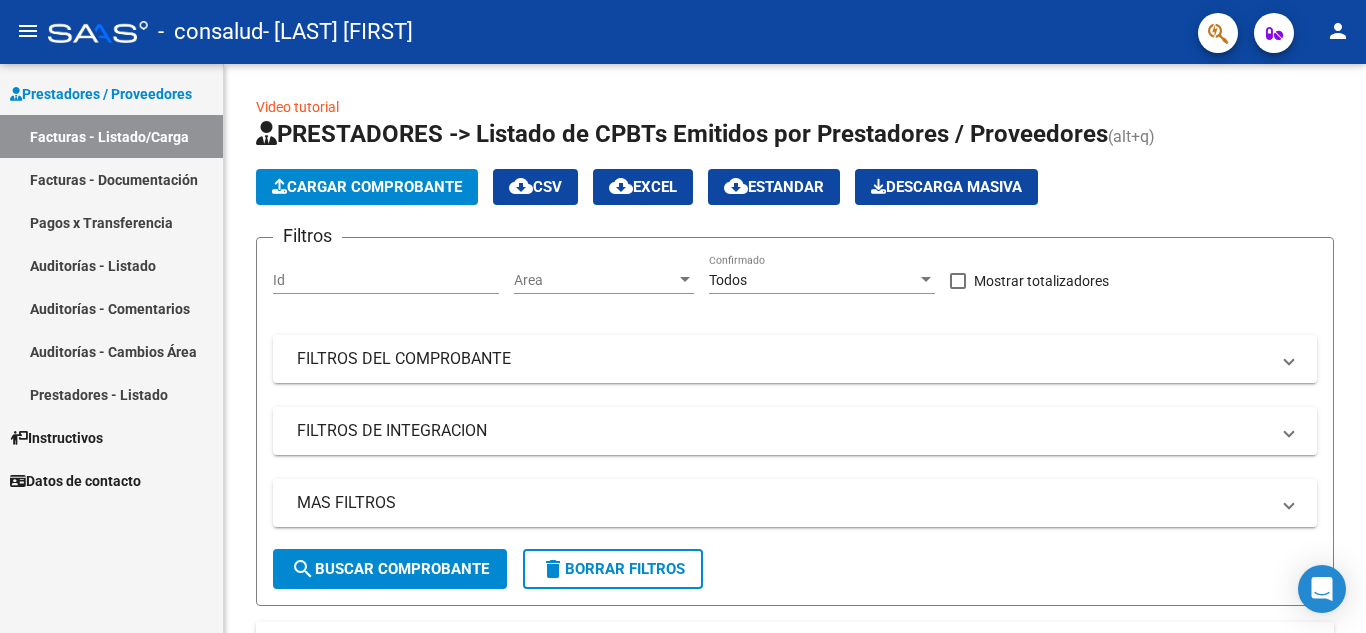 click on "Facturas - Documentación" at bounding box center (111, 179) 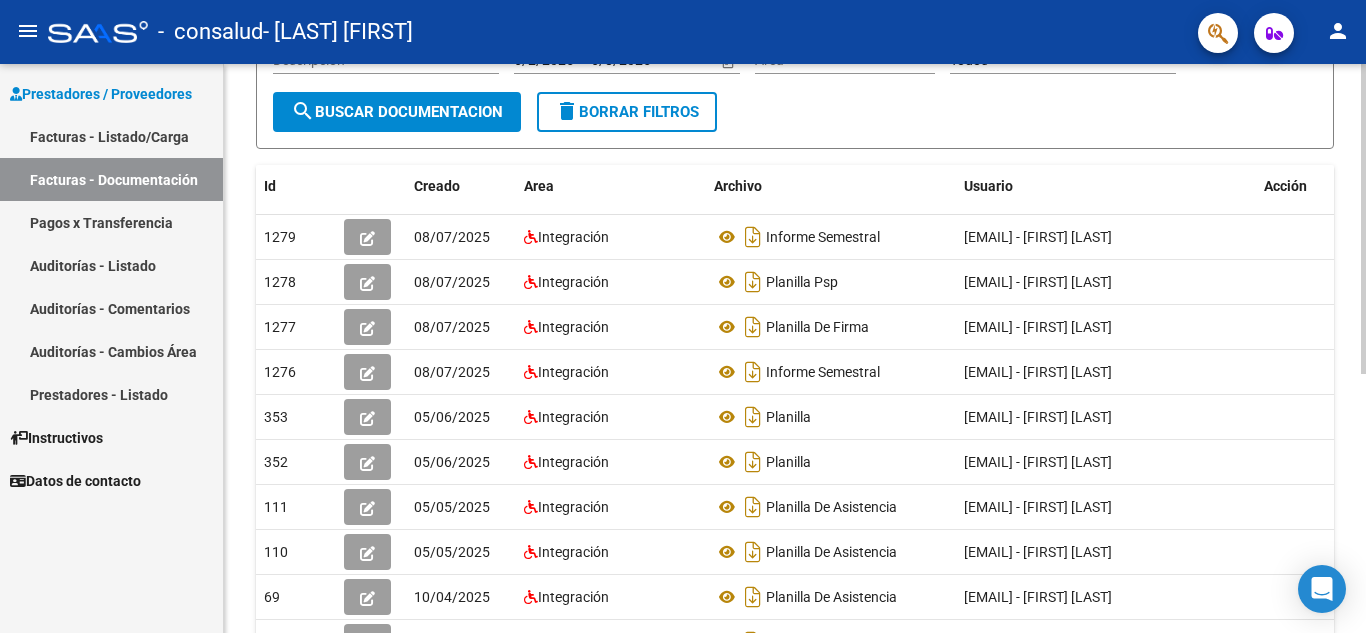 scroll, scrollTop: 0, scrollLeft: 0, axis: both 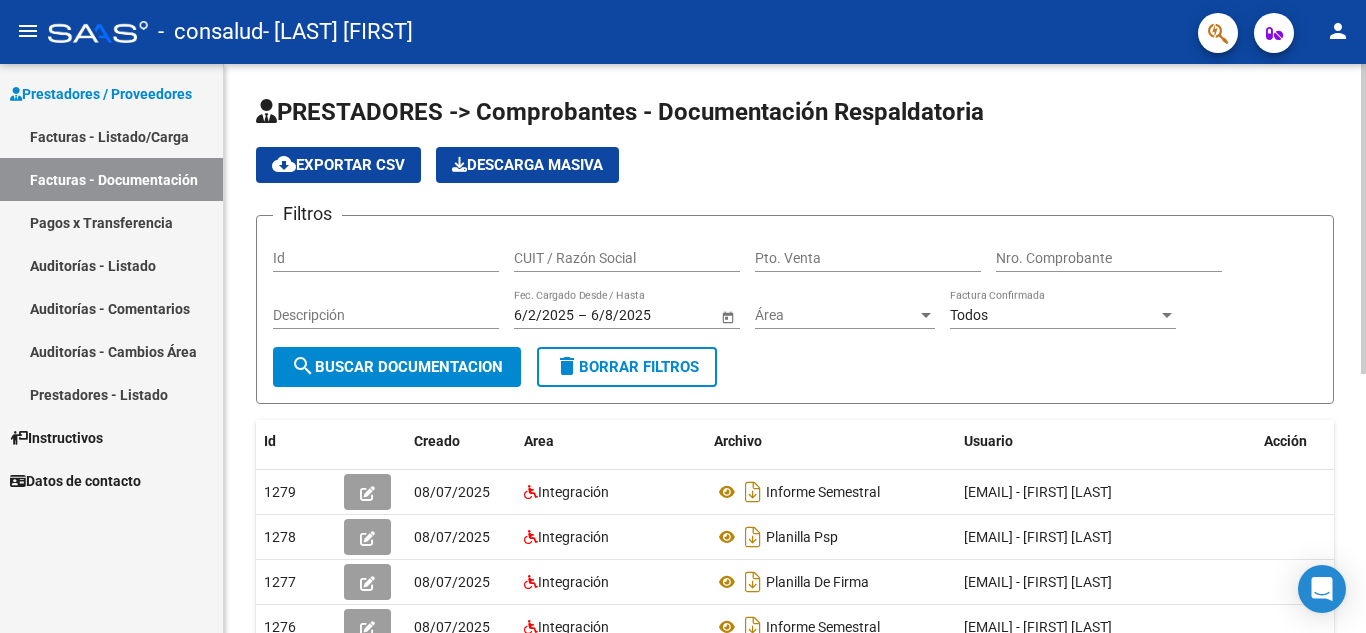 click on "PRESTADORES -> Comprobantes - Documentación Respaldatoria cloud_download  Exportar CSV   Descarga Masiva
Filtros Id CUIT / Razón Social Pto. Venta Nro. Comprobante Descripción 6/2/2025 6/2/2025 – 6/8/2025 6/8/2025 Fec. Cargado Desde / Hasta Área Área Todos Factura Confirmada search  Buscar Documentacion  delete  Borrar Filtros  Id Creado Area Archivo Usuario Acción 1279
08/07/2025 Integración Informe Semestral  [EMAIL] -   [FIRST] [LAST]  1278
08/07/2025 Integración Planilla Psp  [EMAIL] -   [FIRST] [LAST]  1277
08/07/2025 Integración Planilla De Firma  [EMAIL] -   [FIRST] [LAST]  1276
08/07/2025 Integración Informe Semestral  [EMAIL] -   [FIRST] [LAST]  353
05/06/2025 Integración Planilla   [EMAIL] -   [FIRST] [LAST]  352
05/06/2025 Integración Planilla  [EMAIL] -   [FIRST] [LAST]  111" 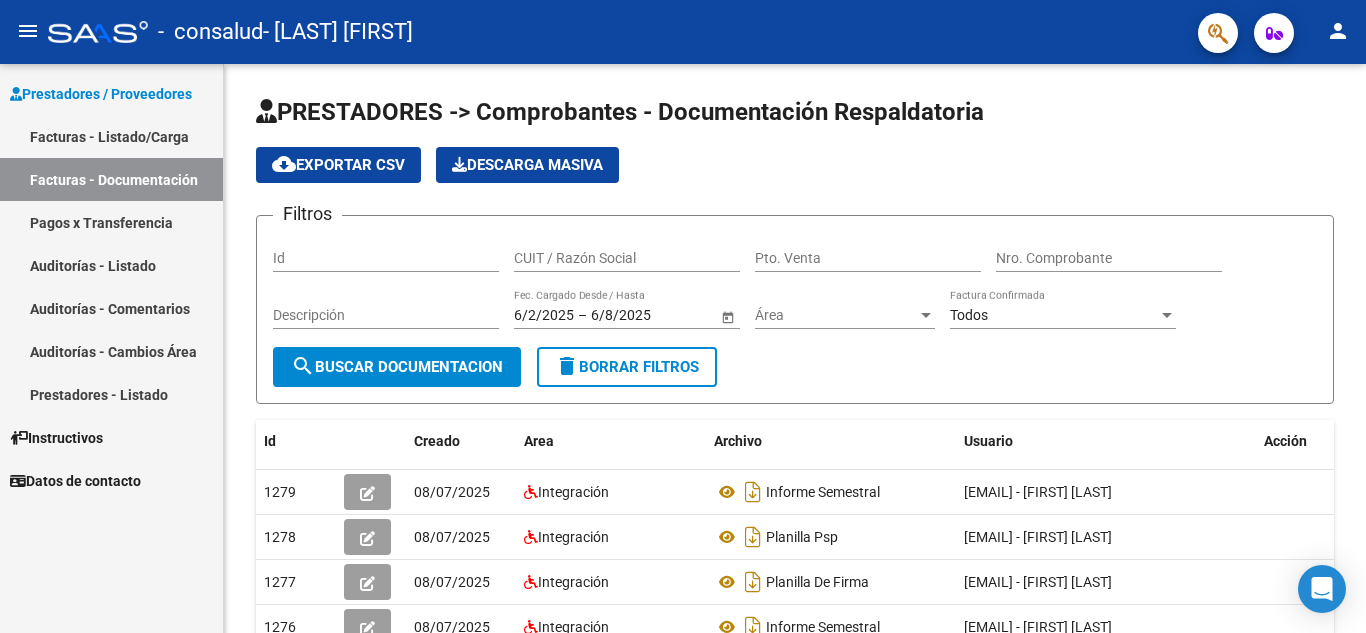 click on "Pagos x Transferencia" at bounding box center [111, 222] 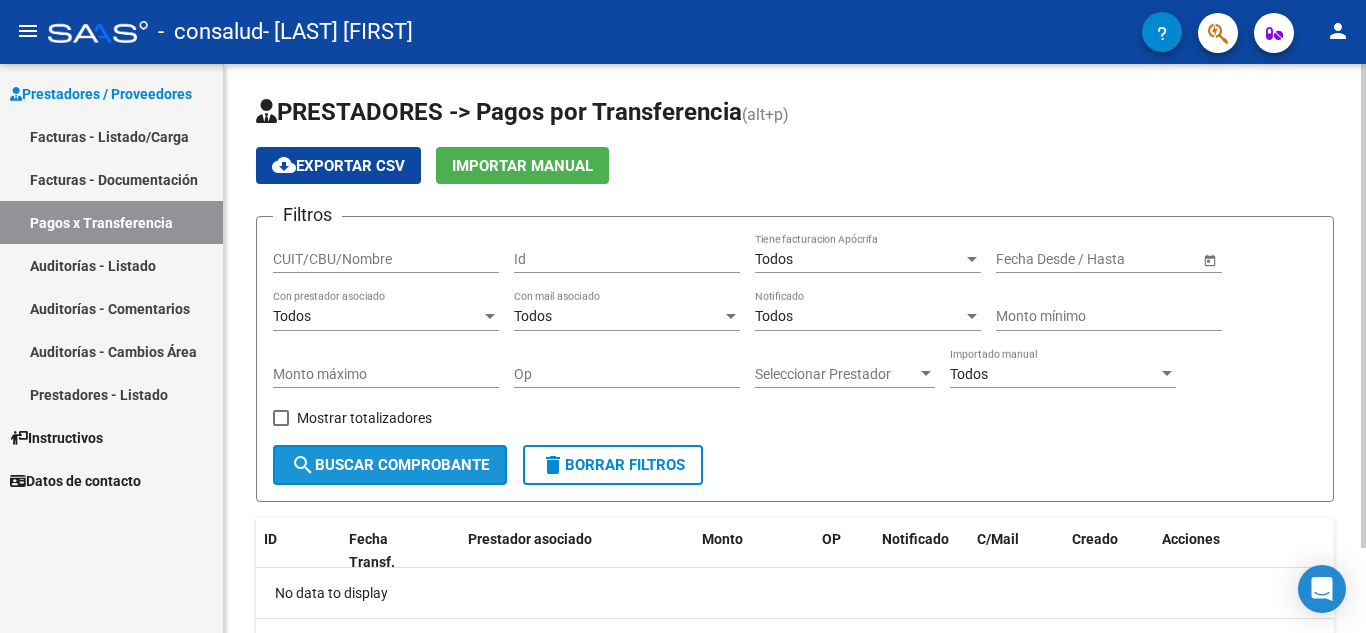 click on "search  Buscar Comprobante" 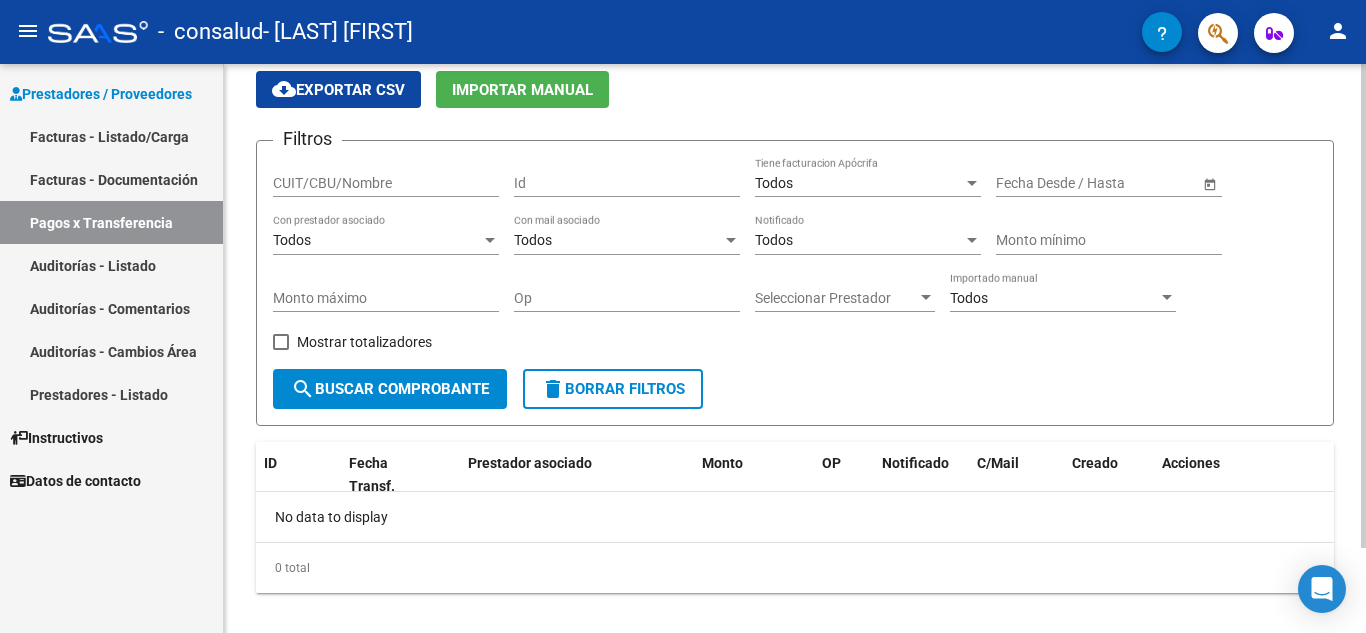 scroll, scrollTop: 100, scrollLeft: 0, axis: vertical 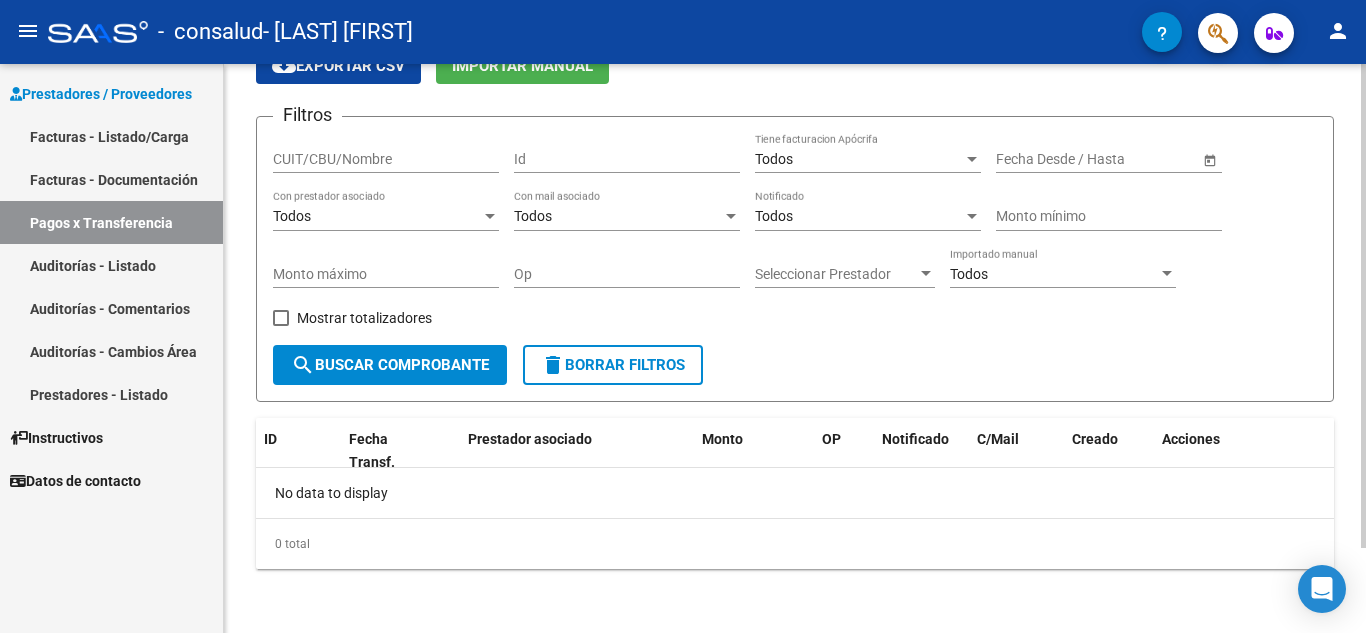 click 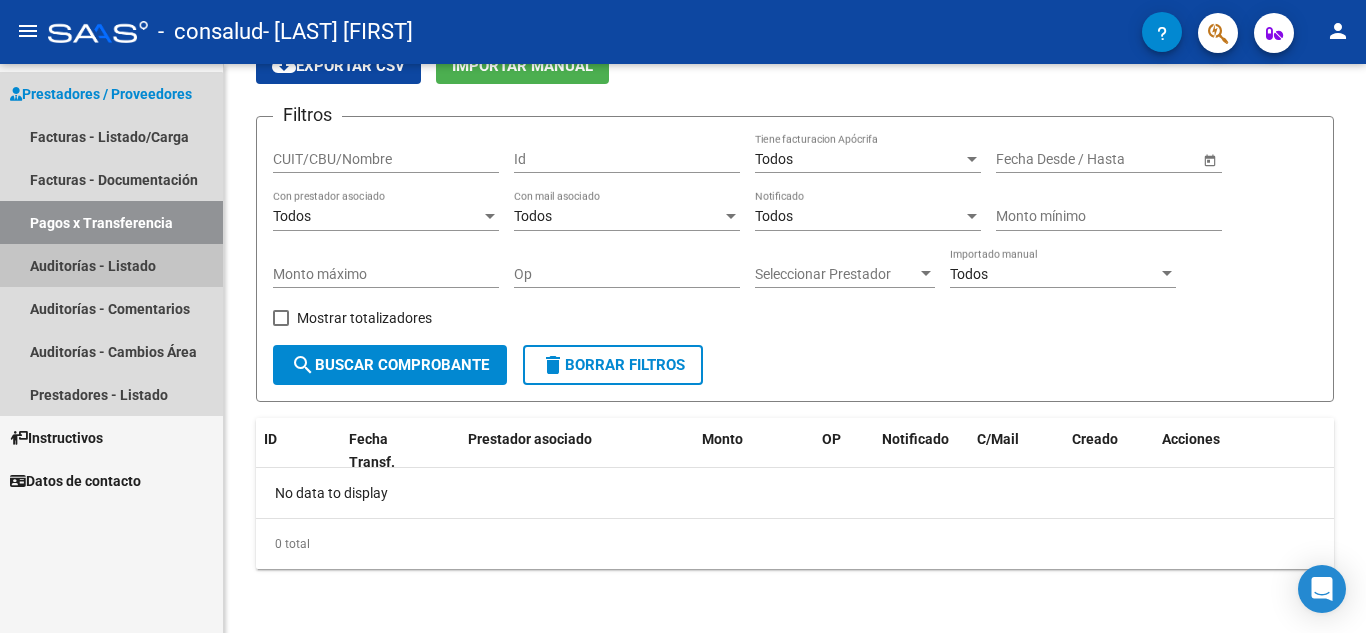 click on "Auditorías - Listado" at bounding box center (111, 265) 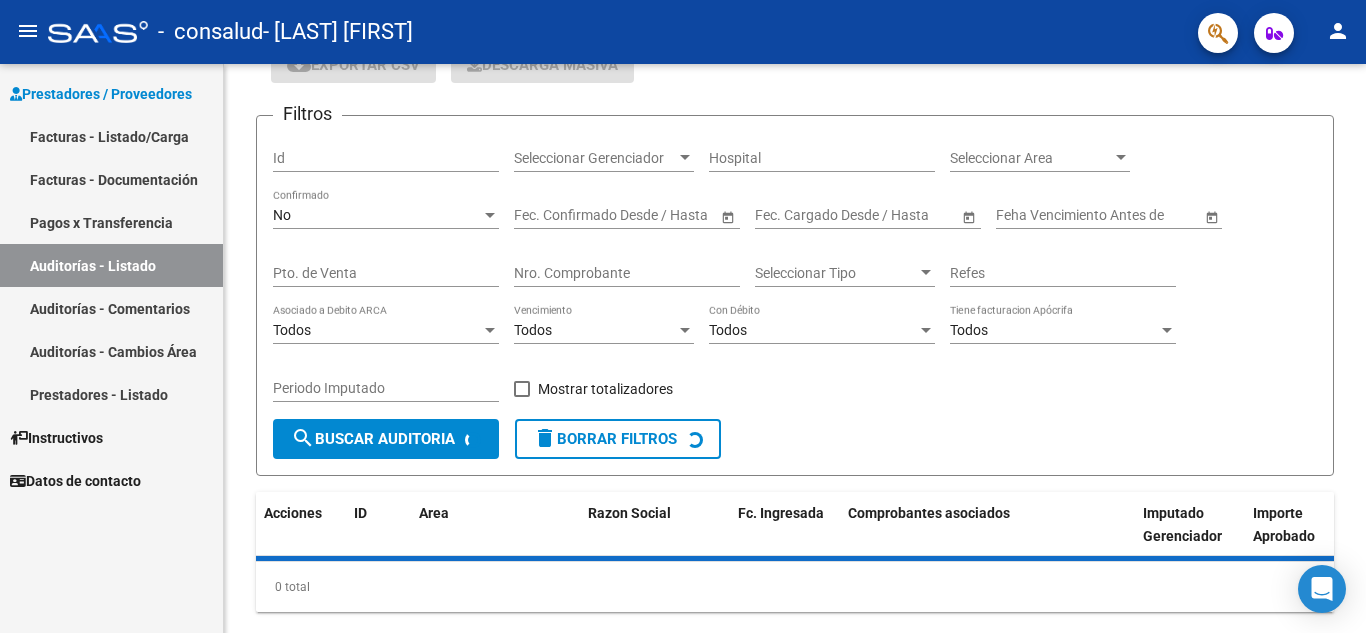 scroll, scrollTop: 0, scrollLeft: 0, axis: both 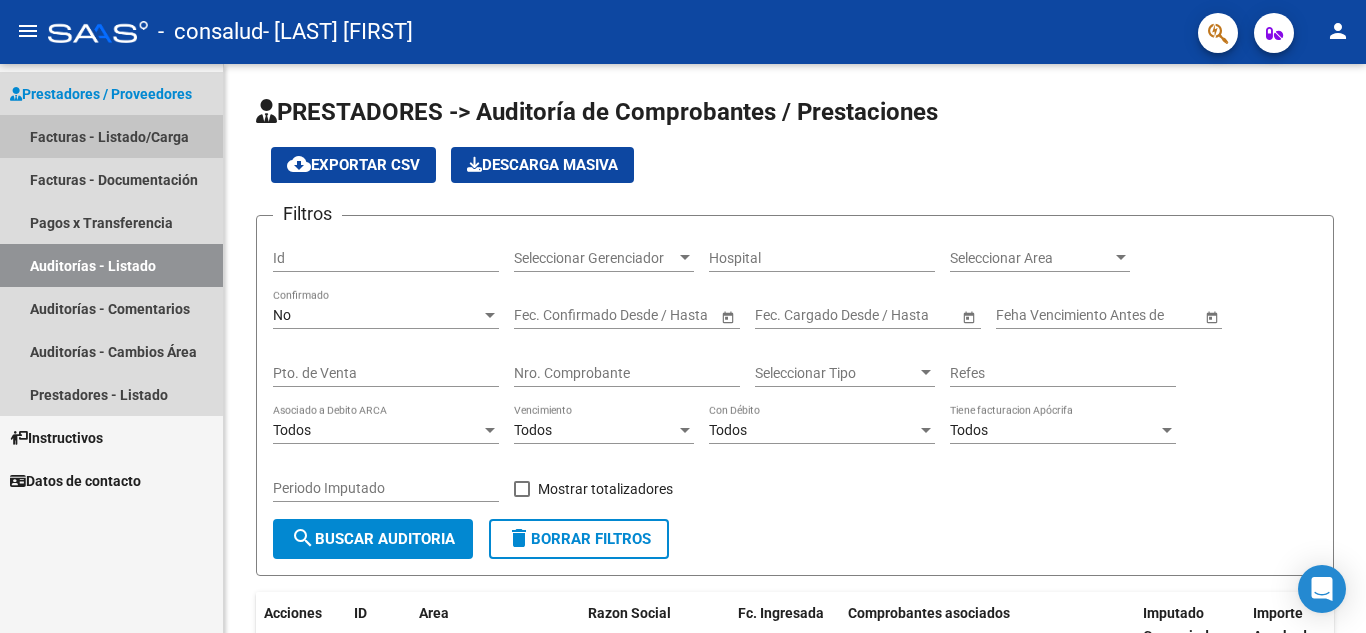 click on "Facturas - Listado/Carga" at bounding box center [111, 136] 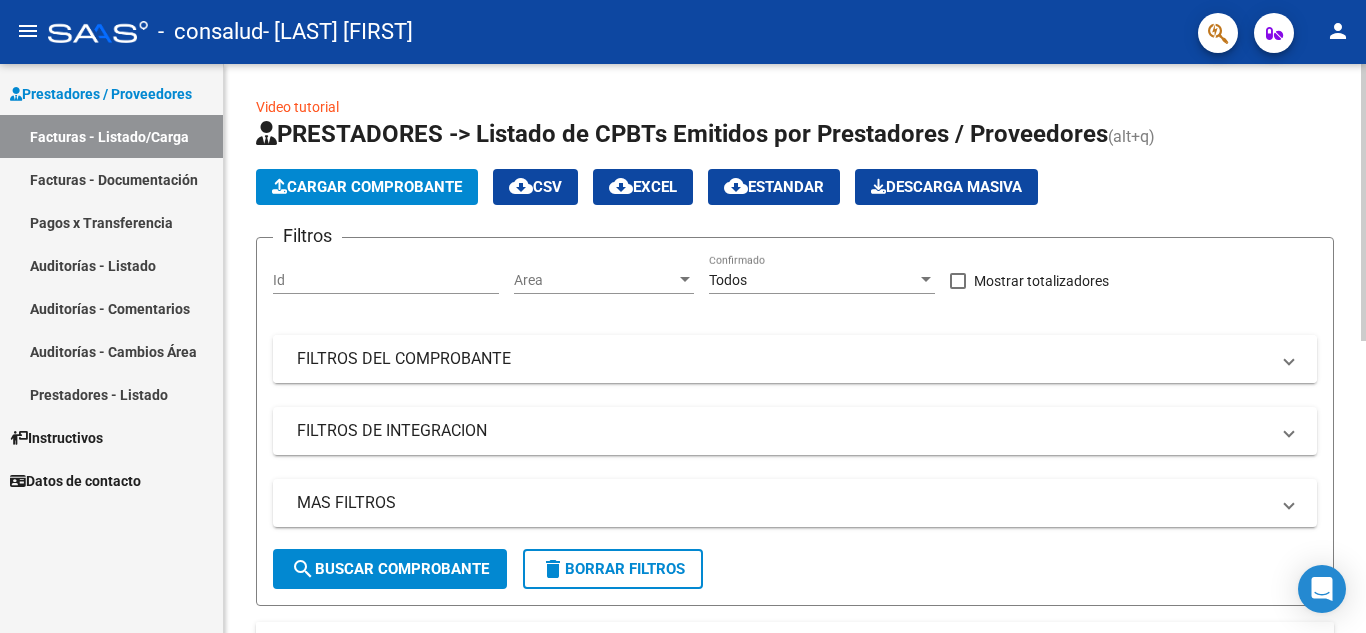click on "FILTROS DEL COMPROBANTE" at bounding box center (783, 359) 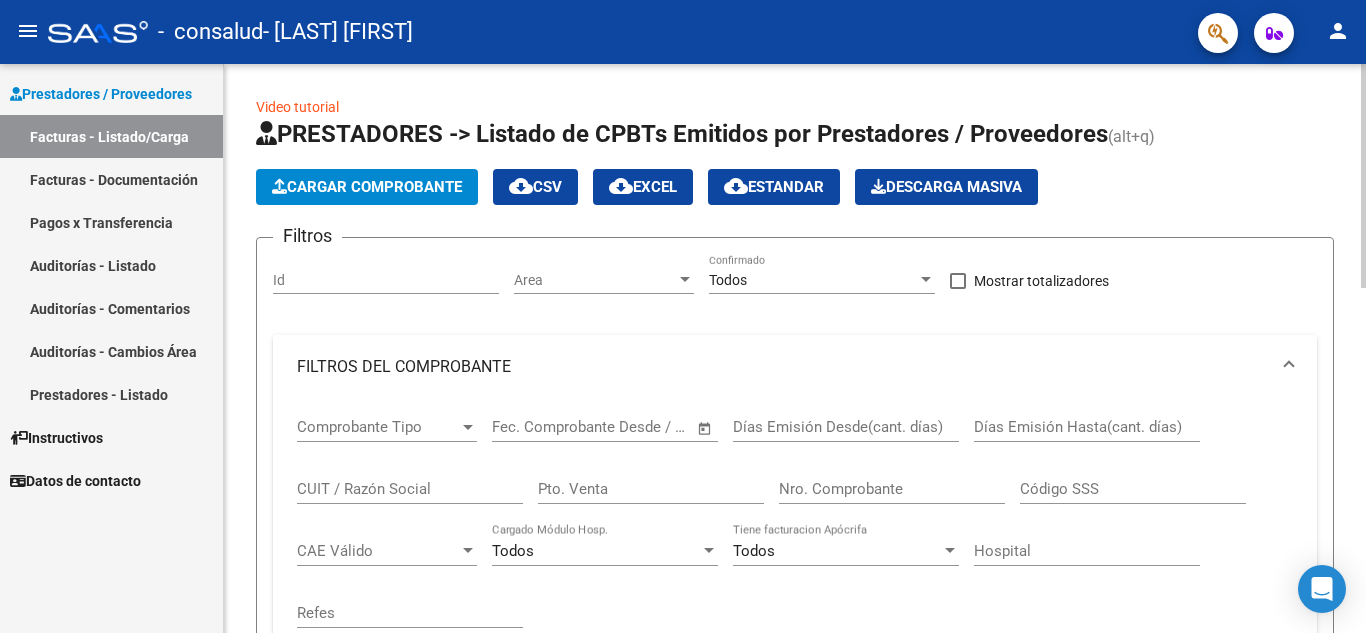 click on "FILTROS DEL COMPROBANTE" at bounding box center [795, 367] 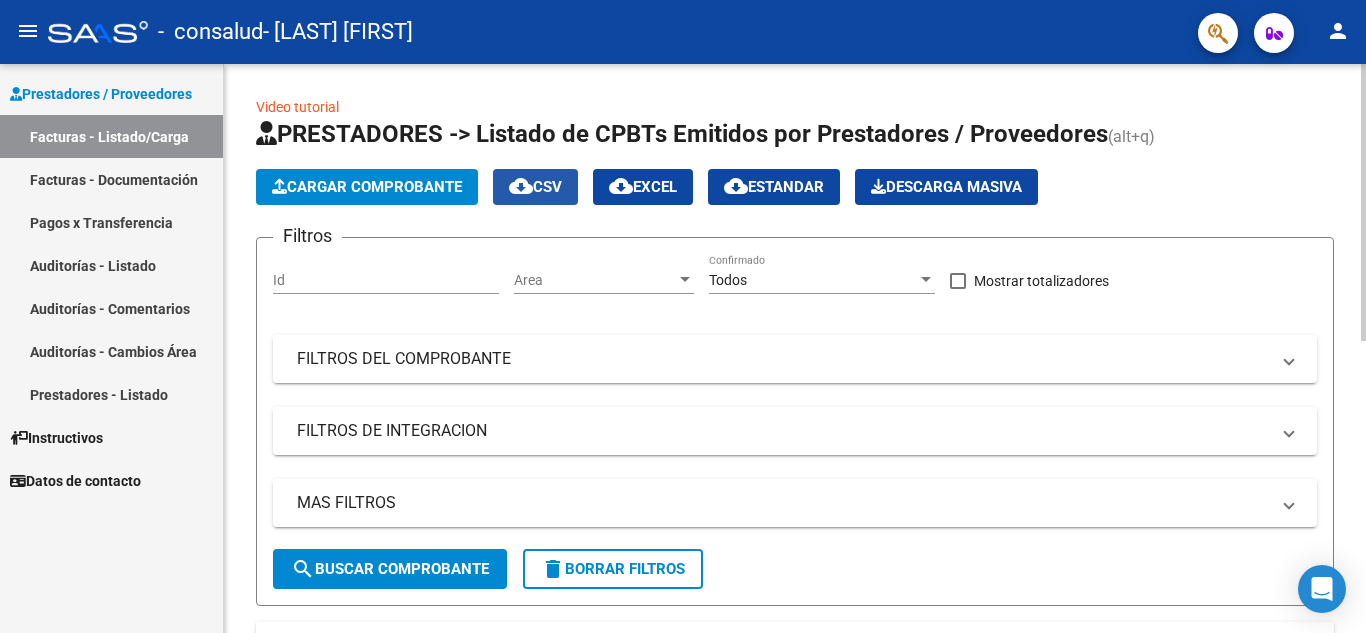 click on "cloud_download" 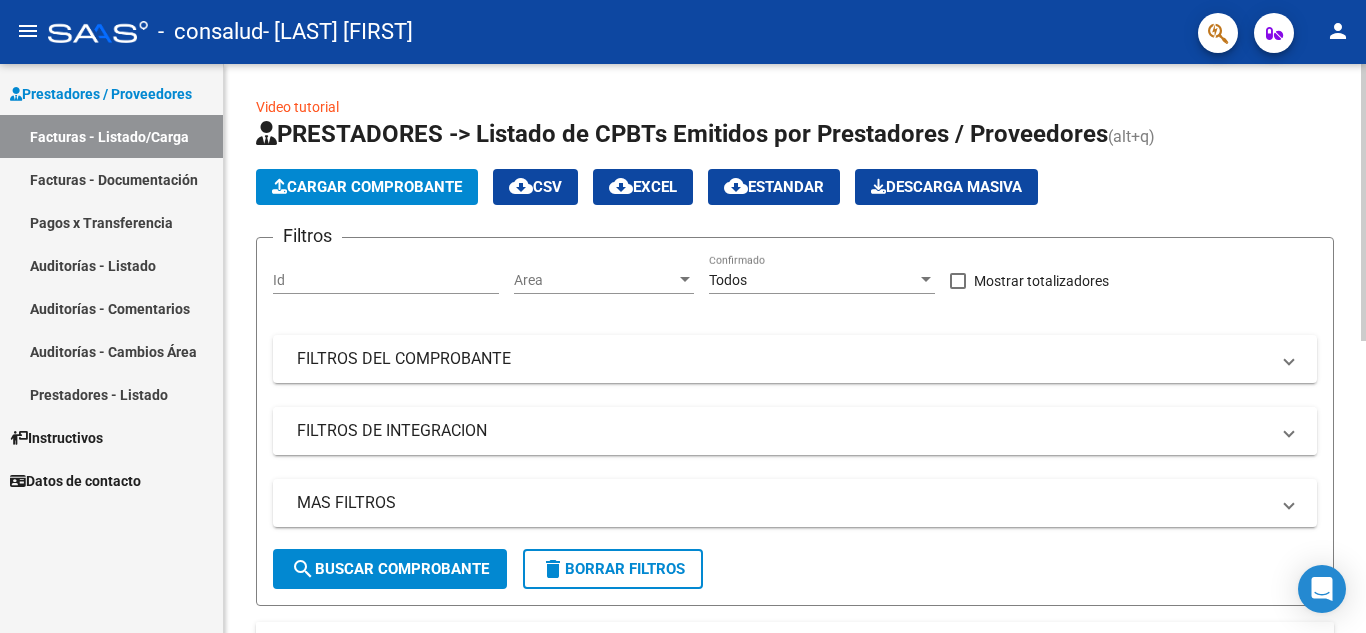 click on "FILTROS DE INTEGRACION" at bounding box center (783, 431) 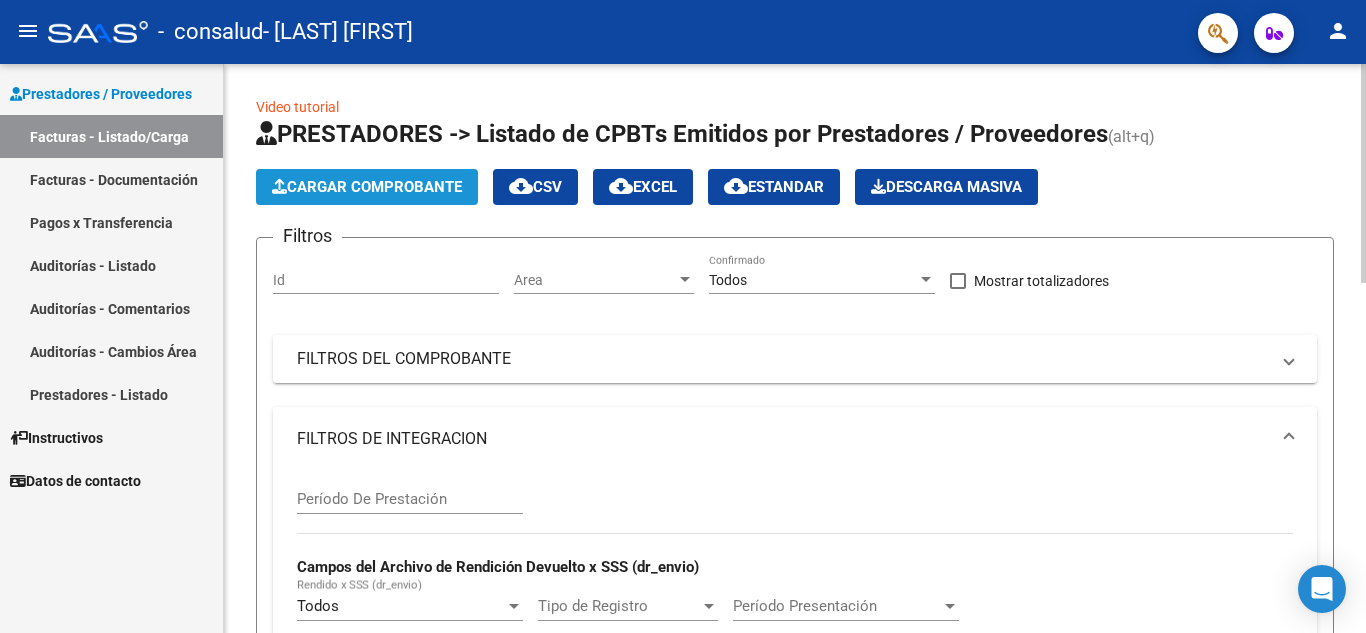 click on "Cargar Comprobante" 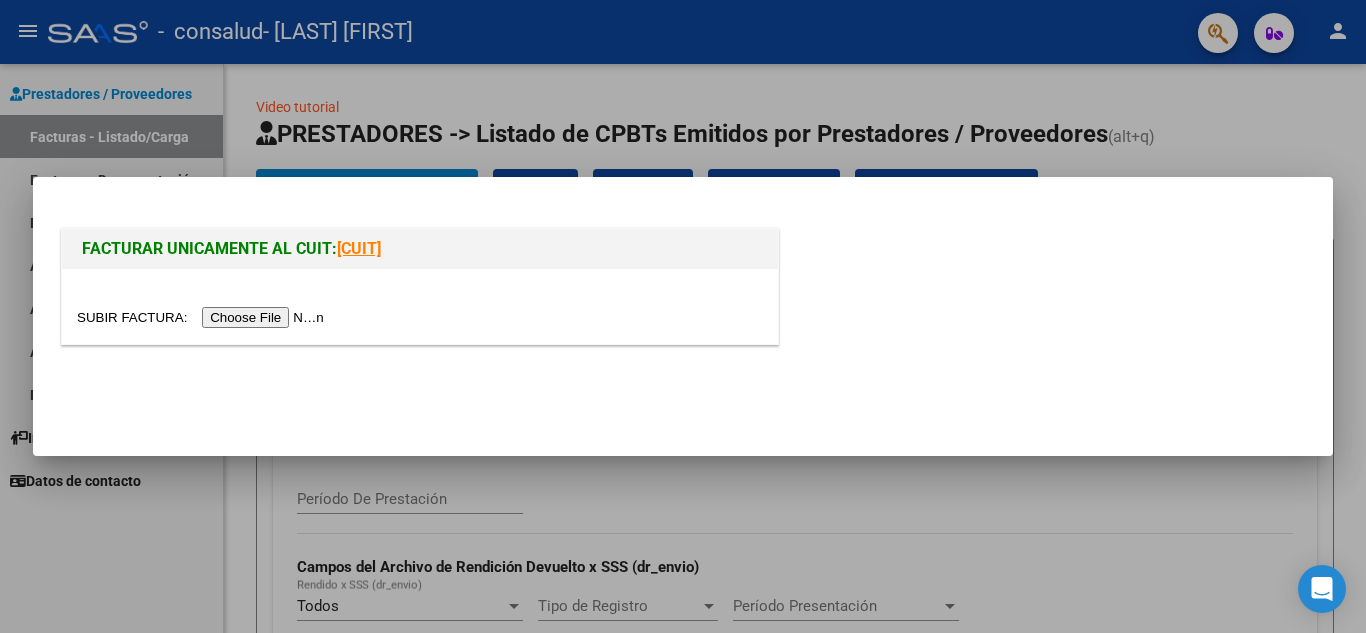 click at bounding box center [203, 317] 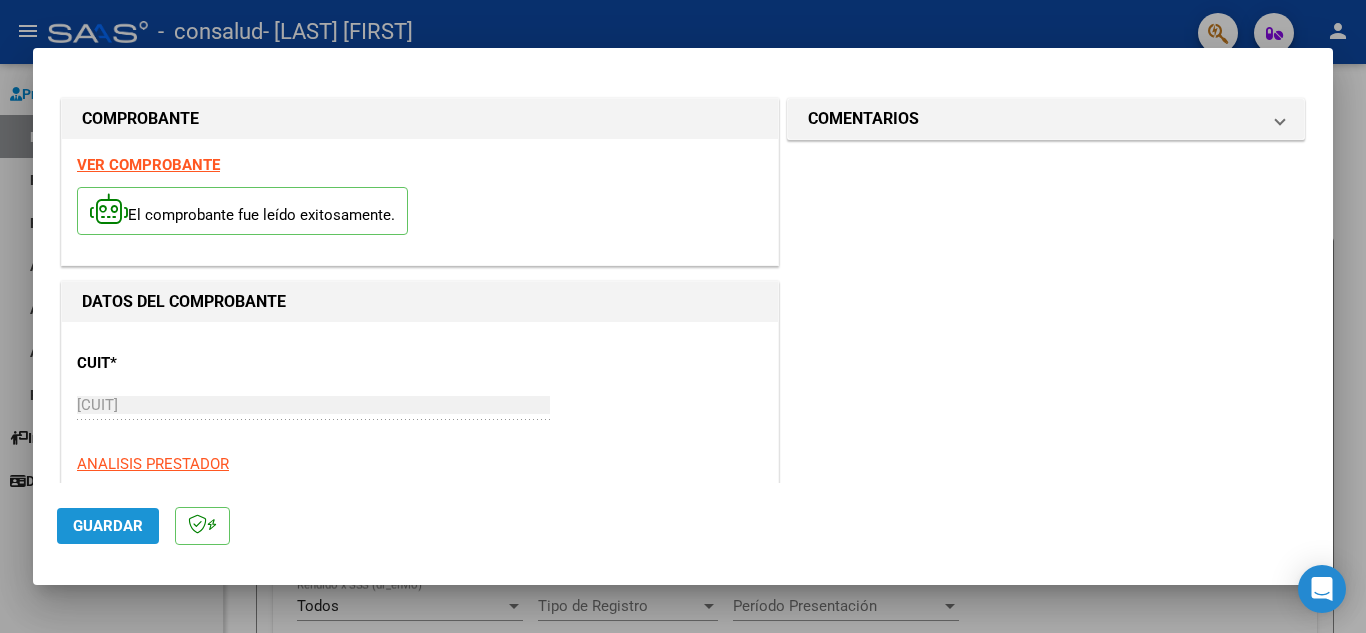 click on "Guardar" 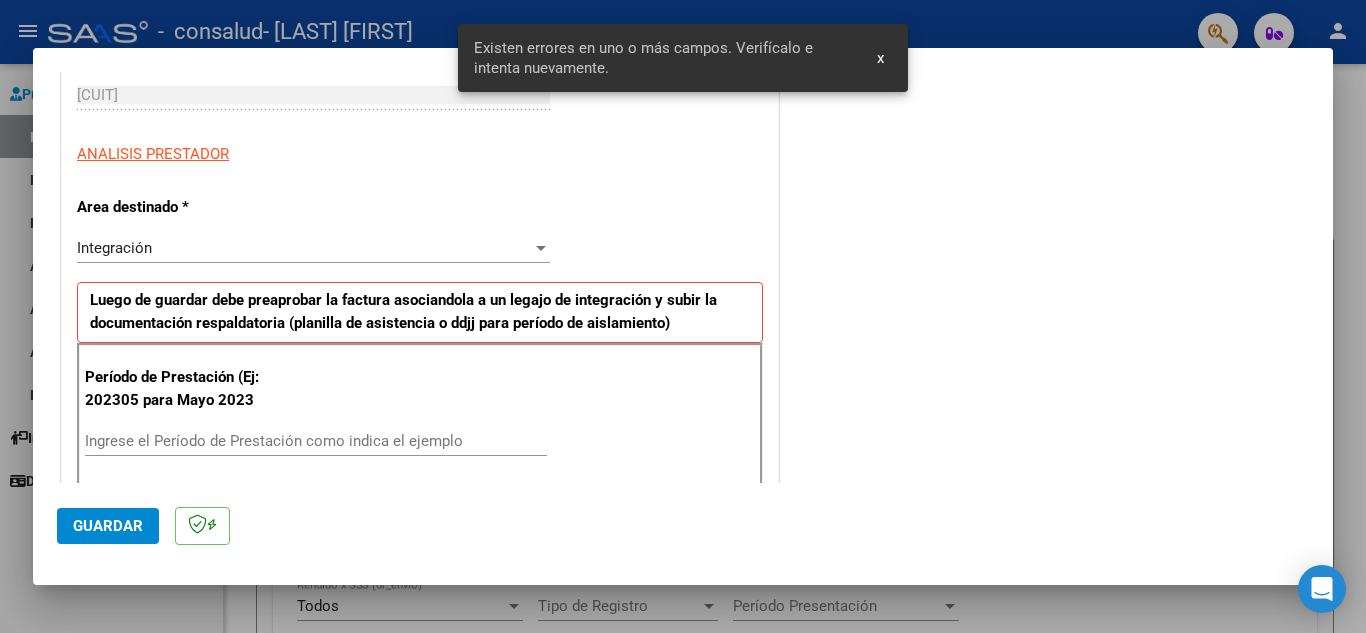 scroll, scrollTop: 453, scrollLeft: 0, axis: vertical 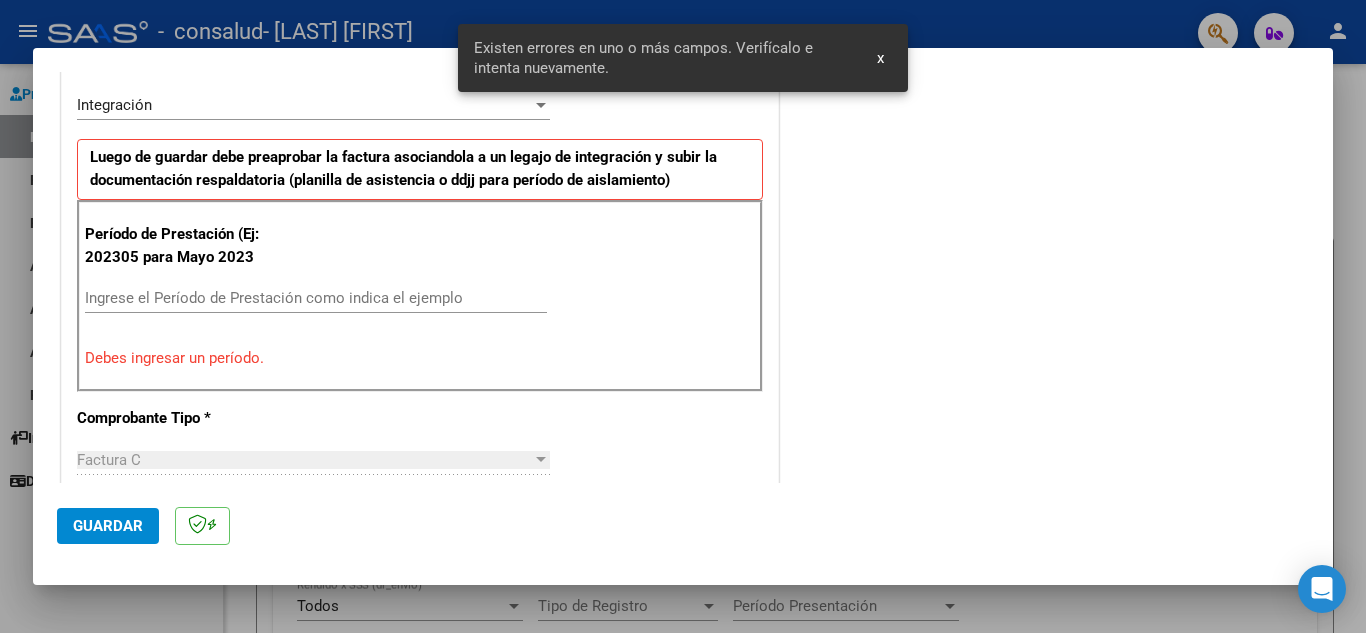 click on "Ingrese el Período de Prestación como indica el ejemplo" at bounding box center [316, 298] 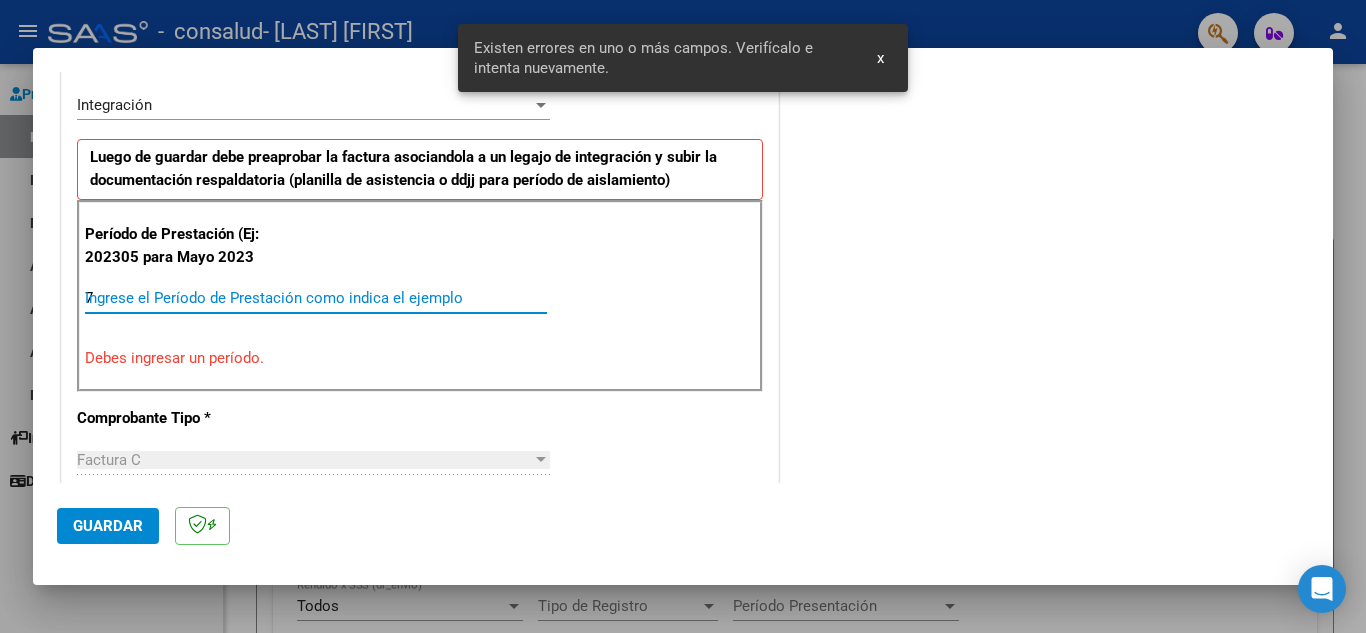 type on "76" 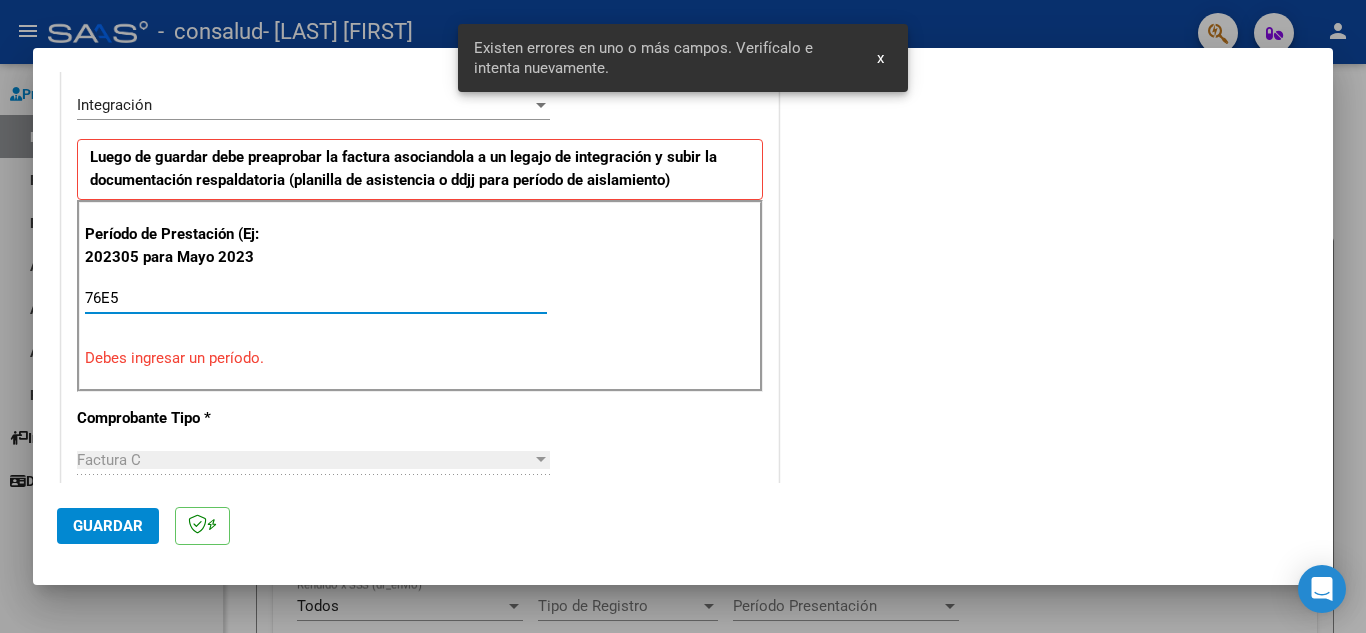 type on "76E56" 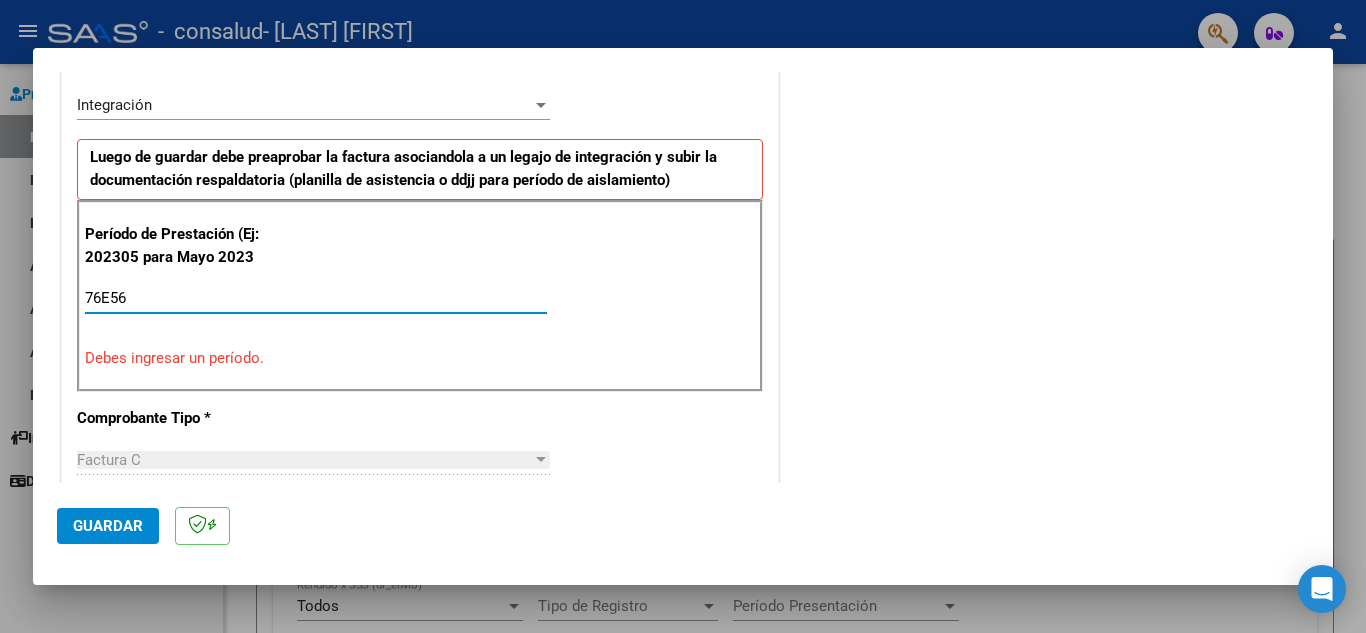 type on "76E5" 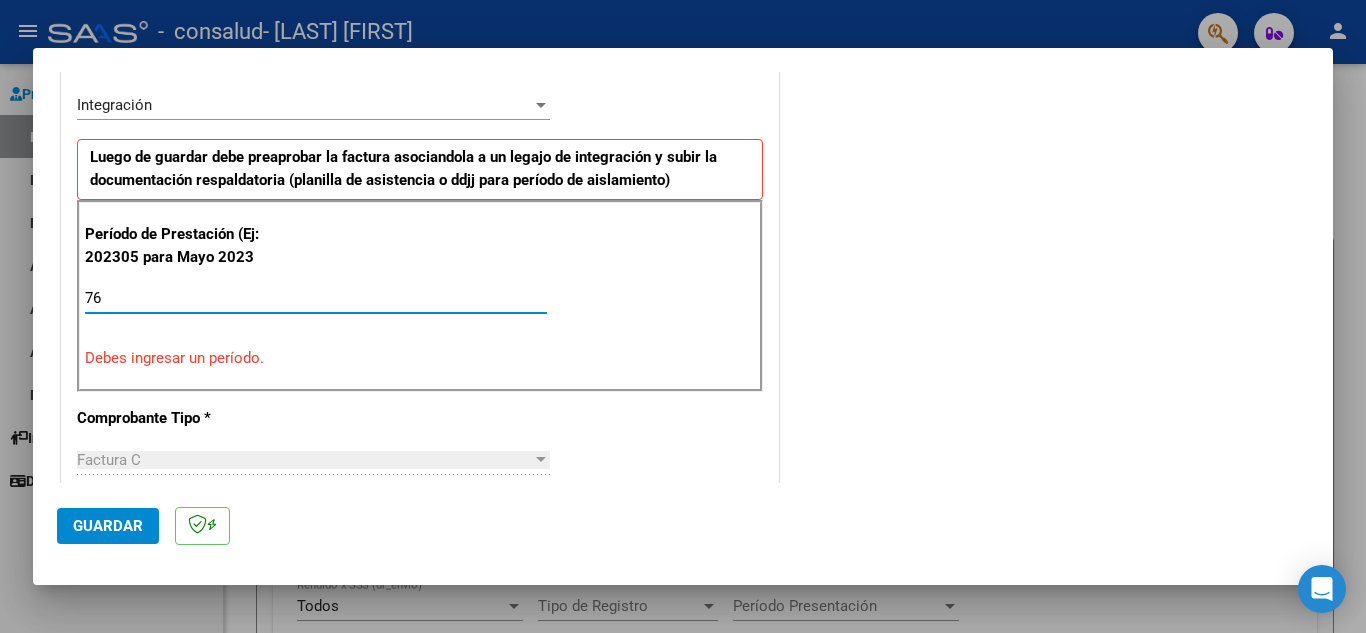 type on "7" 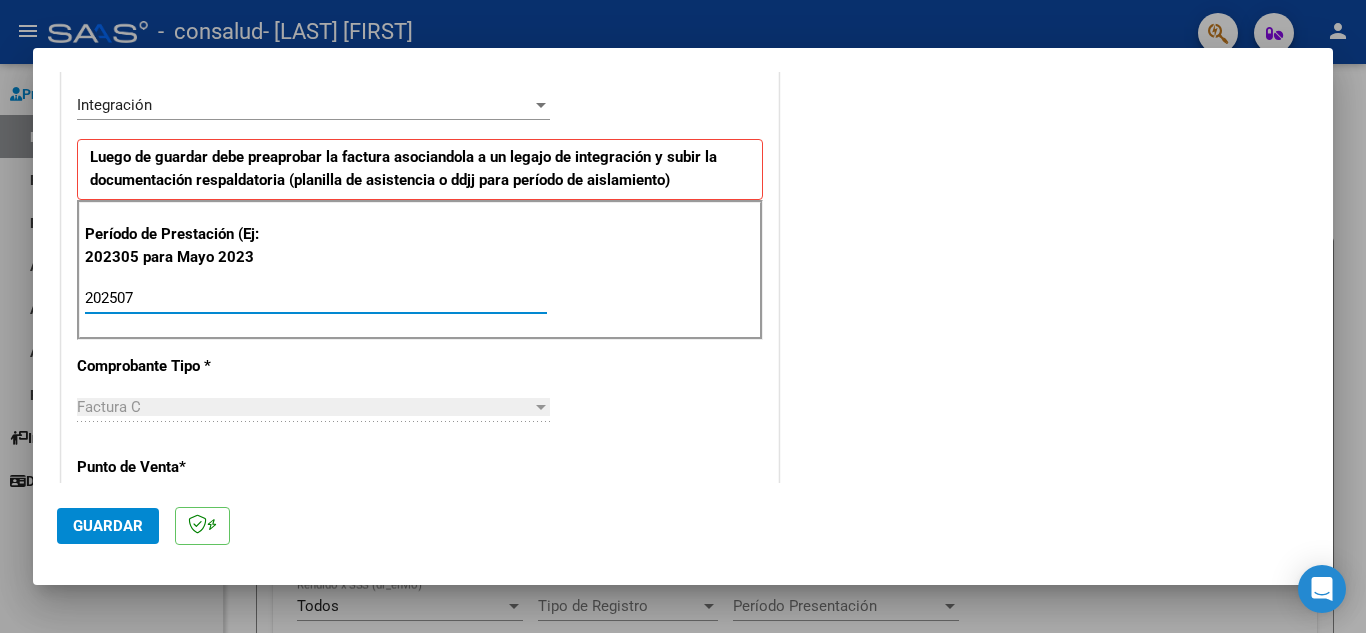type on "202507" 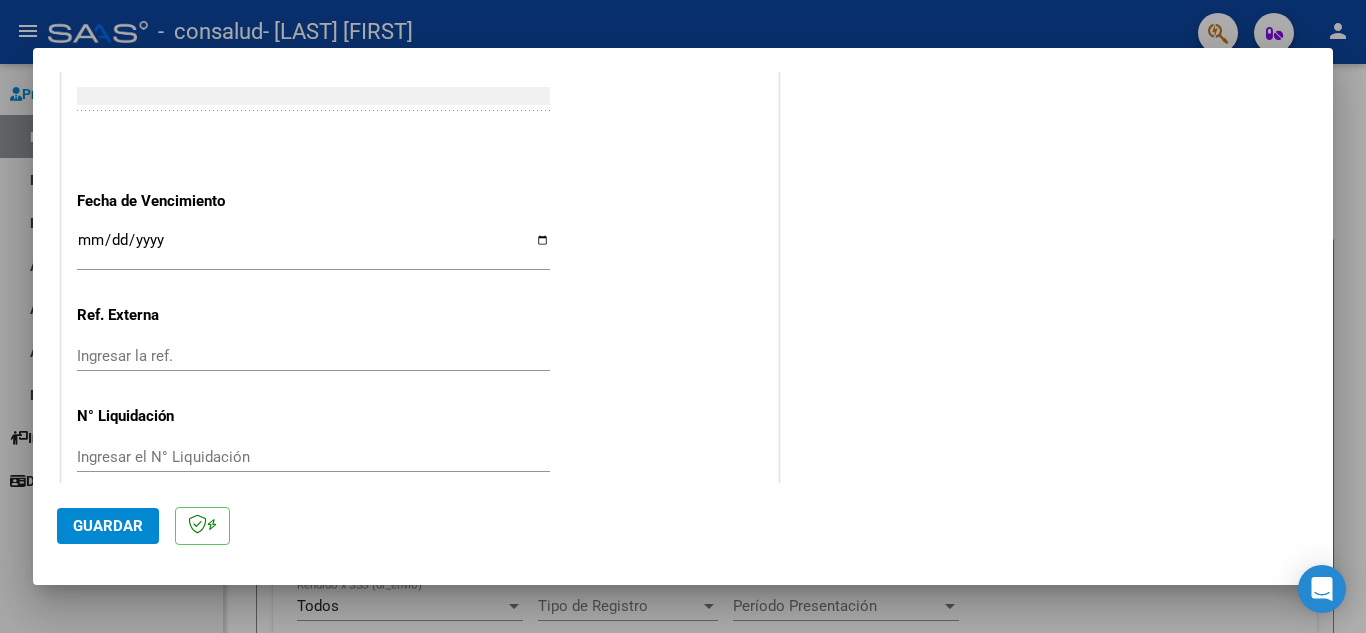 scroll, scrollTop: 1311, scrollLeft: 0, axis: vertical 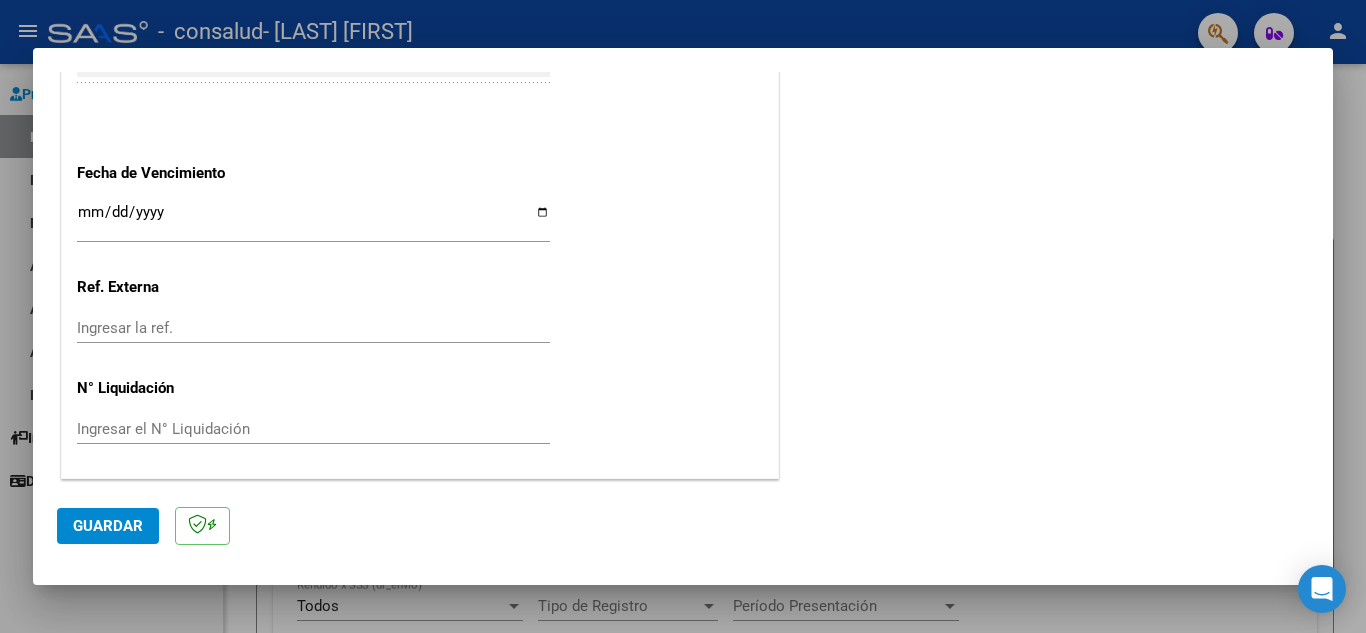 click on "Guardar" 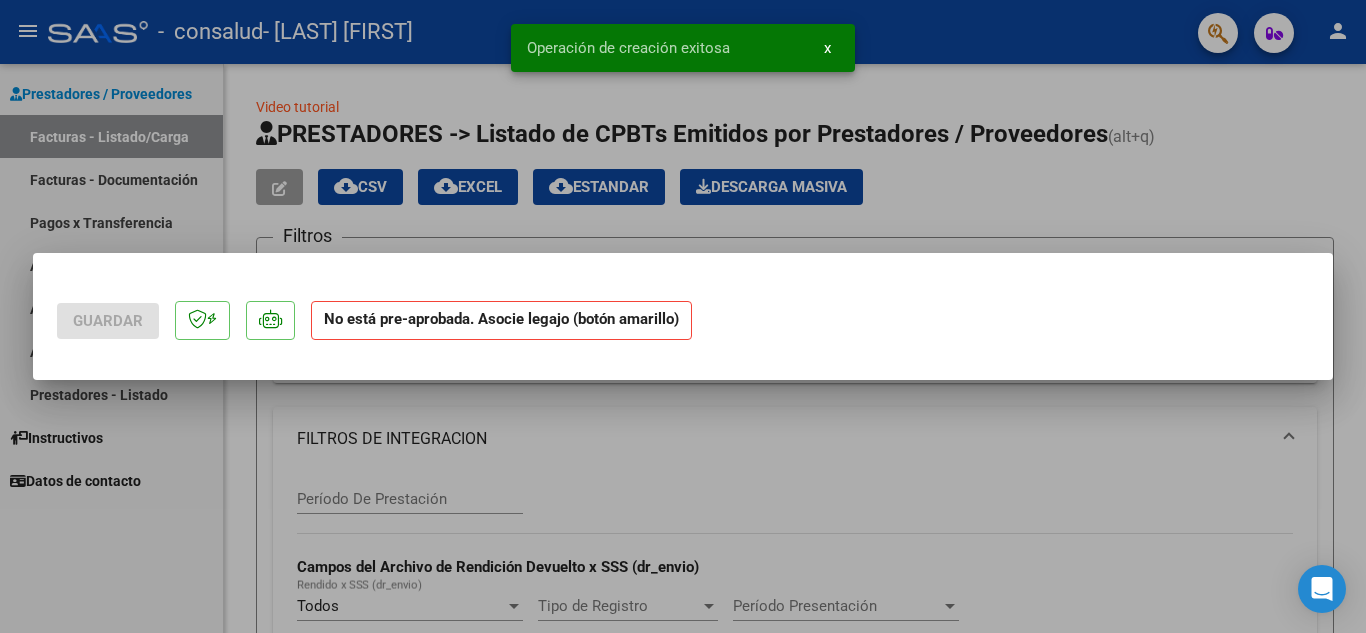 scroll, scrollTop: 0, scrollLeft: 0, axis: both 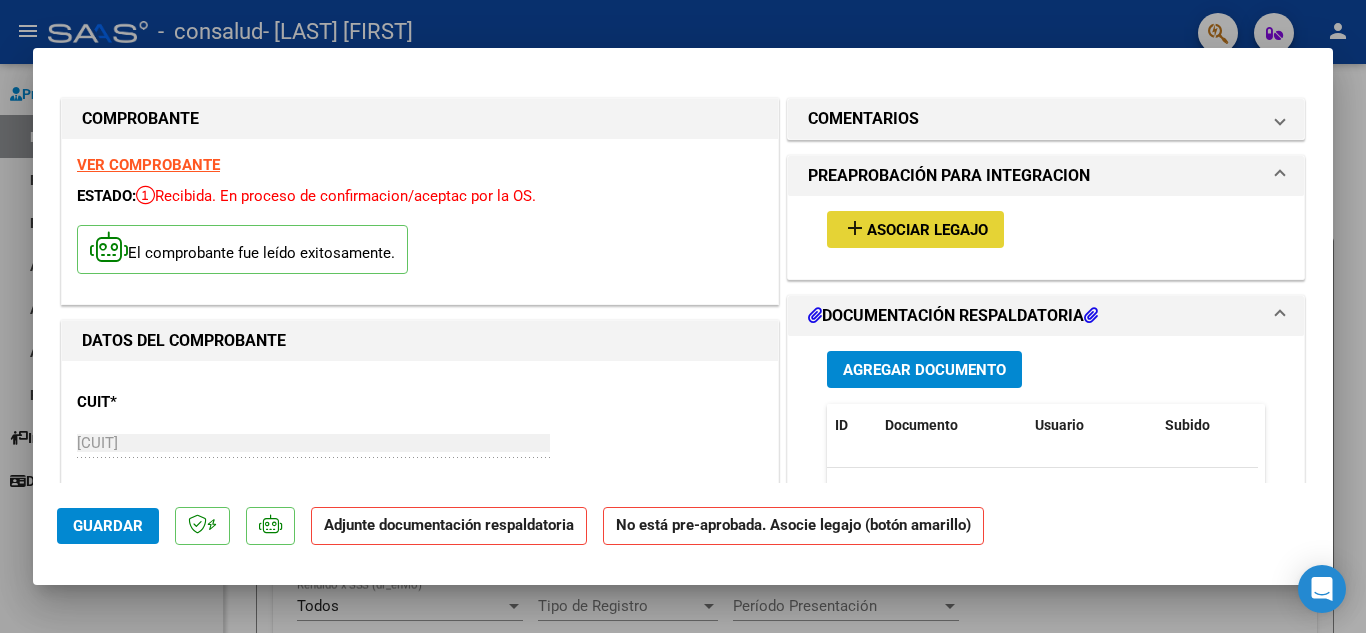 click on "Asociar Legajo" at bounding box center [927, 230] 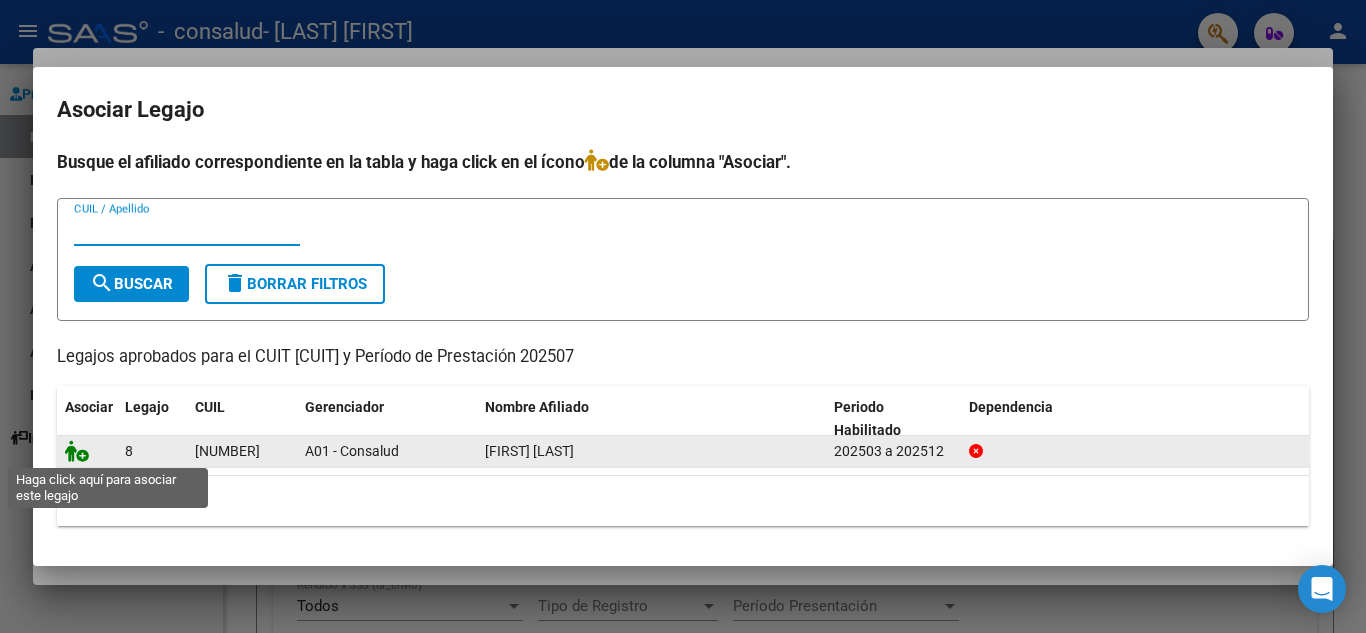 click 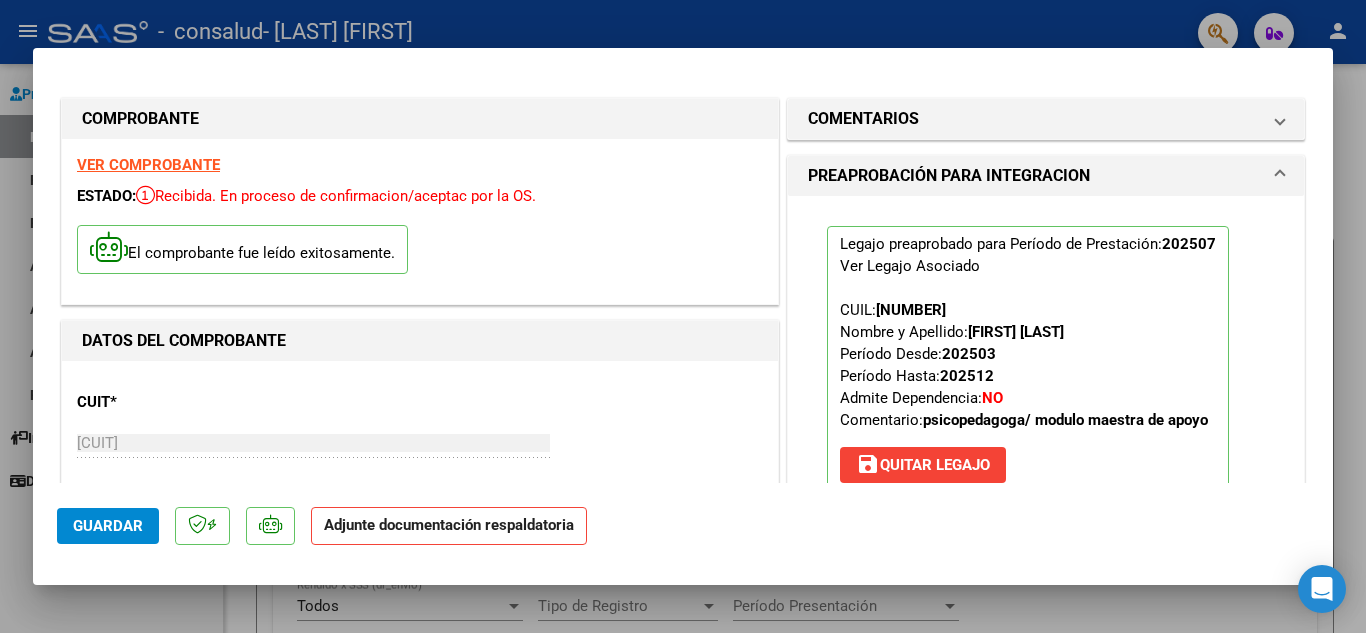 click on "Adjunte documentación respaldatoria" 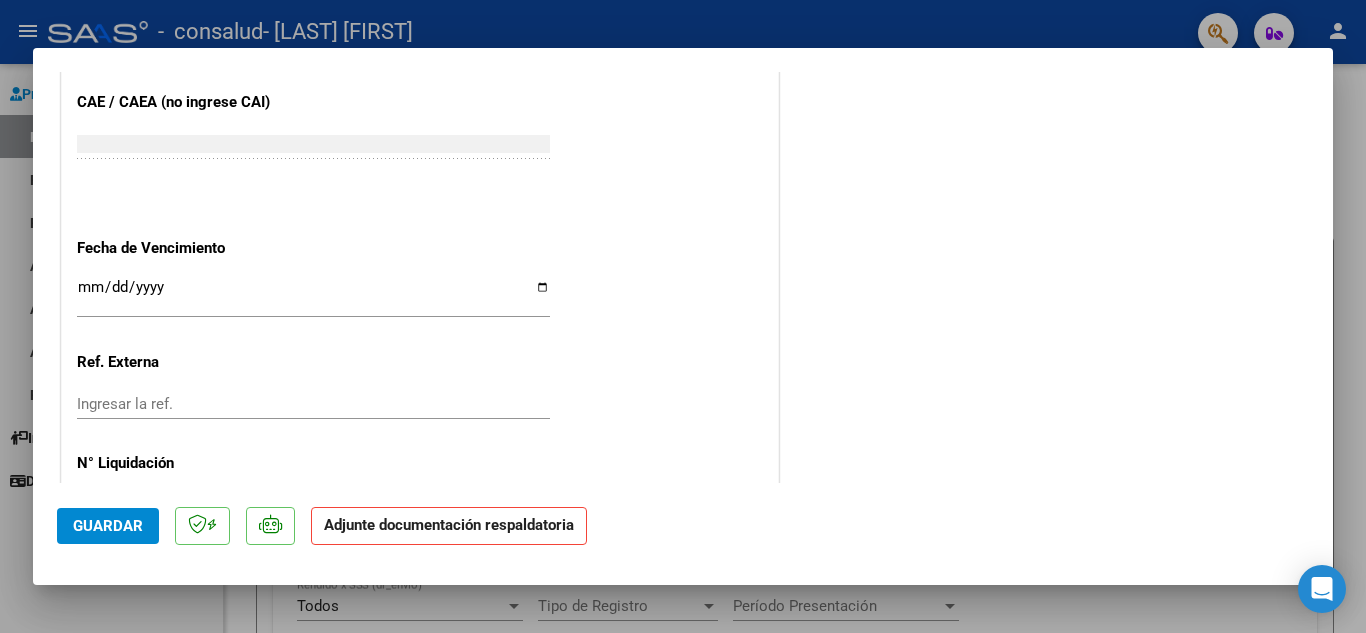 scroll, scrollTop: 1379, scrollLeft: 0, axis: vertical 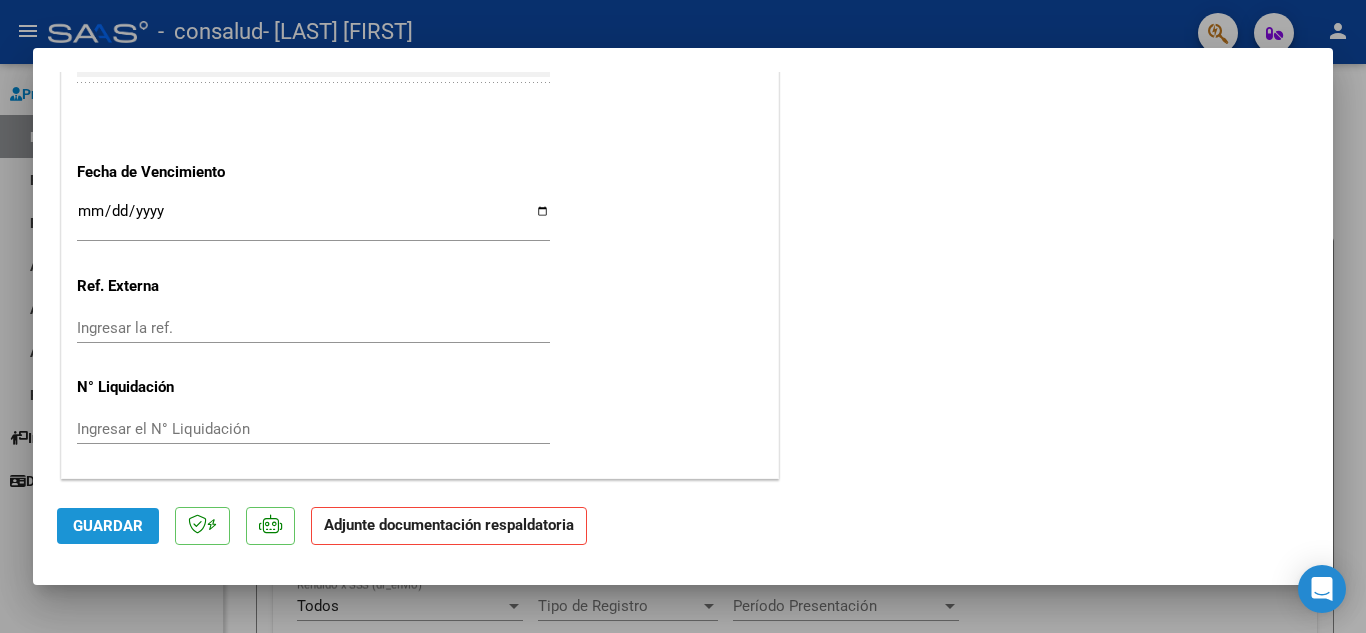 click on "Guardar" 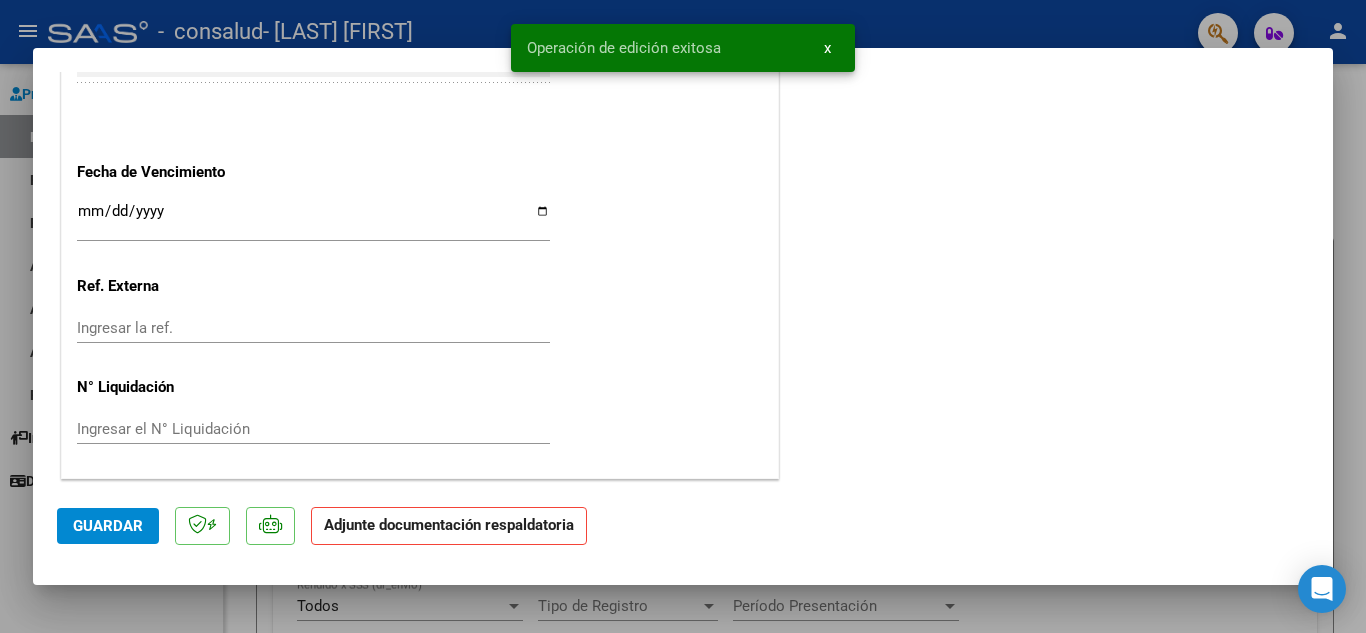 click on "Adjunte documentación respaldatoria" 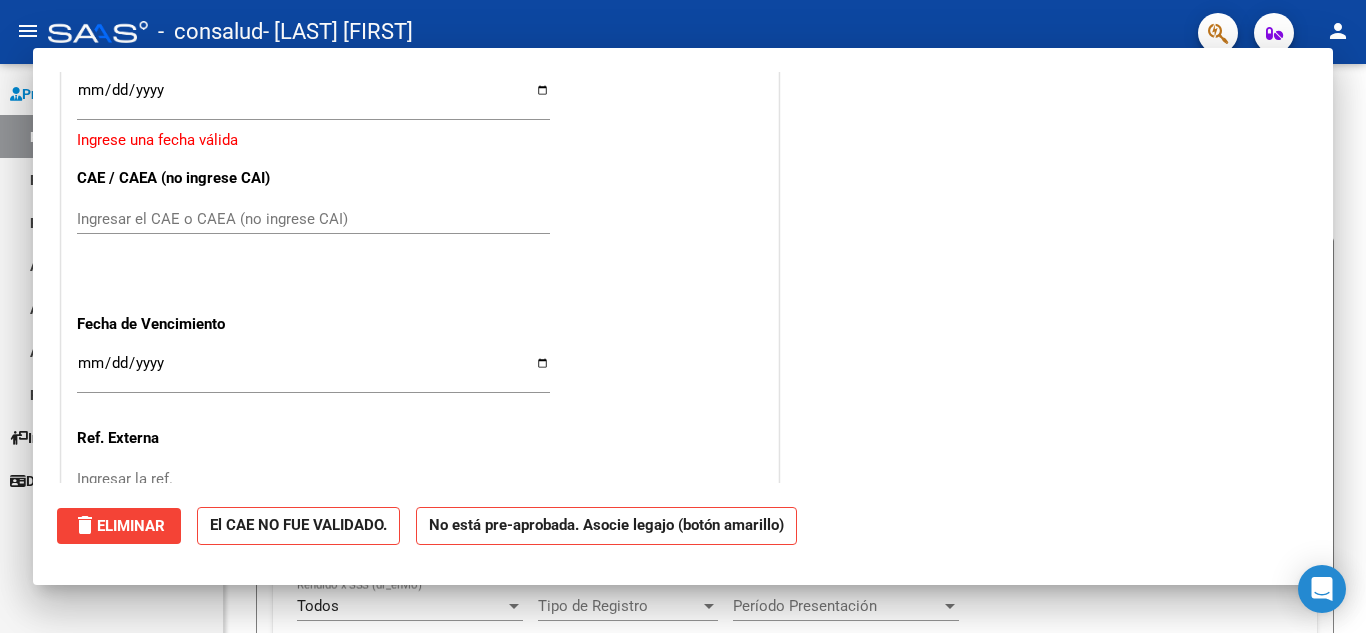 scroll, scrollTop: 1531, scrollLeft: 0, axis: vertical 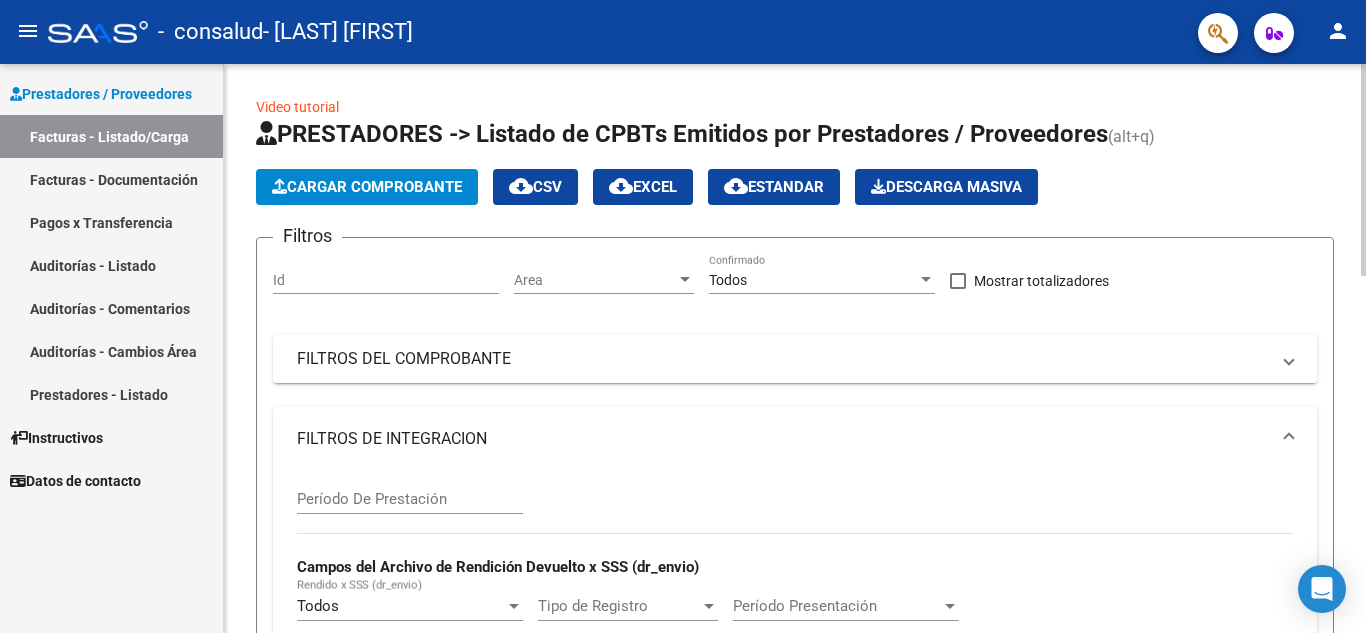 click on "FILTROS DEL COMPROBANTE" at bounding box center (783, 359) 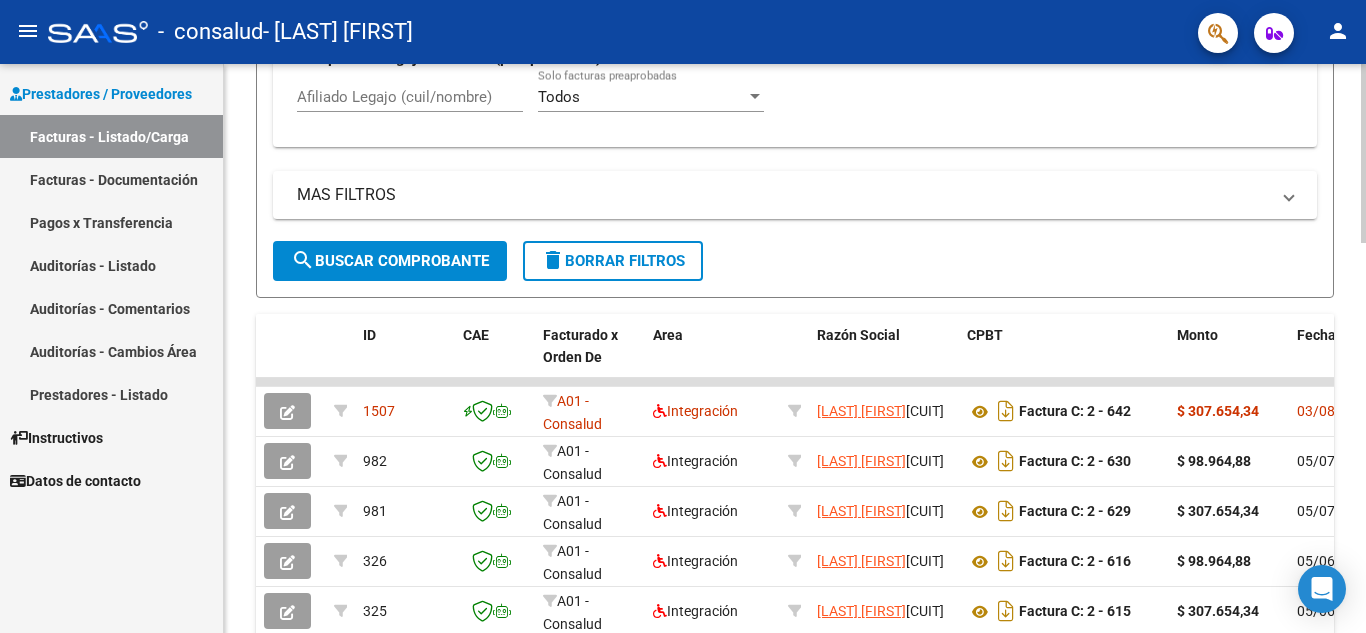 click on "Video tutorial   PRESTADORES -> Listado de CPBTs Emitidos por Prestadores / Proveedores (alt+q)   Cargar Comprobante
cloud_download  CSV  cloud_download  EXCEL  cloud_download  Estandar   Descarga Masiva
Filtros Id Area Area Todos Confirmado   Mostrar totalizadores   FILTROS DEL COMPROBANTE  Comprobante Tipo Comprobante Tipo Start date – End date Fec. Comprobante Desde / Hasta Días Emisión Desde(cant. días) Días Emisión Hasta(cant. días) CUIT / Razón Social Pto. Venta Nro. Comprobante Código SSS CAE Válido CAE Válido Todos Cargado Módulo Hosp. Todos Tiene facturacion Apócrifa Hospital Refes  FILTROS DE INTEGRACION  Período De Prestación Campos del Archivo de Rendición Devuelto x SSS (dr_envio) Todos Rendido x SSS (dr_envio) Tipo de Registro Tipo de Registro Período Presentación Período Presentación Campos del Legajo Asociado (preaprobación) Afiliado Legajo (cuil/nombre) Todos Solo facturas preaprobadas  MAS FILTROS  Todos Con Doc. Respaldatoria Todos Con Trazabilidad Todos – – 3" 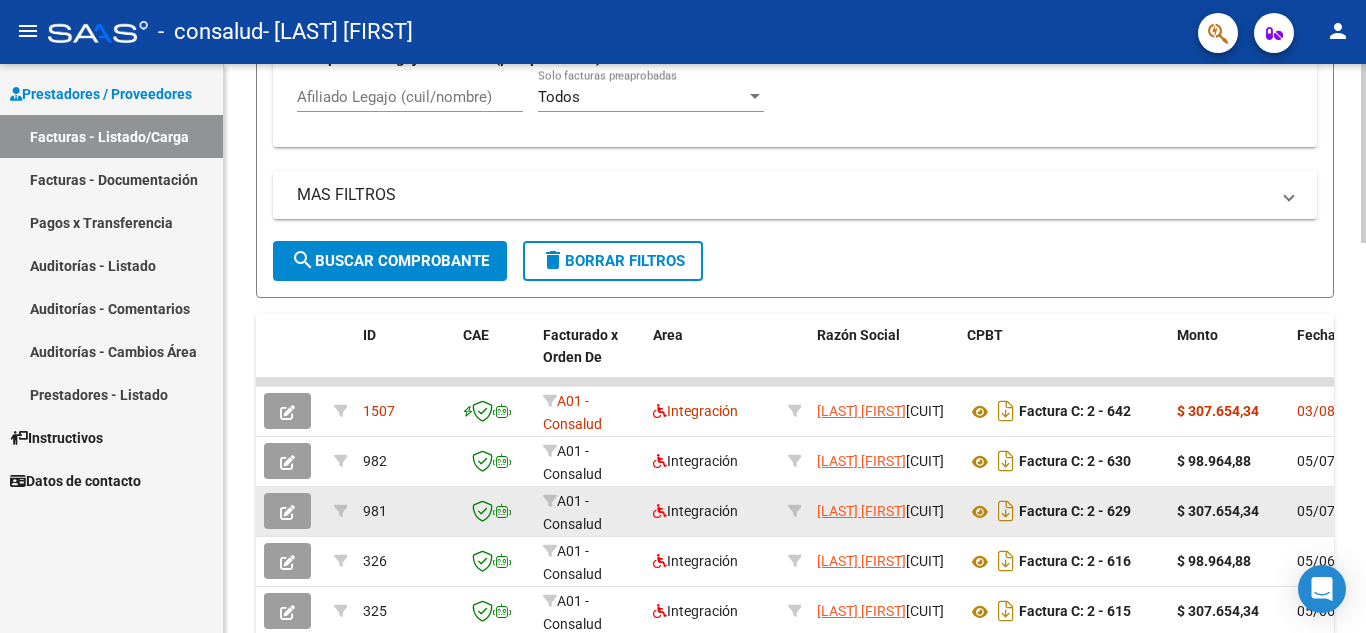 scroll, scrollTop: 898, scrollLeft: 0, axis: vertical 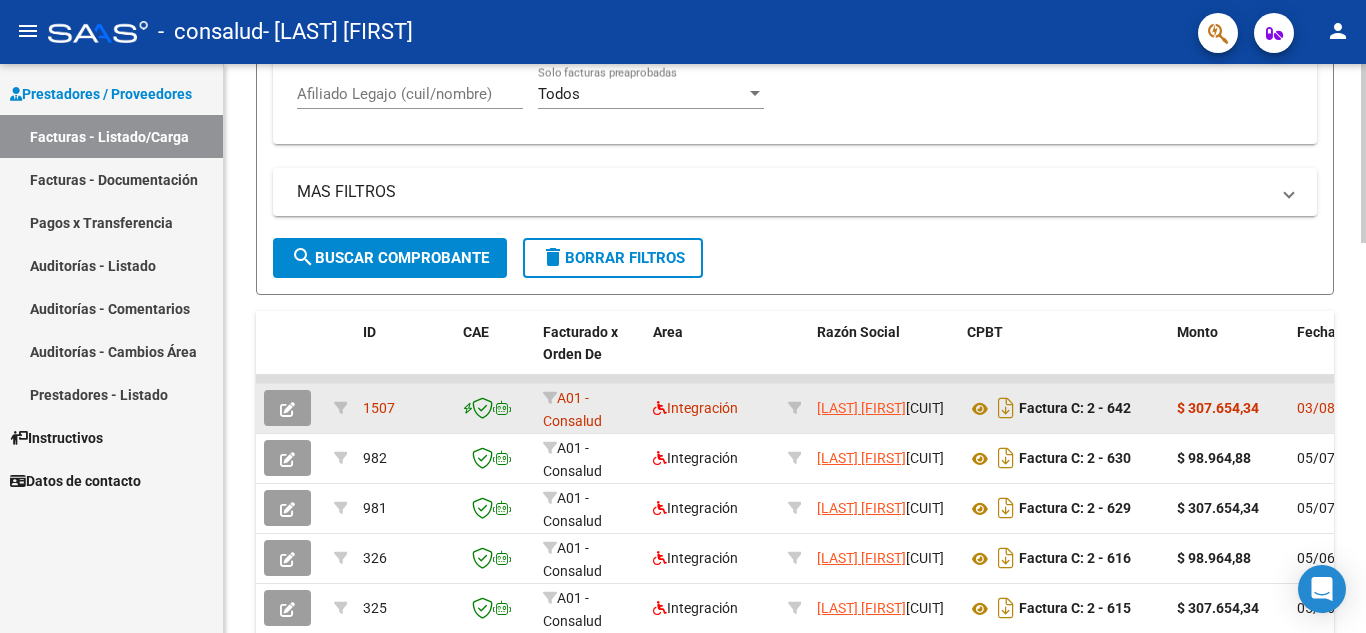 click 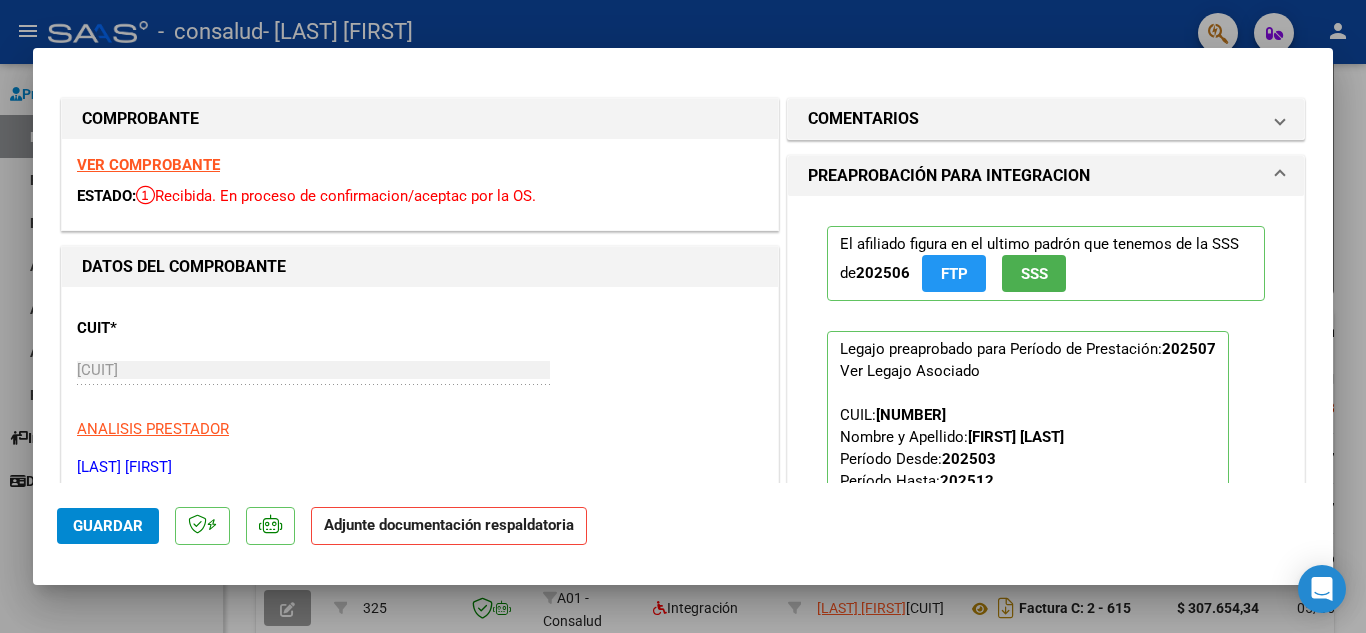 click on "PREAPROBACIÓN PARA INTEGRACION" at bounding box center [949, 176] 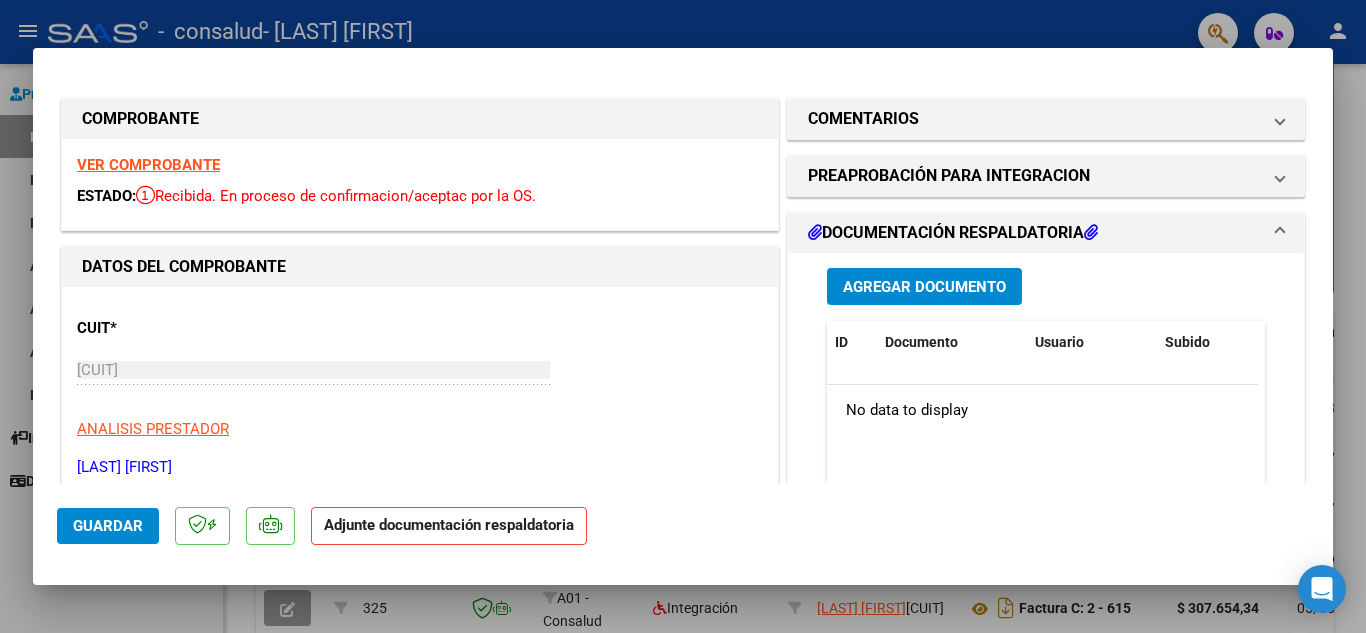 click on "Agregar Documento" at bounding box center [924, 287] 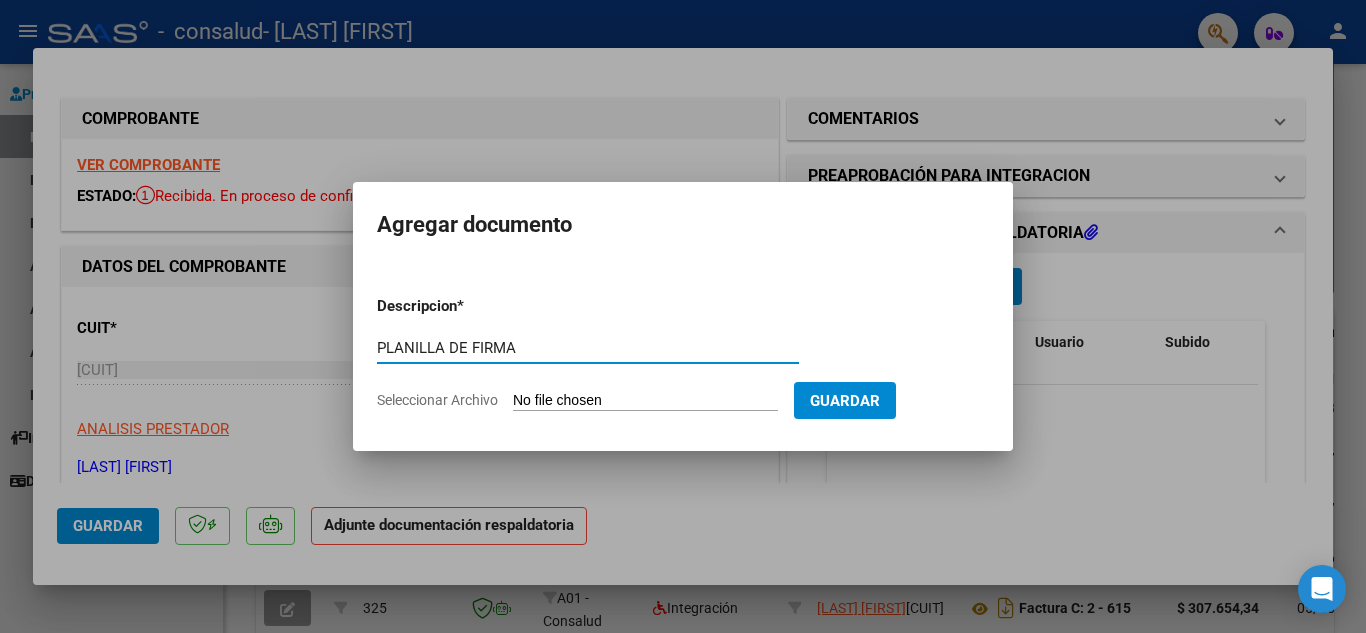type on "PLANILLA DE FIRMA" 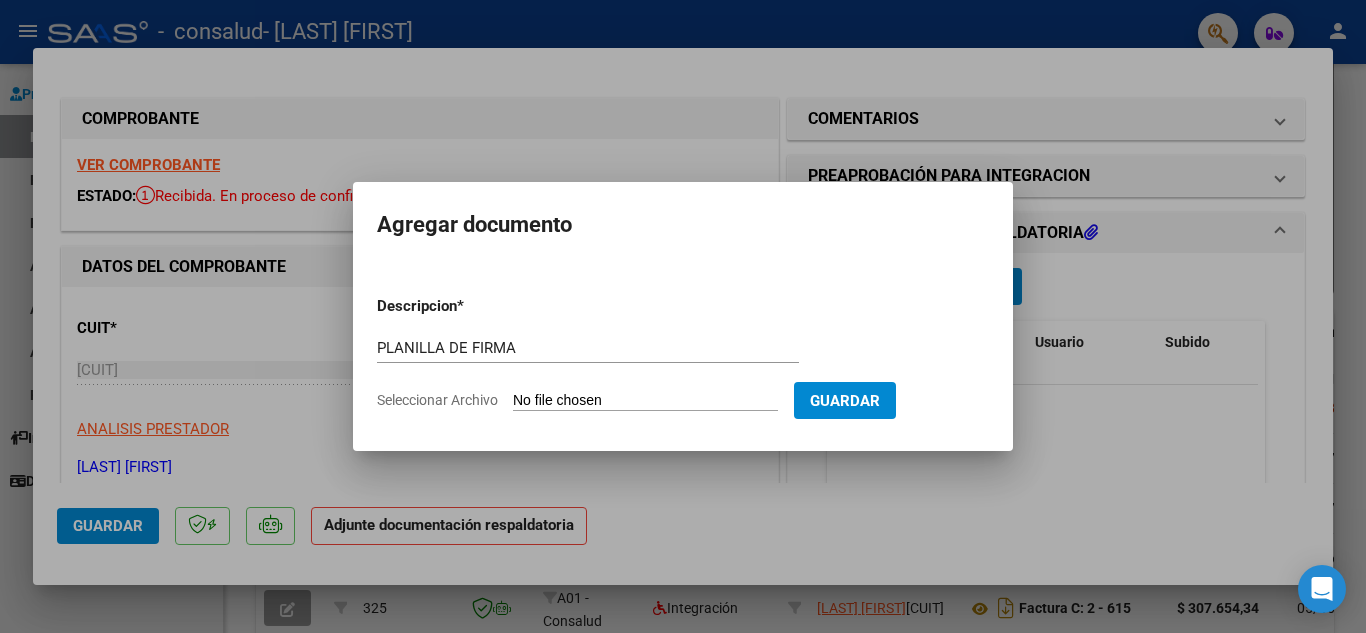 click on "Seleccionar Archivo" at bounding box center (645, 401) 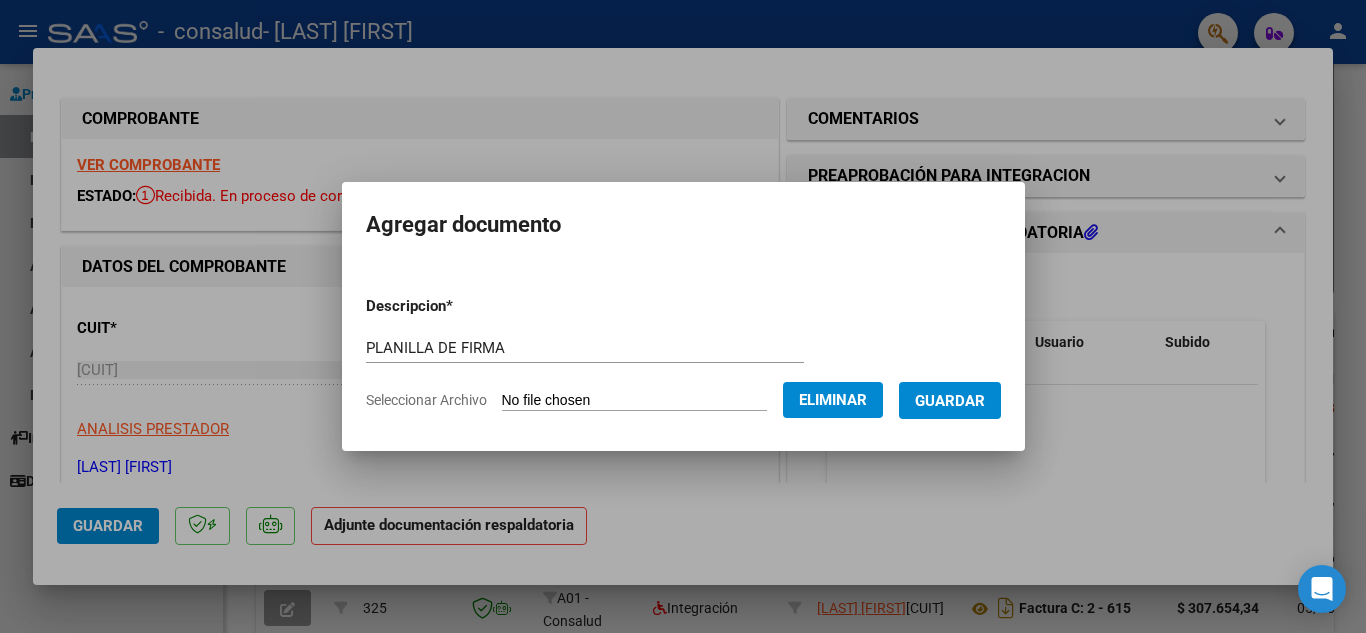 click on "Guardar" at bounding box center (950, 401) 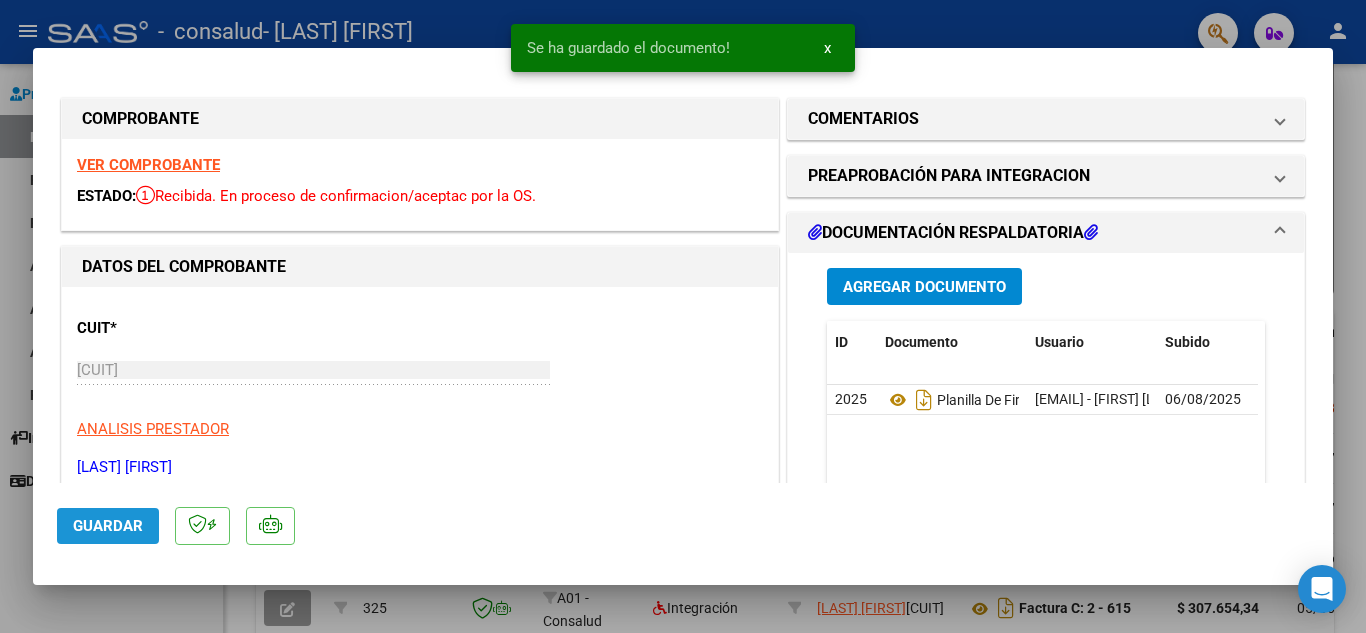 click on "Guardar" 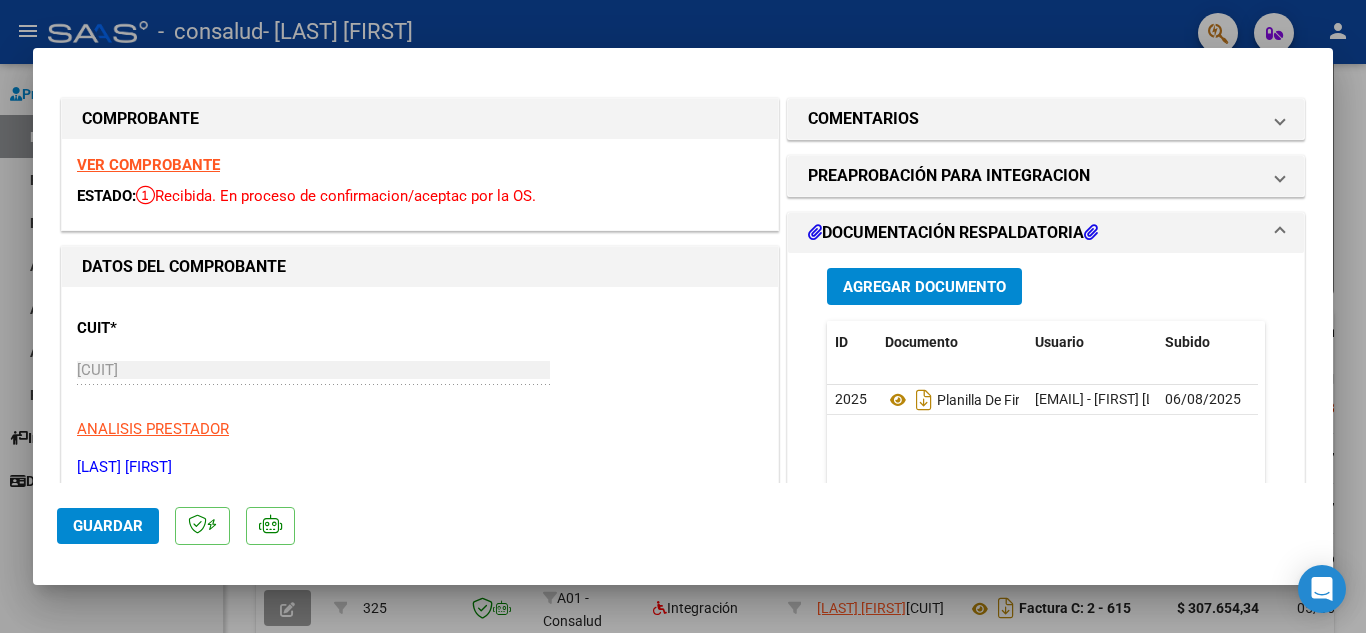 click at bounding box center (683, 316) 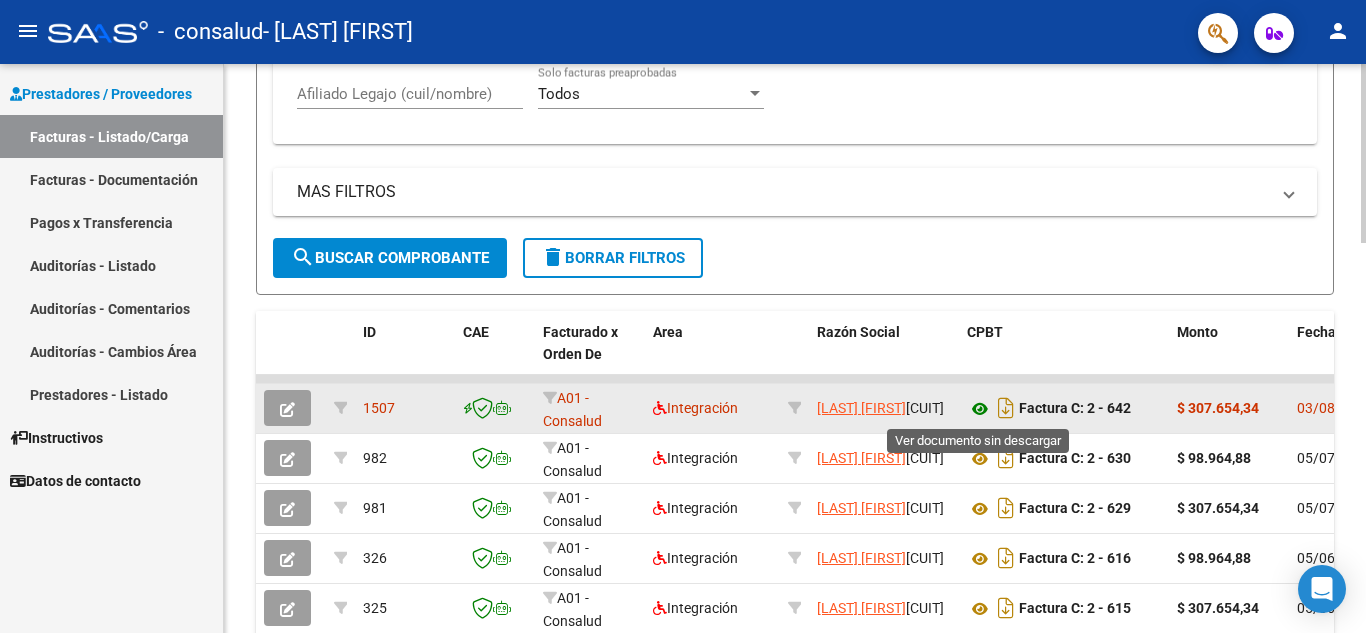 click 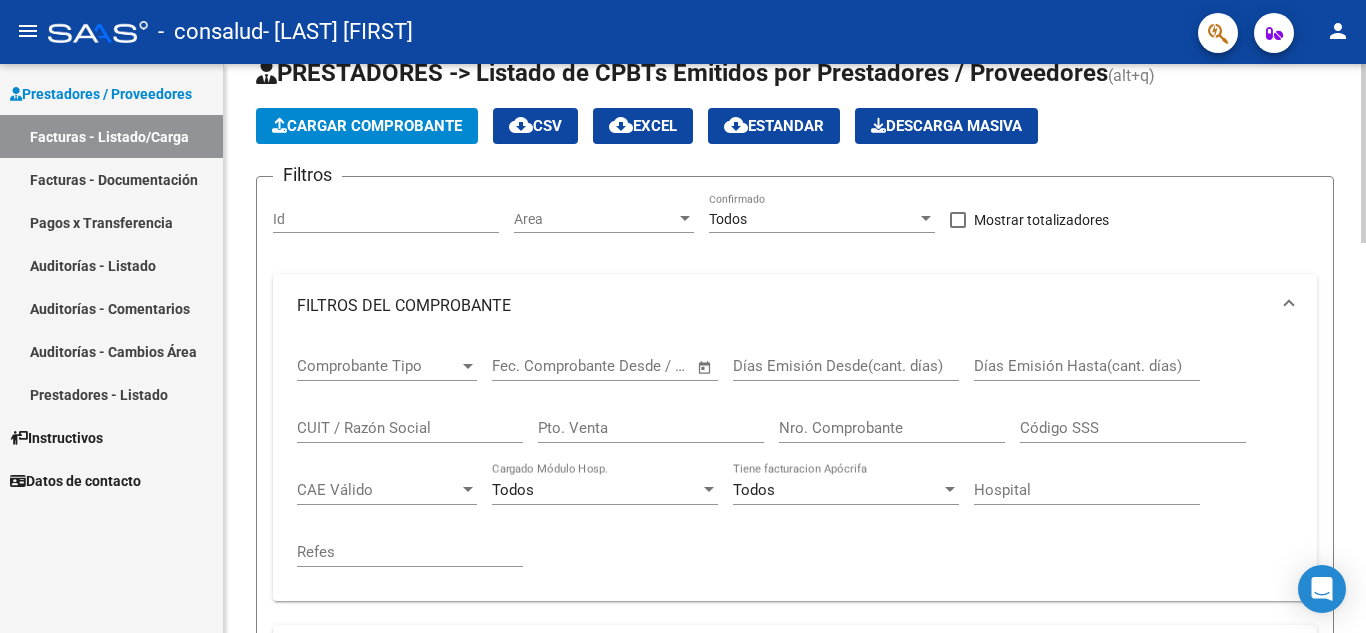 scroll, scrollTop: 0, scrollLeft: 0, axis: both 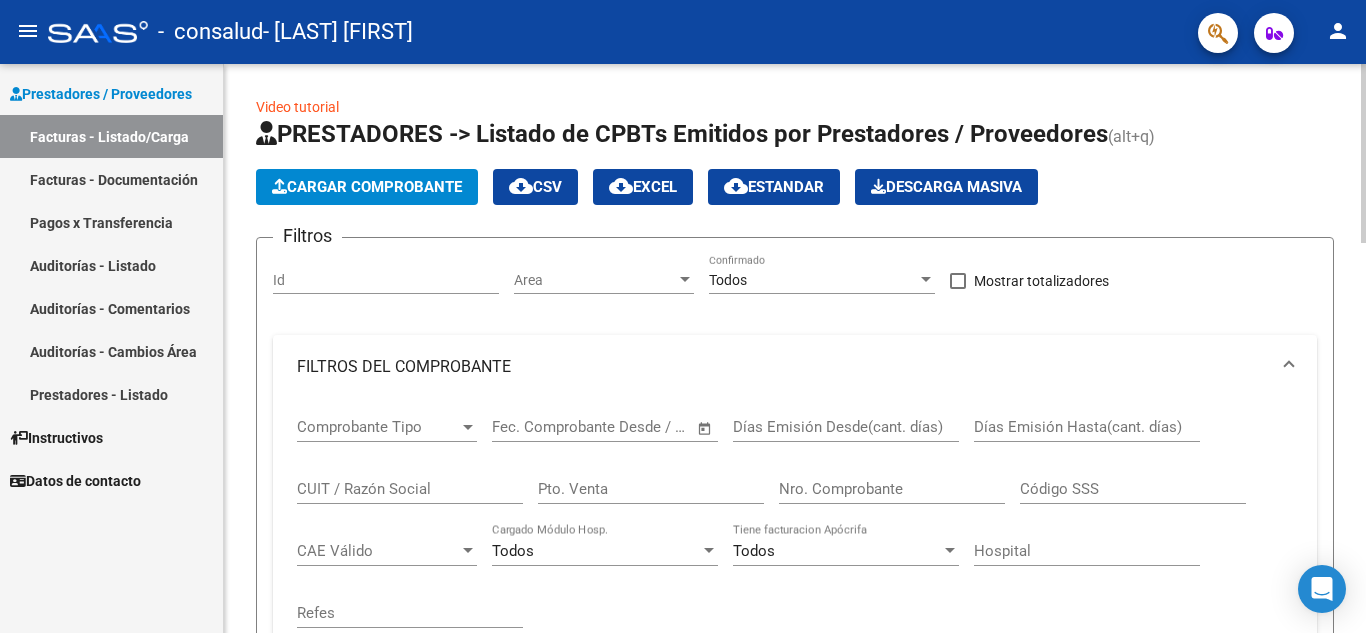 click on "Video tutorial   PRESTADORES -> Listado de CPBTs Emitidos por Prestadores / Proveedores (alt+q)   Cargar Comprobante
cloud_download  CSV  cloud_download  EXCEL  cloud_download  Estandar   Descarga Masiva
Filtros Id Area Area Todos Confirmado   Mostrar totalizadores   FILTROS DEL COMPROBANTE  Comprobante Tipo Comprobante Tipo Start date – End date Fec. Comprobante Desde / Hasta Días Emisión Desde(cant. días) Días Emisión Hasta(cant. días) CUIT / Razón Social Pto. Venta Nro. Comprobante Código SSS CAE Válido CAE Válido Todos Cargado Módulo Hosp. Todos Tiene facturacion Apócrifa Hospital Refes  FILTROS DE INTEGRACION  Período De Prestación Campos del Archivo de Rendición Devuelto x SSS (dr_envio) Todos Rendido x SSS (dr_envio) Tipo de Registro Tipo de Registro Período Presentación Período Presentación Campos del Legajo Asociado (preaprobación) Afiliado Legajo (cuil/nombre) Todos Solo facturas preaprobadas  MAS FILTROS  Todos Con Doc. Respaldatoria Todos Con Trazabilidad Todos – – 3" 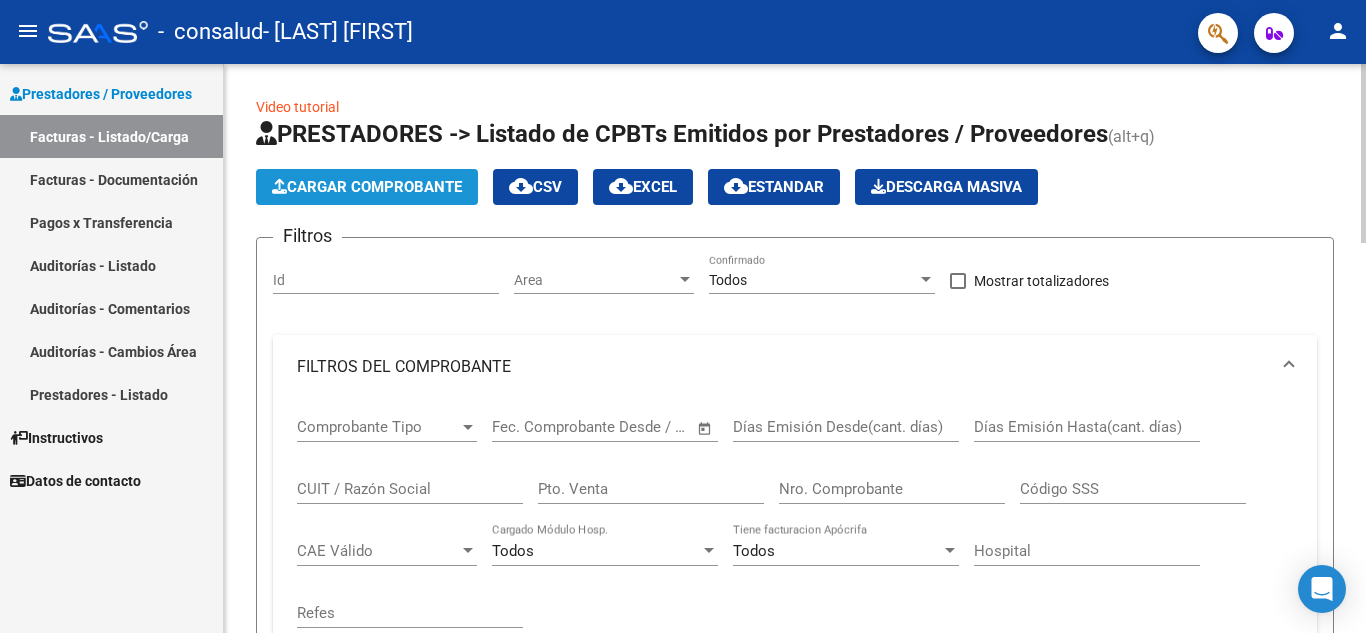 click on "Cargar Comprobante" 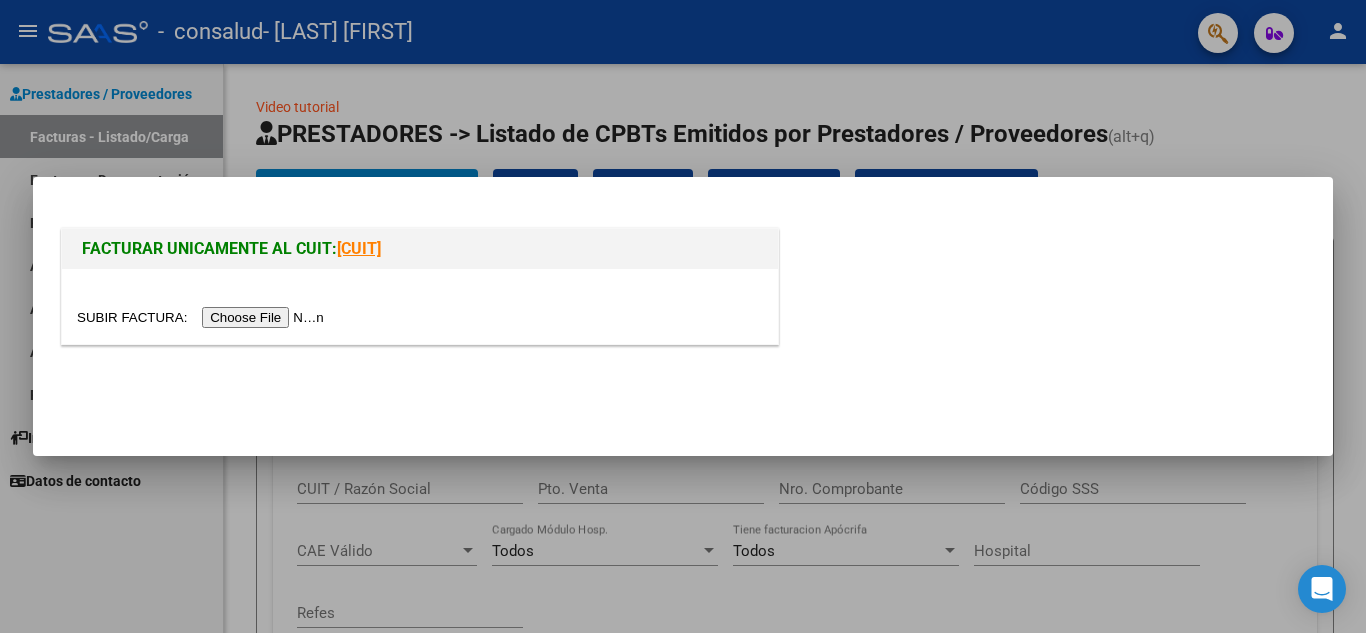 click at bounding box center [203, 317] 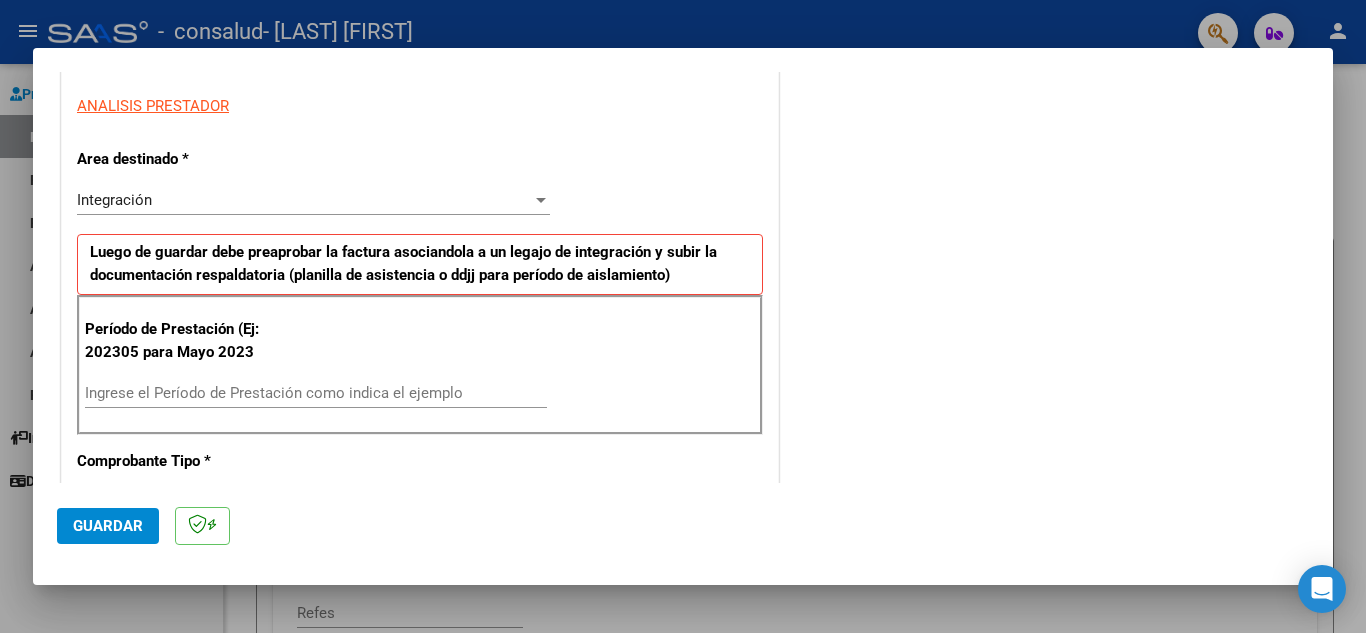scroll, scrollTop: 367, scrollLeft: 0, axis: vertical 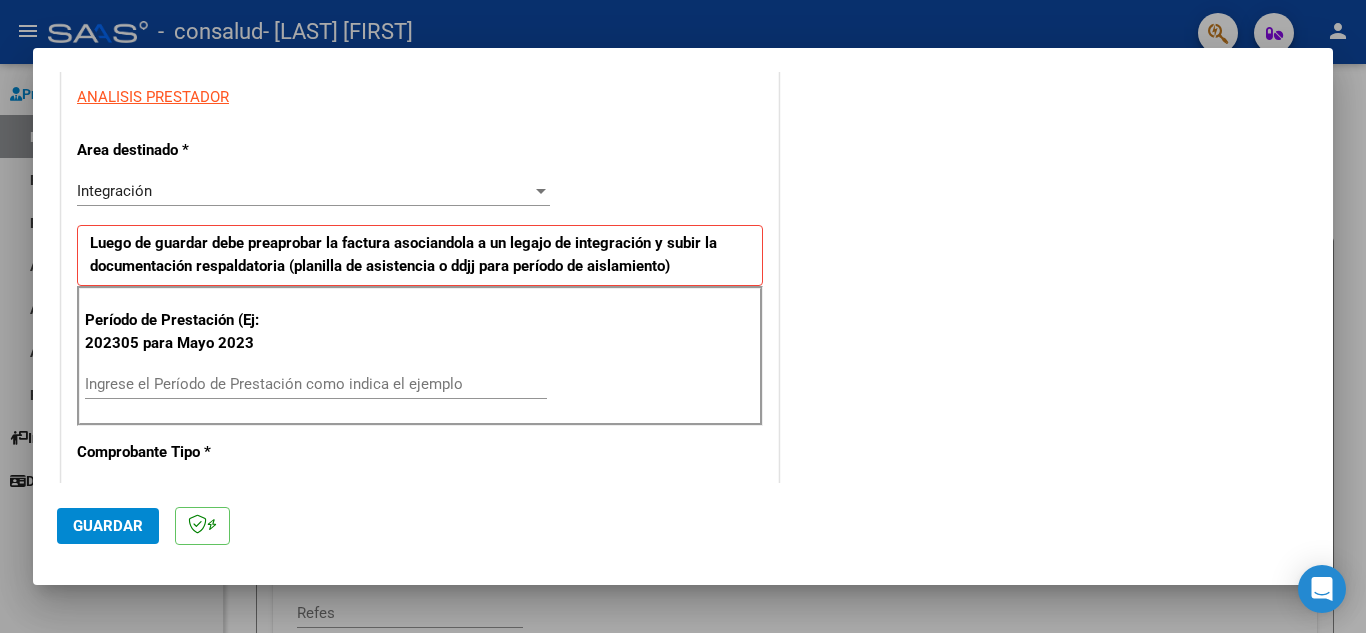 click on "Ingrese el Período de Prestación como indica el ejemplo" at bounding box center [316, 384] 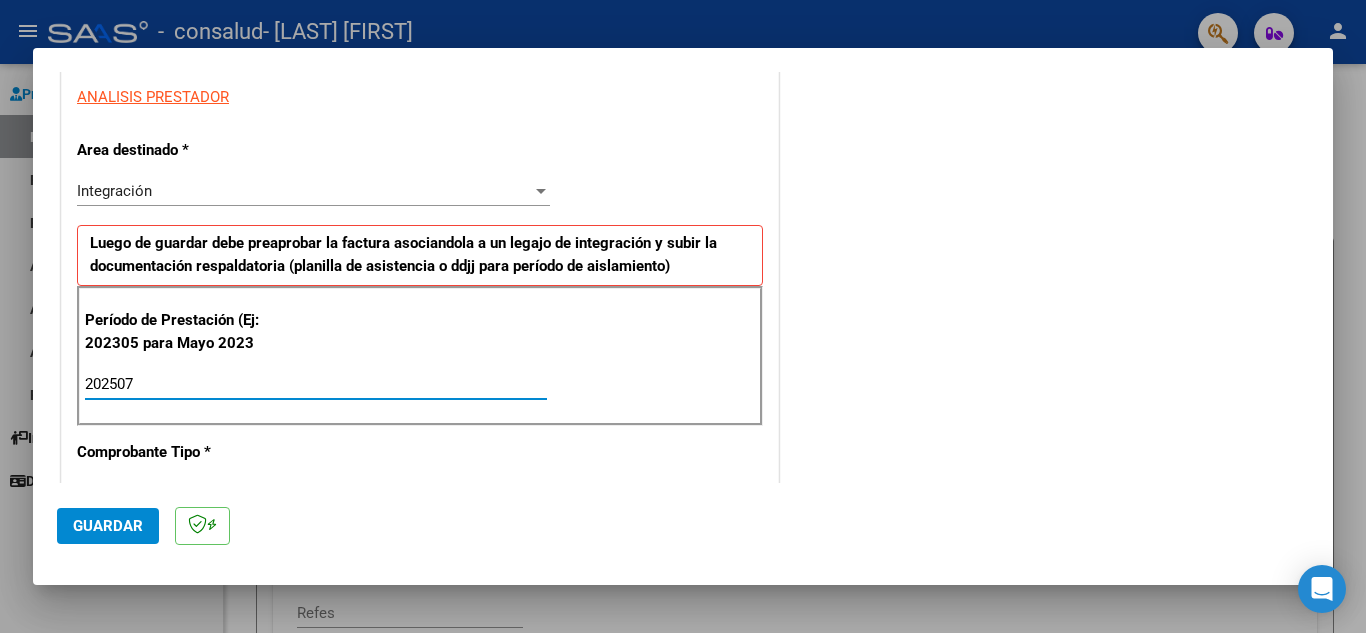 type on "202507" 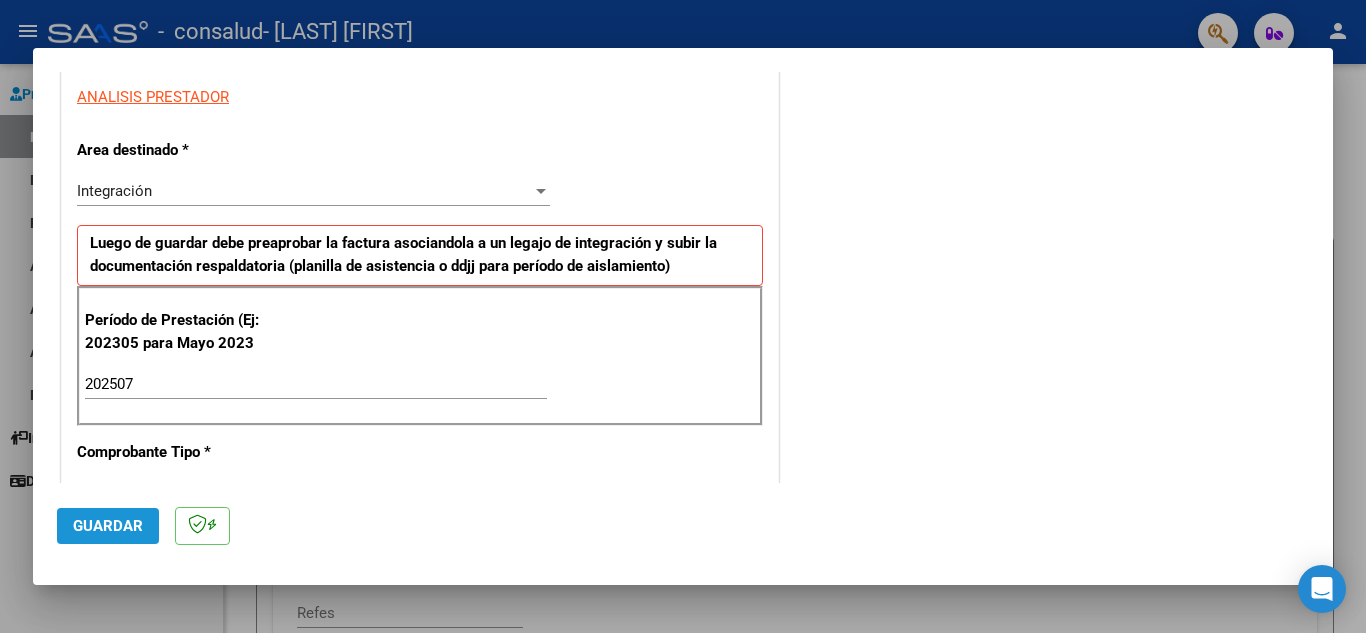 click on "Guardar" 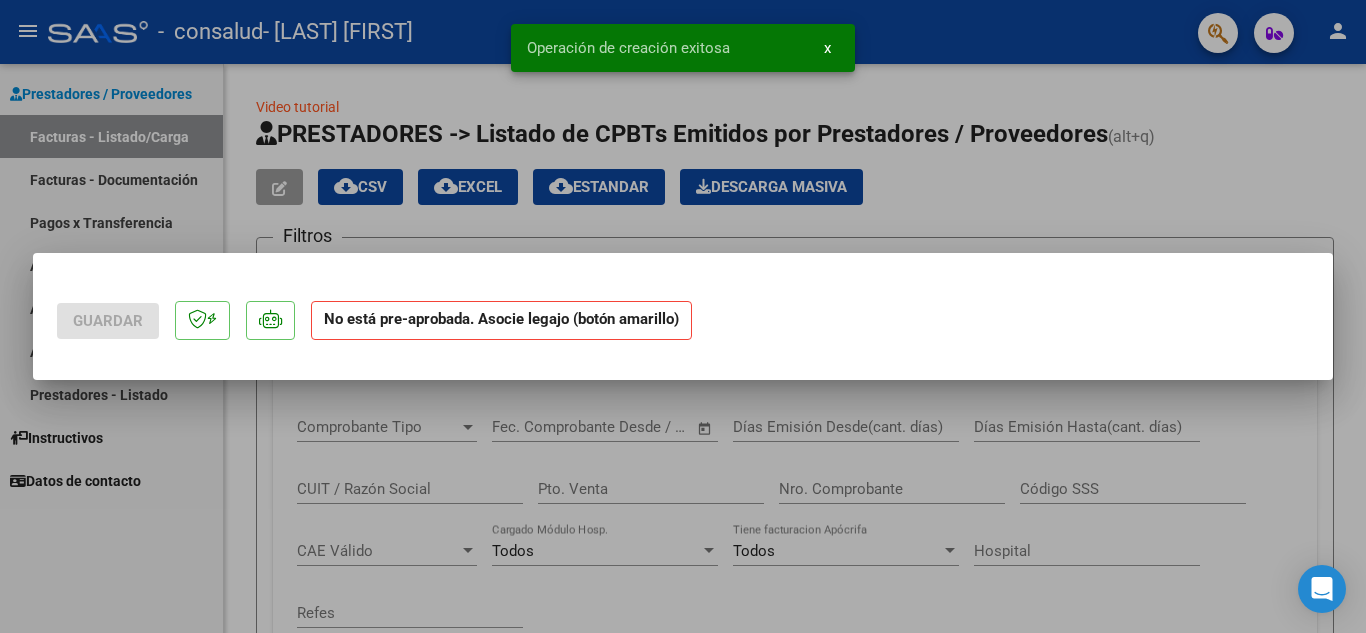 scroll, scrollTop: 0, scrollLeft: 0, axis: both 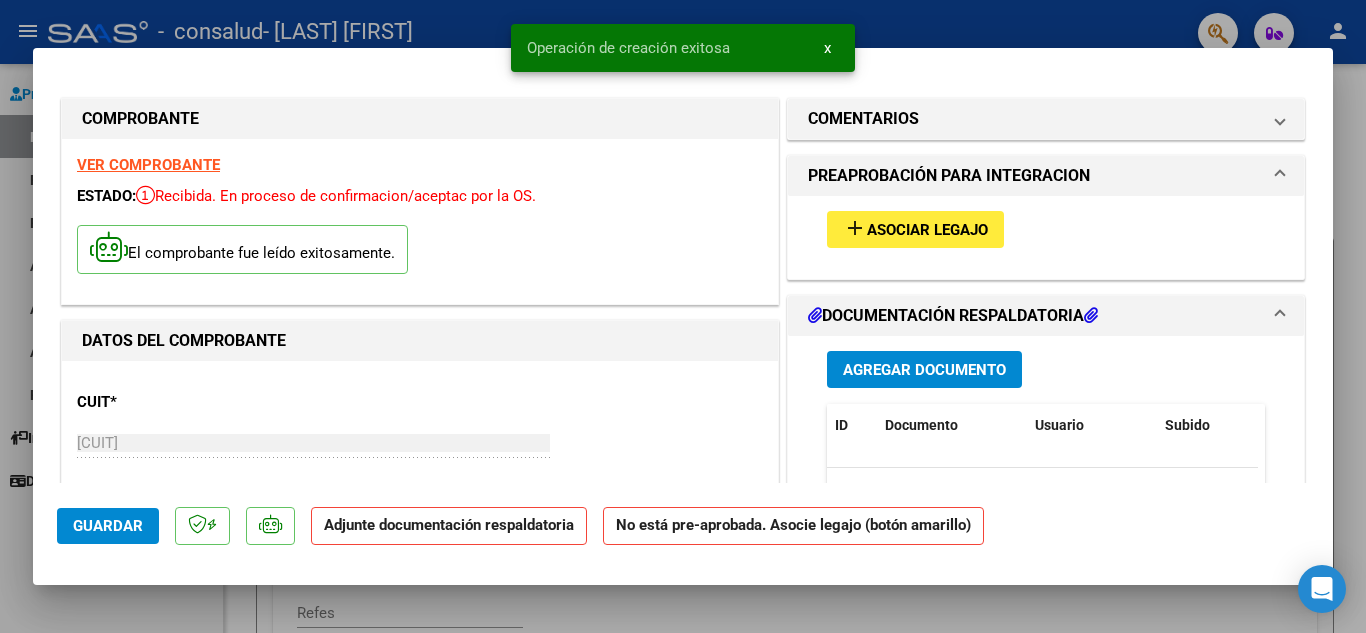 click on "Asociar Legajo" at bounding box center [927, 230] 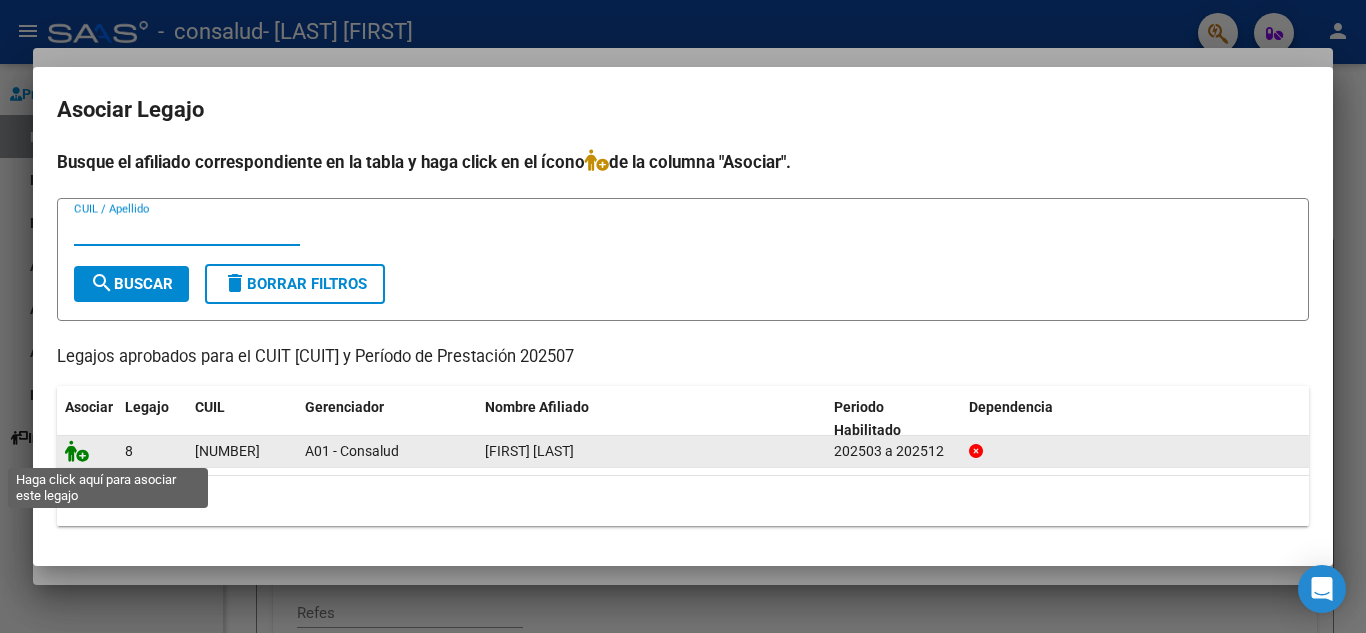 click 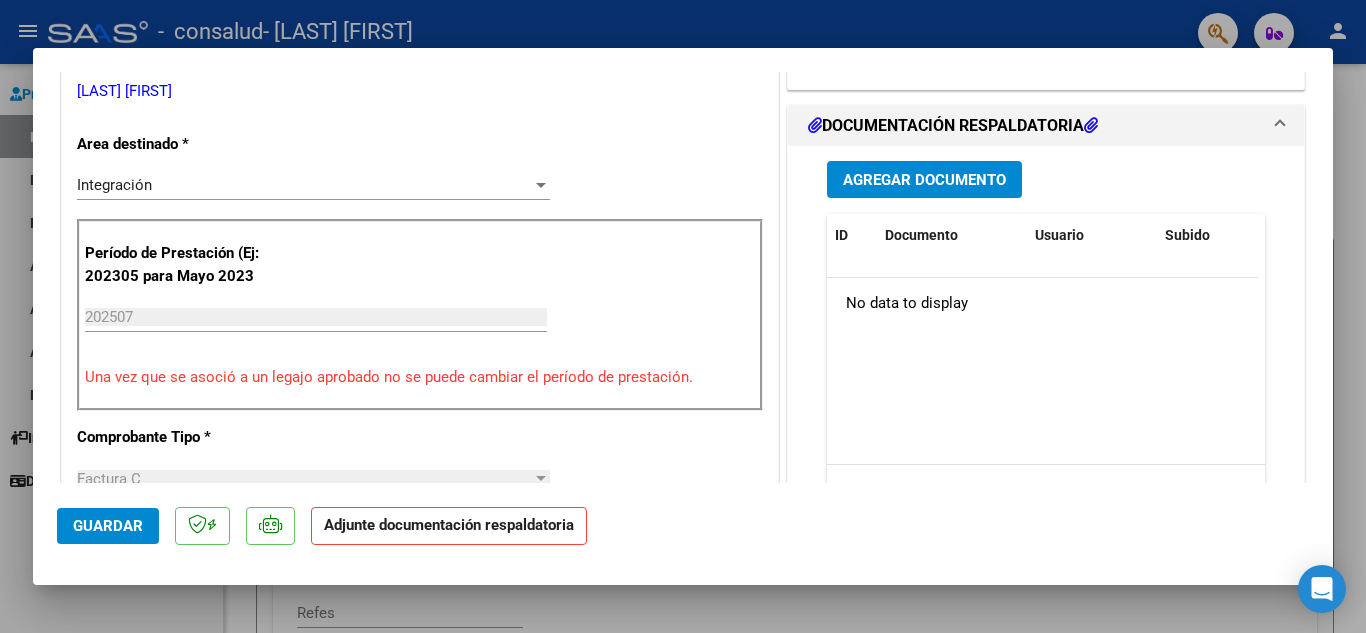 scroll, scrollTop: 487, scrollLeft: 0, axis: vertical 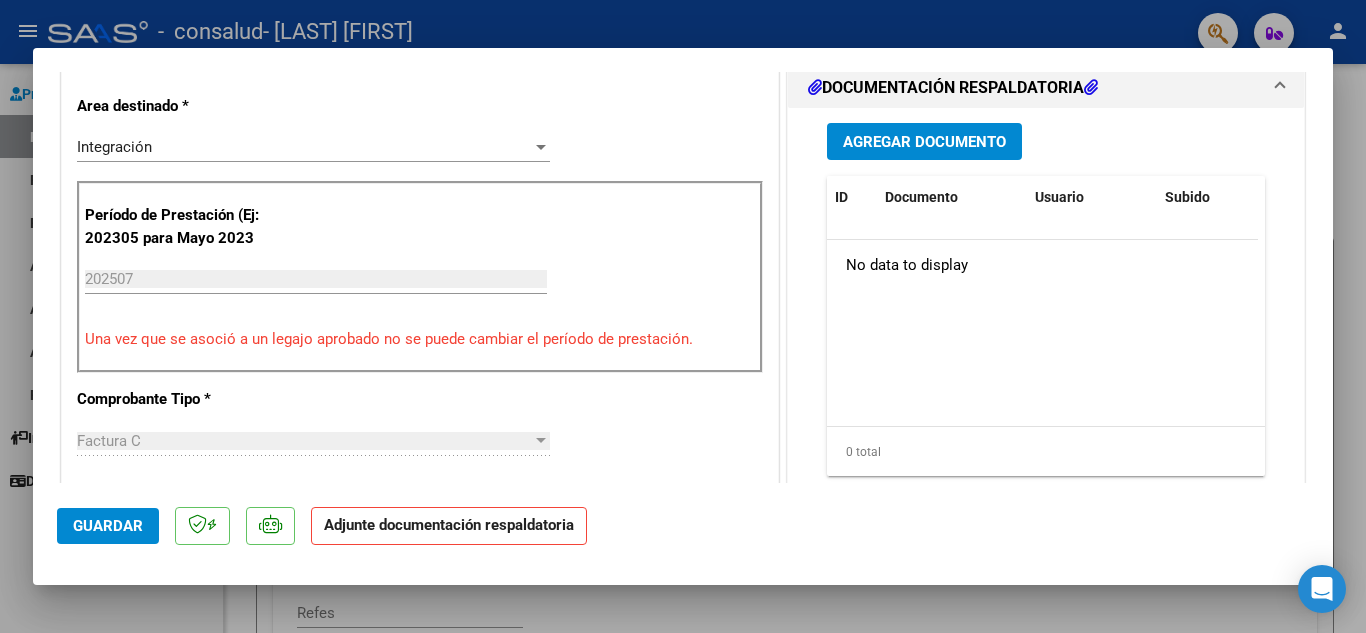 click on "Agregar Documento" at bounding box center (924, 141) 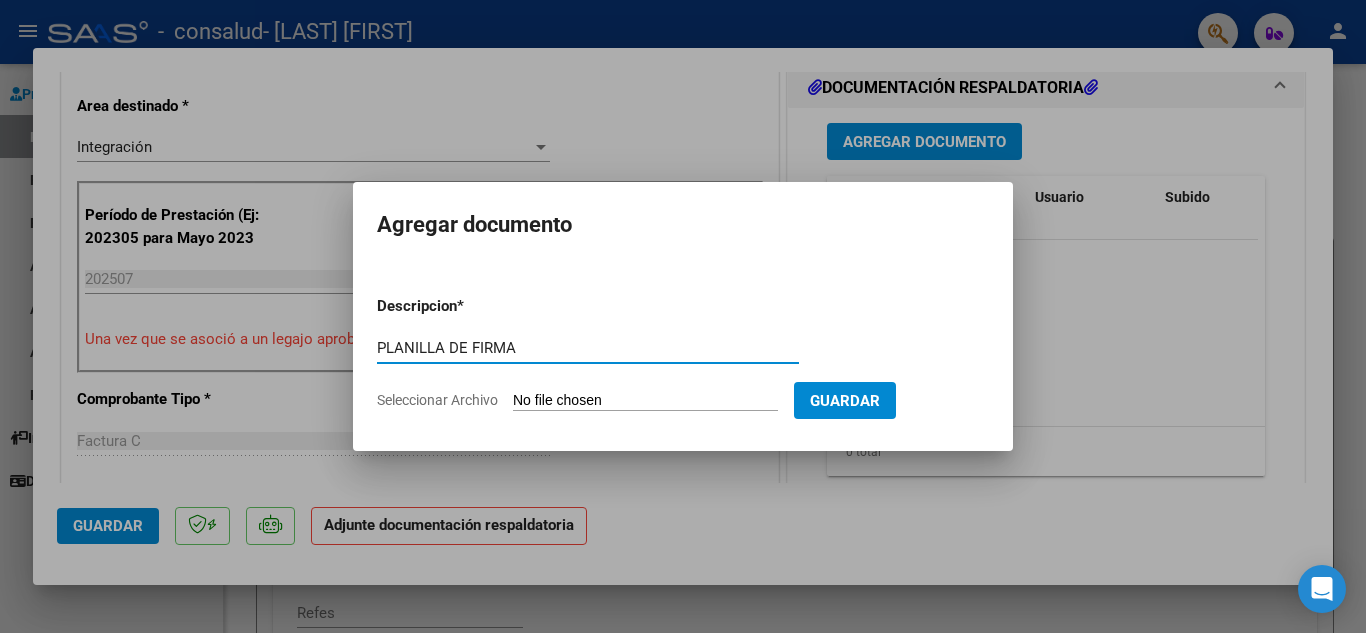 type on "PLANILLA DE FIRMA" 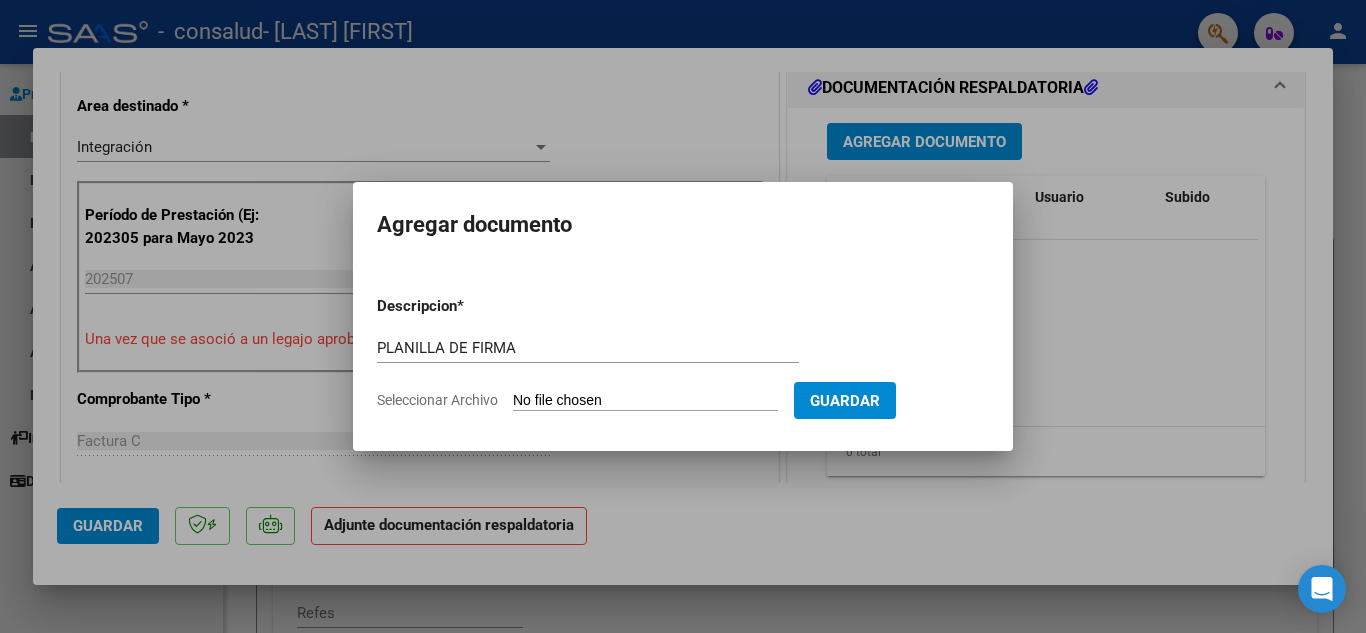 click on "Seleccionar Archivo" 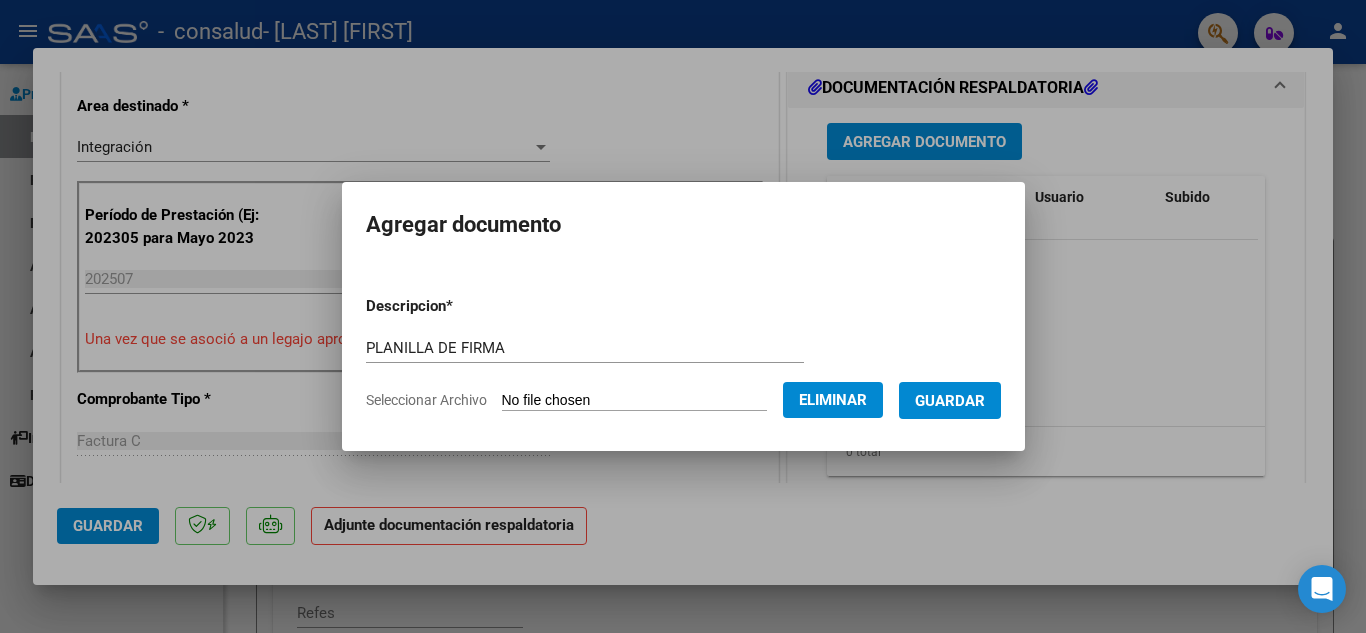 click on "Guardar" at bounding box center (950, 401) 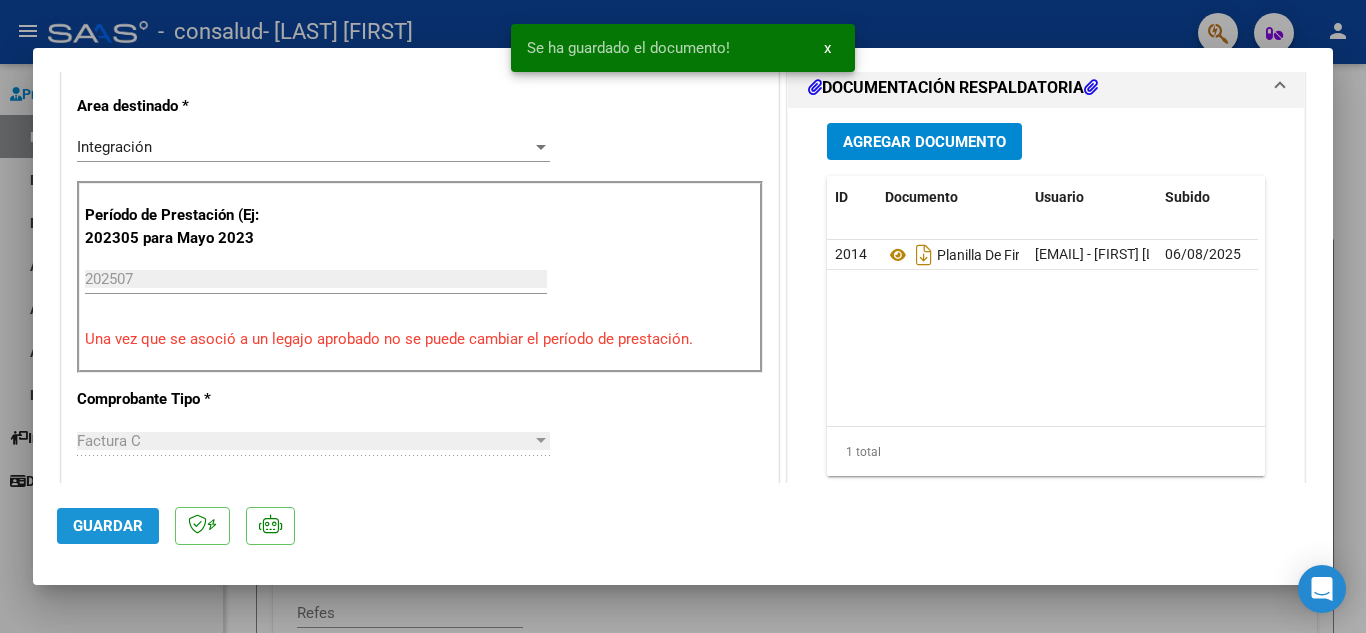 click on "Guardar" 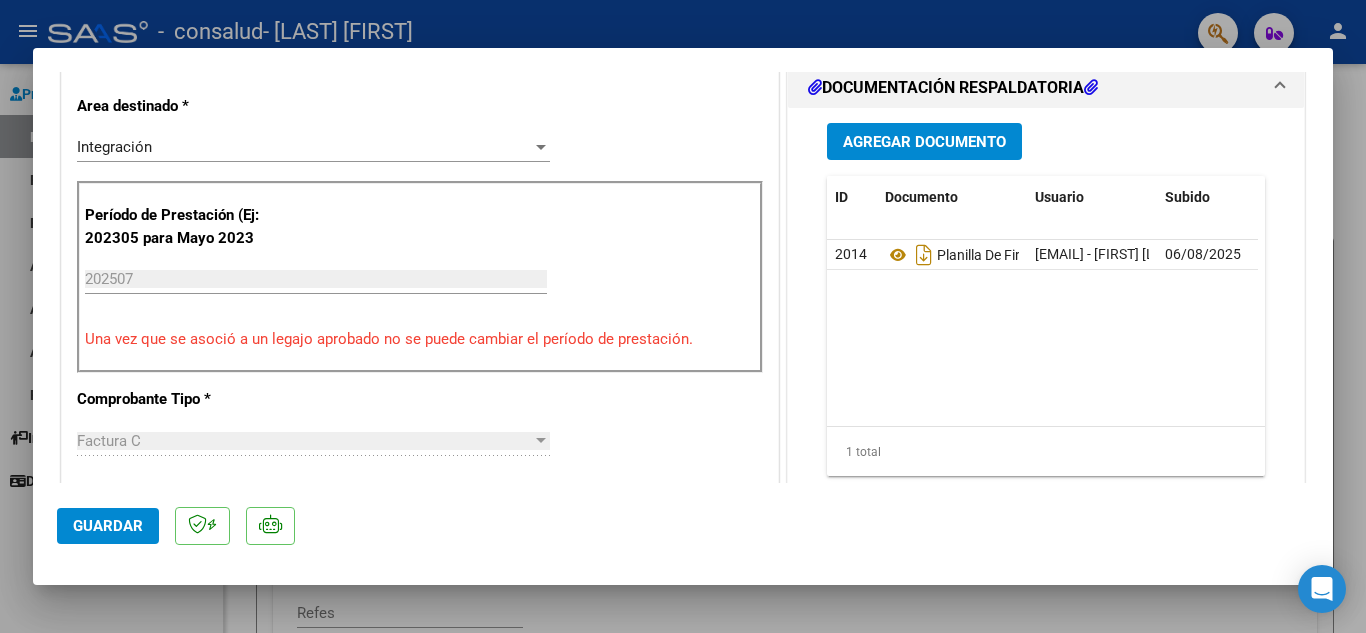 click on "Guardar" 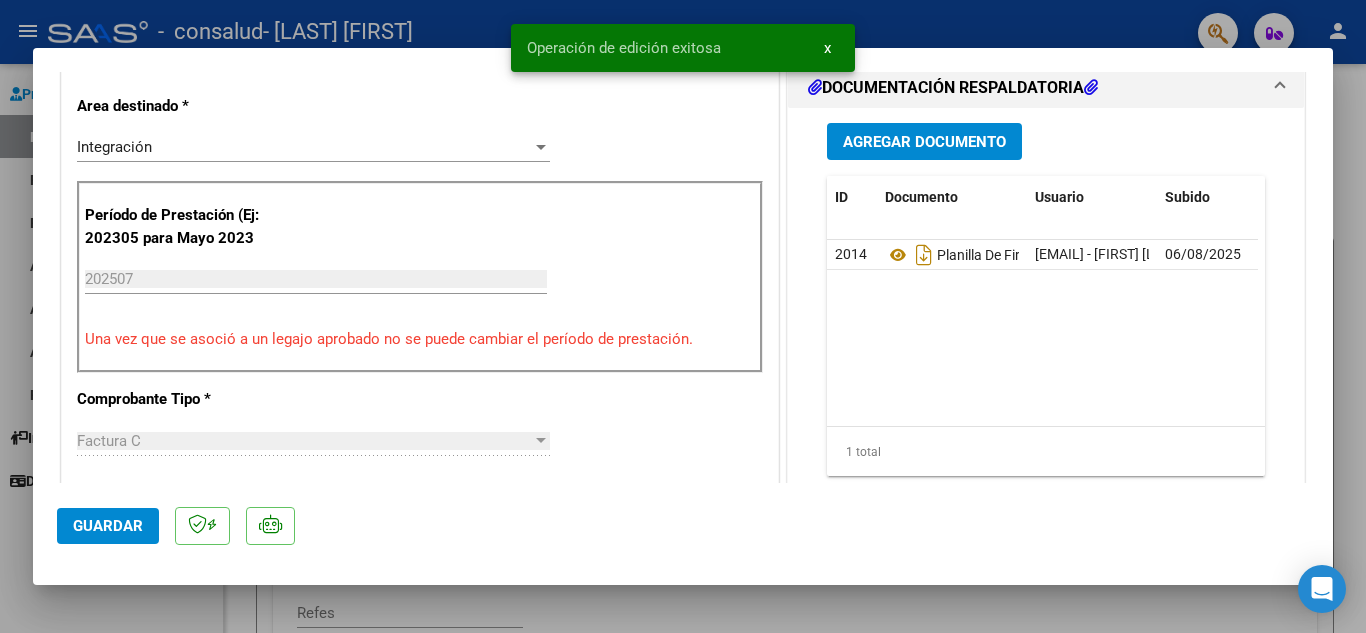 click on "x" at bounding box center (827, 48) 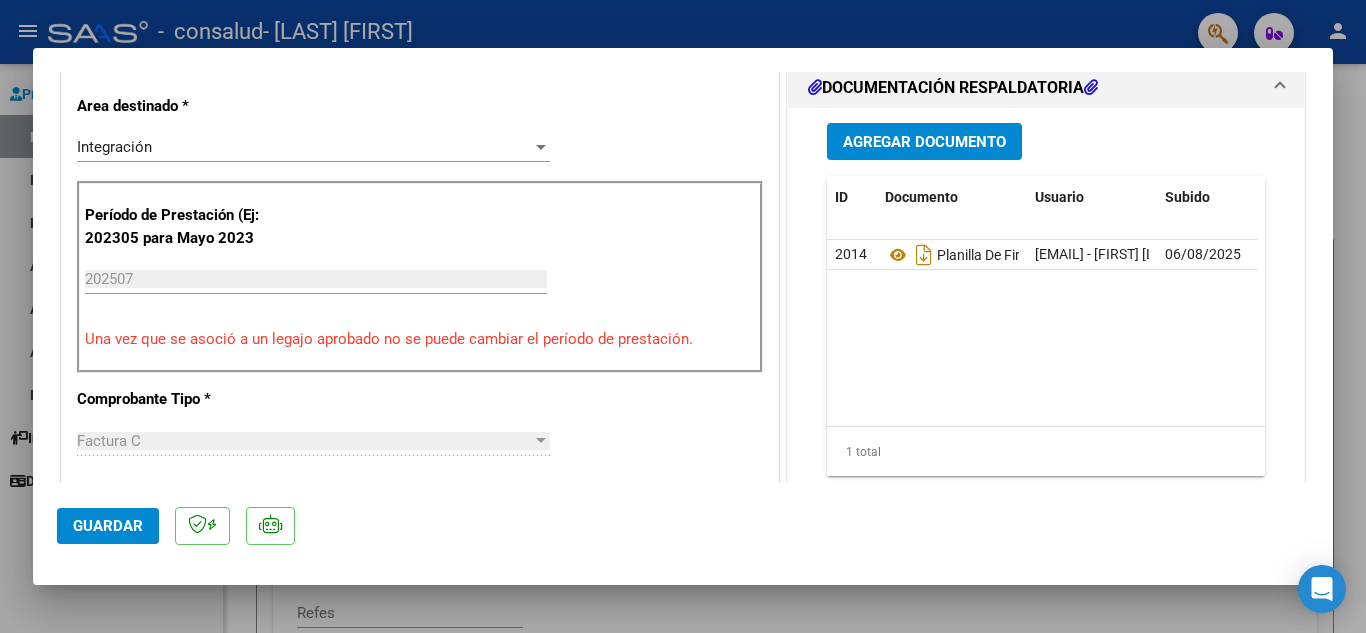 click at bounding box center [683, 316] 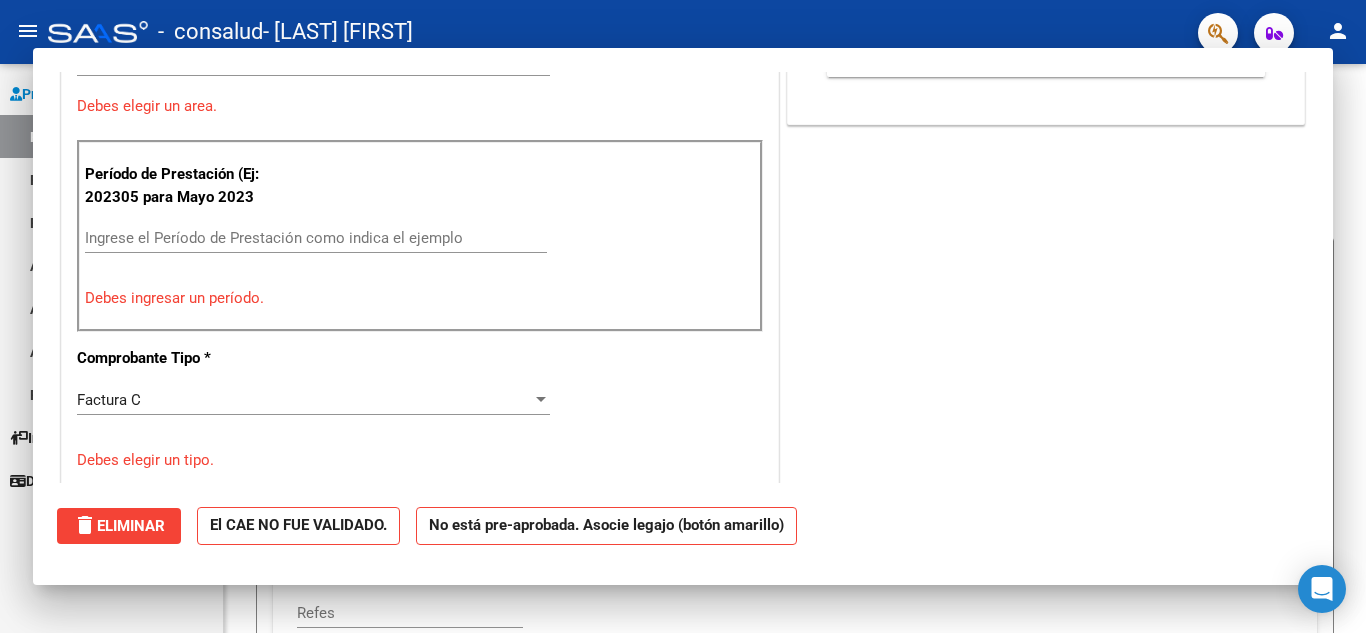 scroll, scrollTop: 401, scrollLeft: 0, axis: vertical 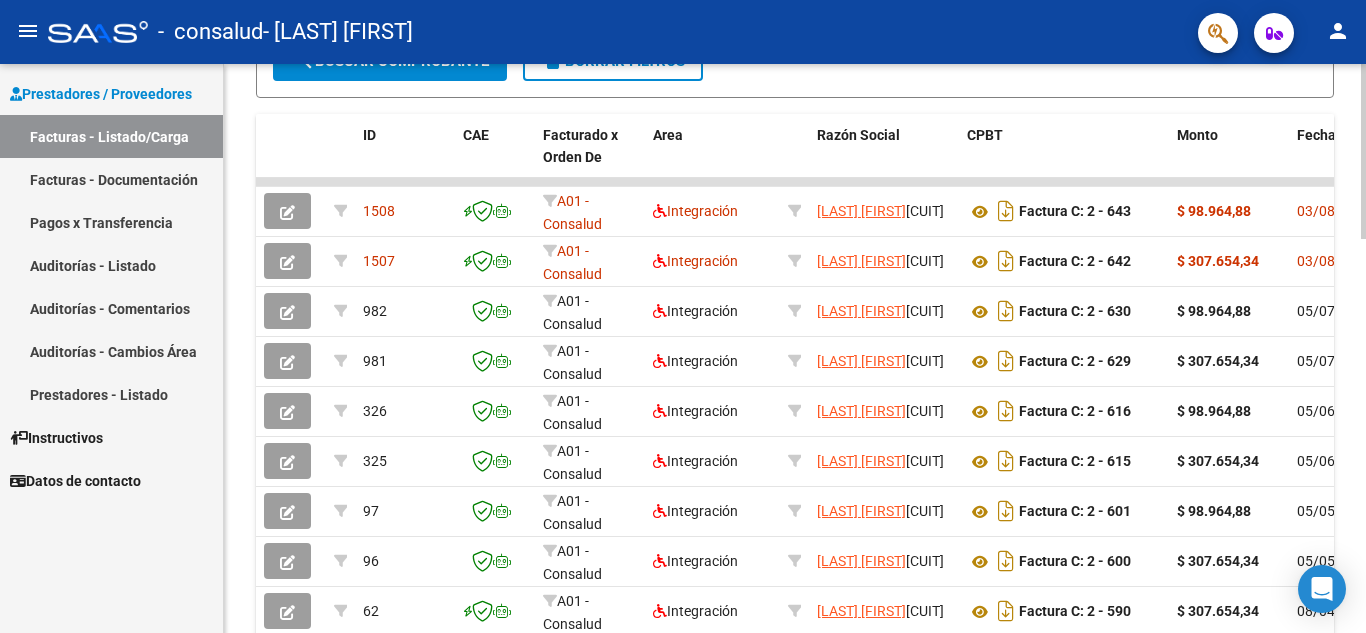 click 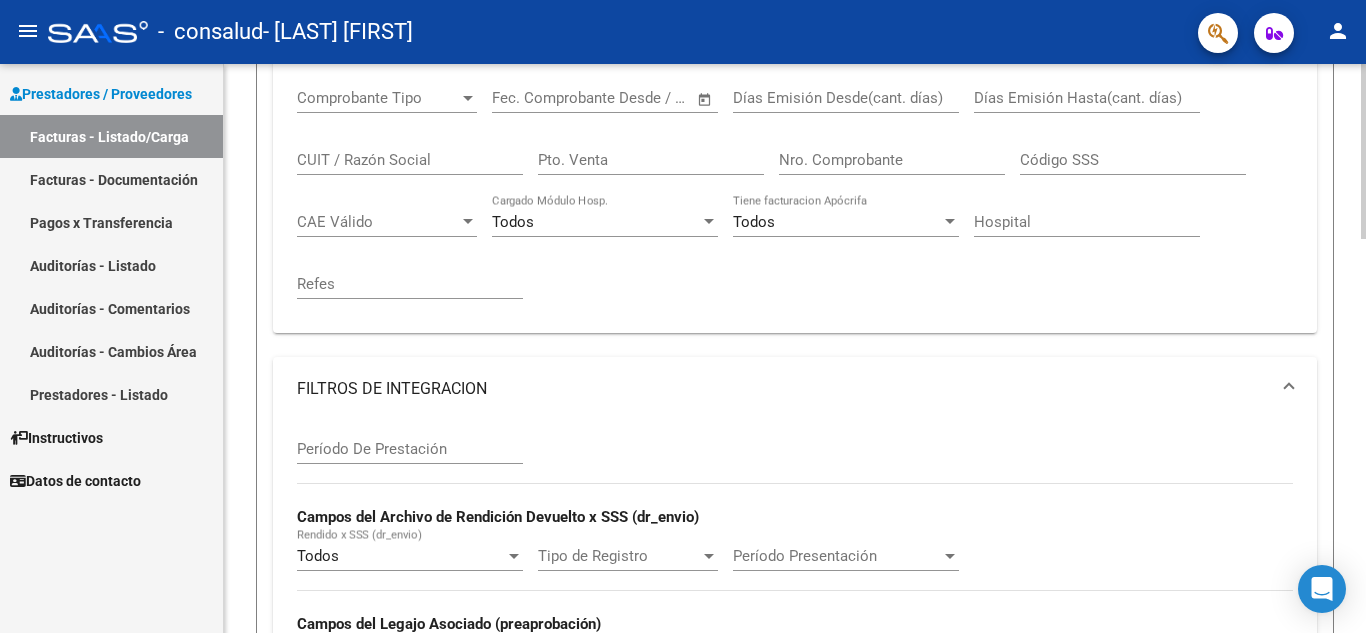 scroll, scrollTop: 0, scrollLeft: 0, axis: both 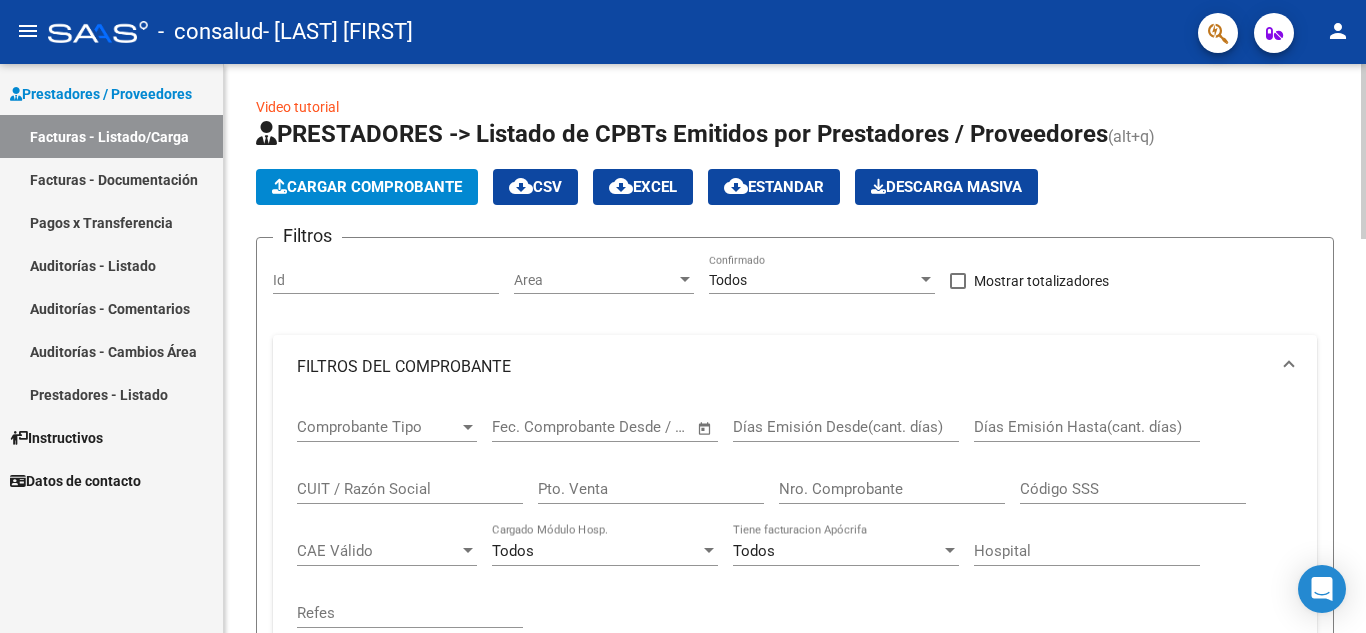 click on "Video tutorial   PRESTADORES -> Listado de CPBTs Emitidos por Prestadores / Proveedores (alt+q)   Cargar Comprobante
cloud_download  CSV  cloud_download  EXCEL  cloud_download  Estandar   Descarga Masiva
Filtros Id Area Area Todos Confirmado   Mostrar totalizadores   FILTROS DEL COMPROBANTE  Comprobante Tipo Comprobante Tipo Start date – End date Fec. Comprobante Desde / Hasta Días Emisión Desde(cant. días) Días Emisión Hasta(cant. días) CUIT / Razón Social Pto. Venta Nro. Comprobante Código SSS CAE Válido CAE Válido Todos Cargado Módulo Hosp. Todos Tiene facturacion Apócrifa Hospital Refes  FILTROS DE INTEGRACION  Período De Prestación Campos del Archivo de Rendición Devuelto x SSS (dr_envio) Todos Rendido x SSS (dr_envio) Tipo de Registro Tipo de Registro Período Presentación Período Presentación Campos del Legajo Asociado (preaprobación) Afiliado Legajo (cuil/nombre) Todos Solo facturas preaprobadas  MAS FILTROS  Todos Con Doc. Respaldatoria Todos Con Trazabilidad Todos – – 3" 